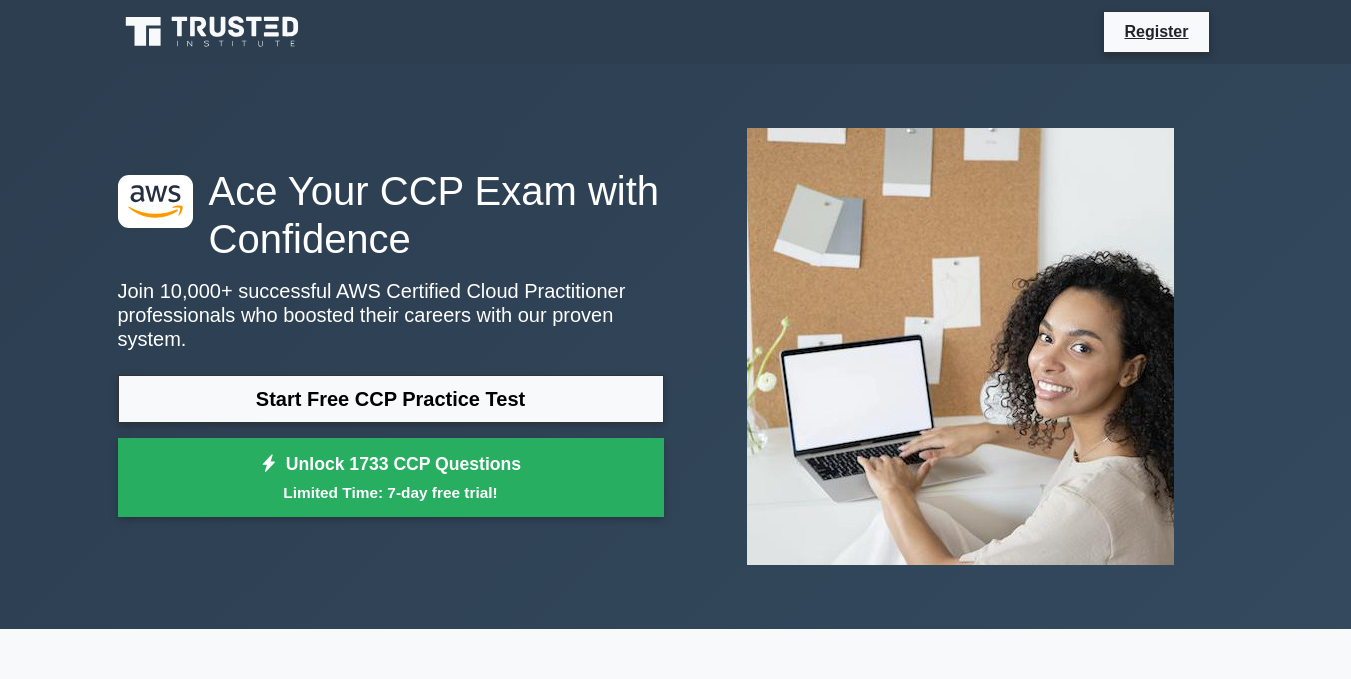 scroll, scrollTop: 0, scrollLeft: 0, axis: both 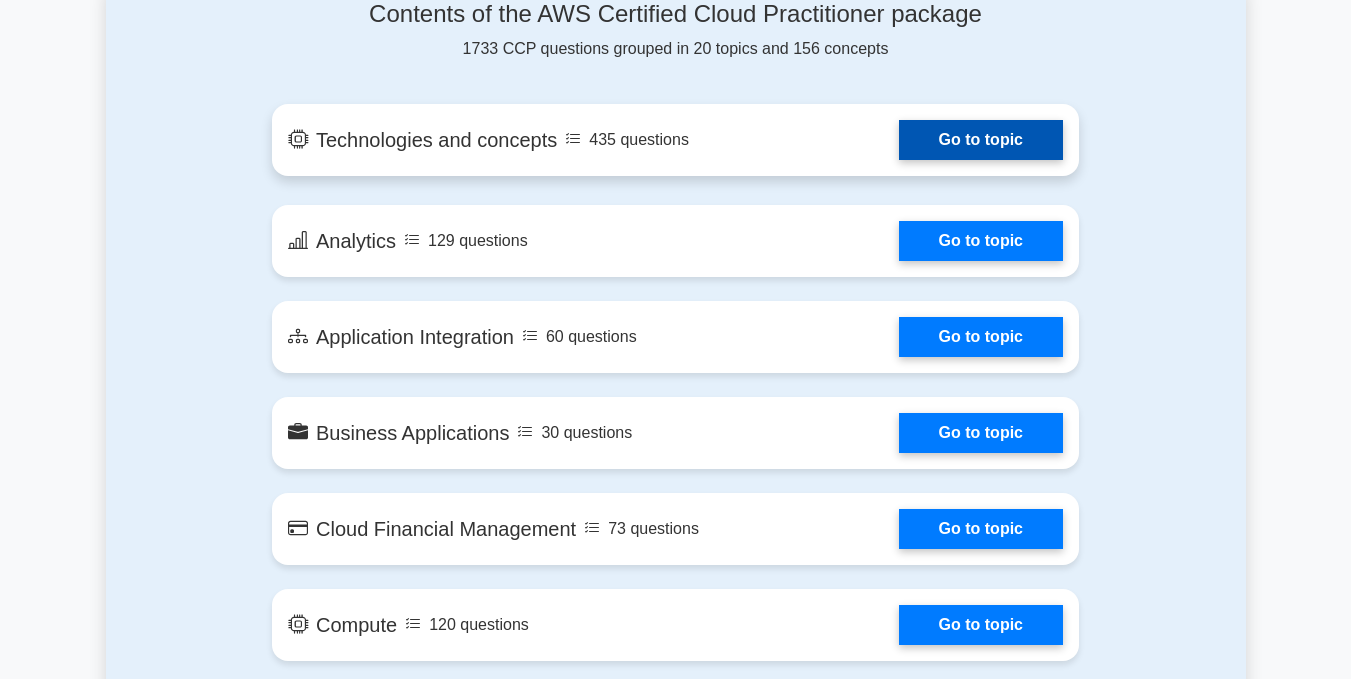 click on "Go to topic" at bounding box center [981, 140] 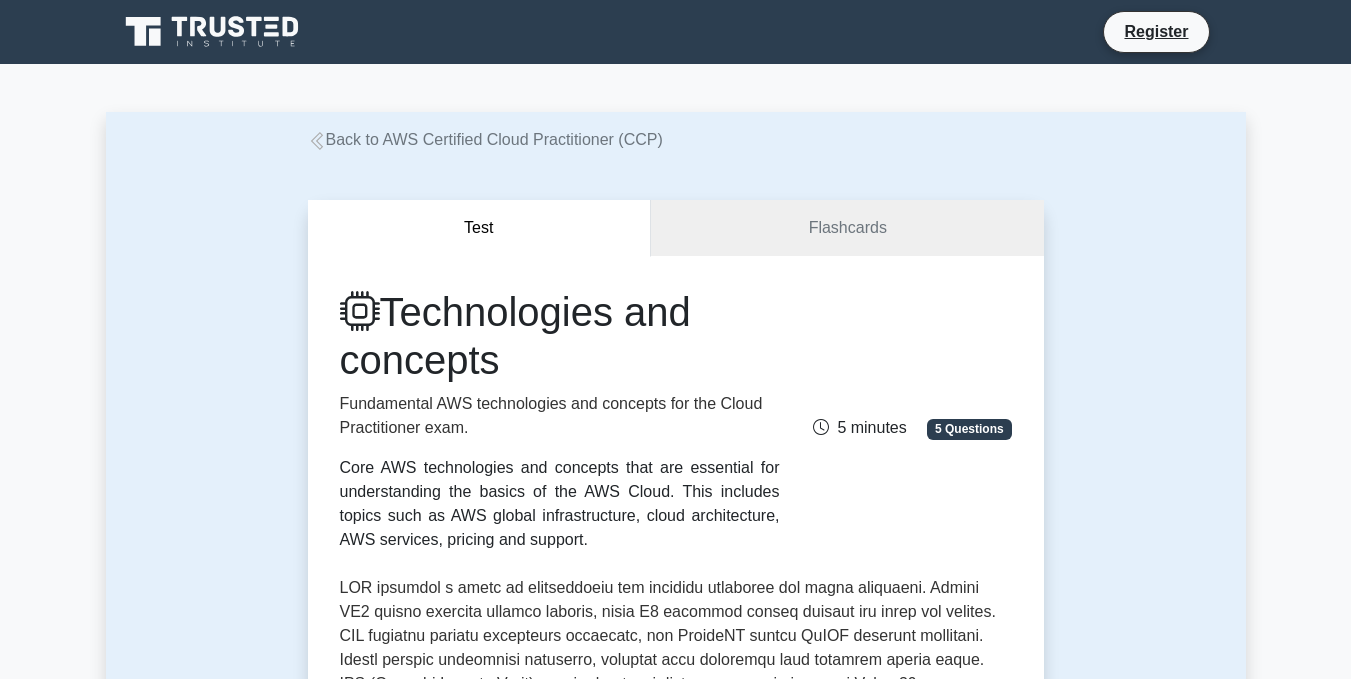 scroll, scrollTop: 0, scrollLeft: 0, axis: both 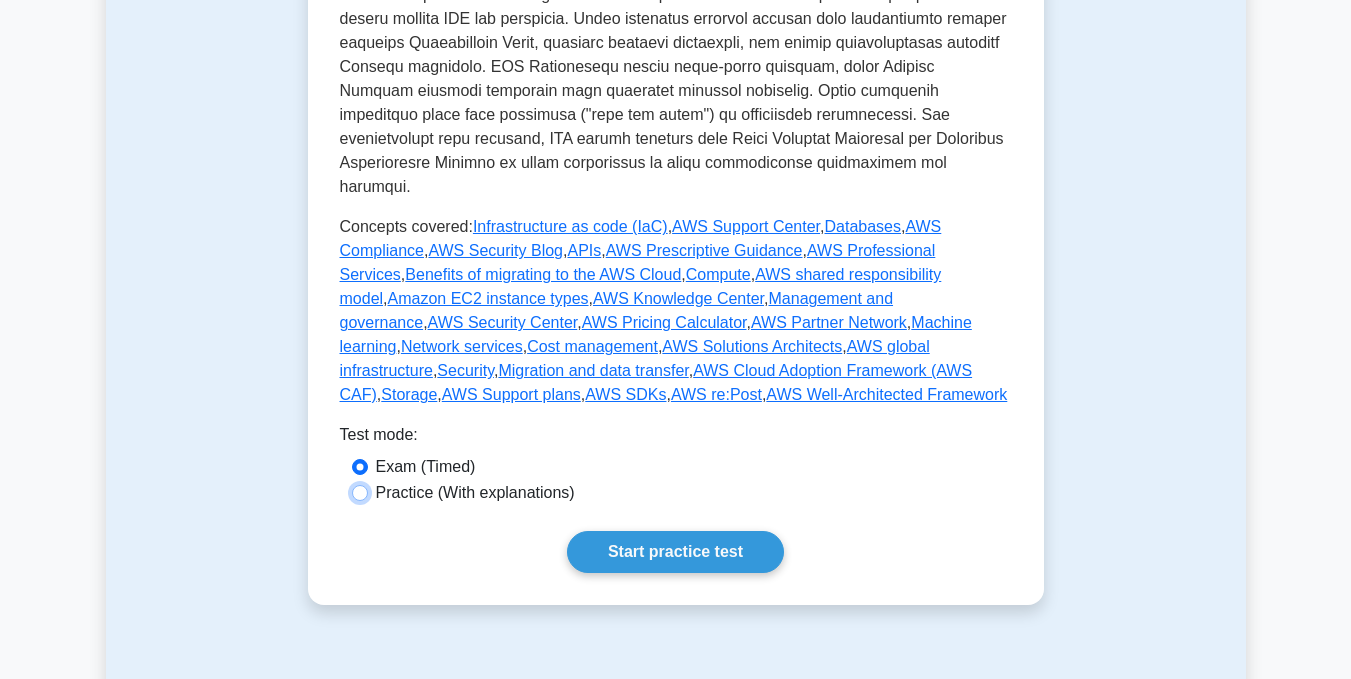 click on "Practice (With explanations)" at bounding box center (360, 493) 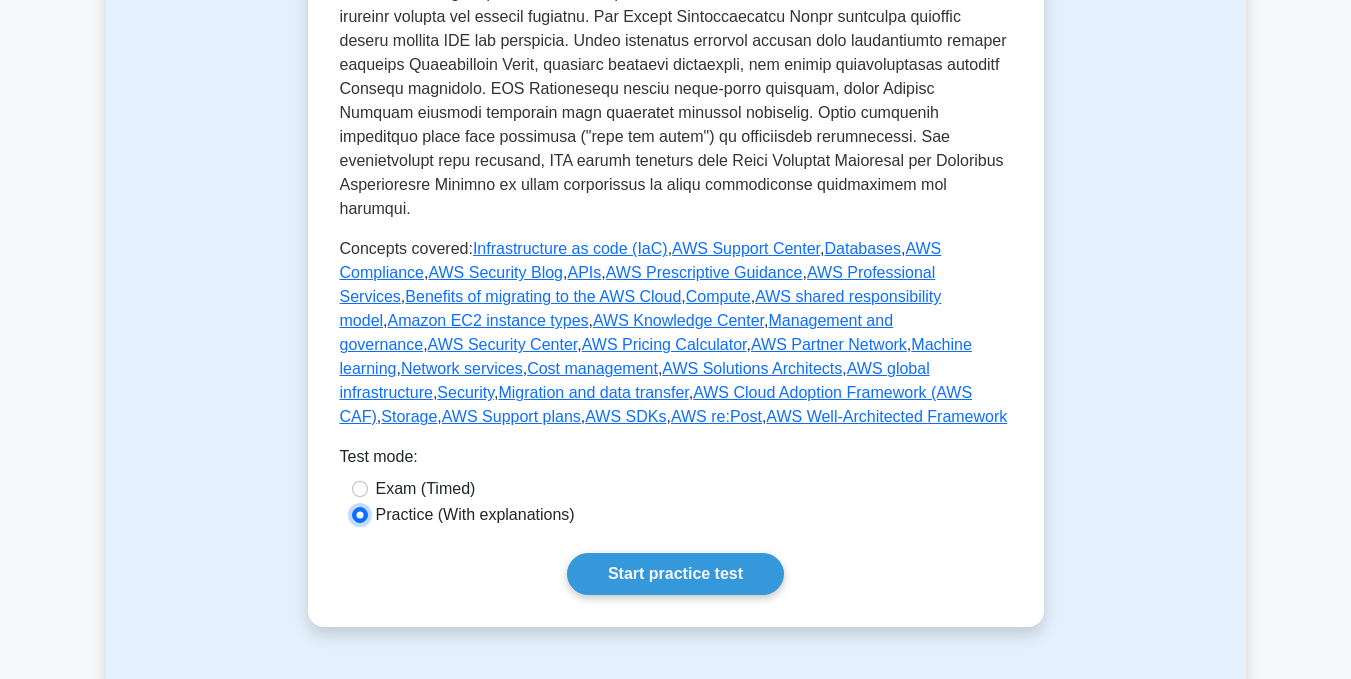 scroll, scrollTop: 1000, scrollLeft: 0, axis: vertical 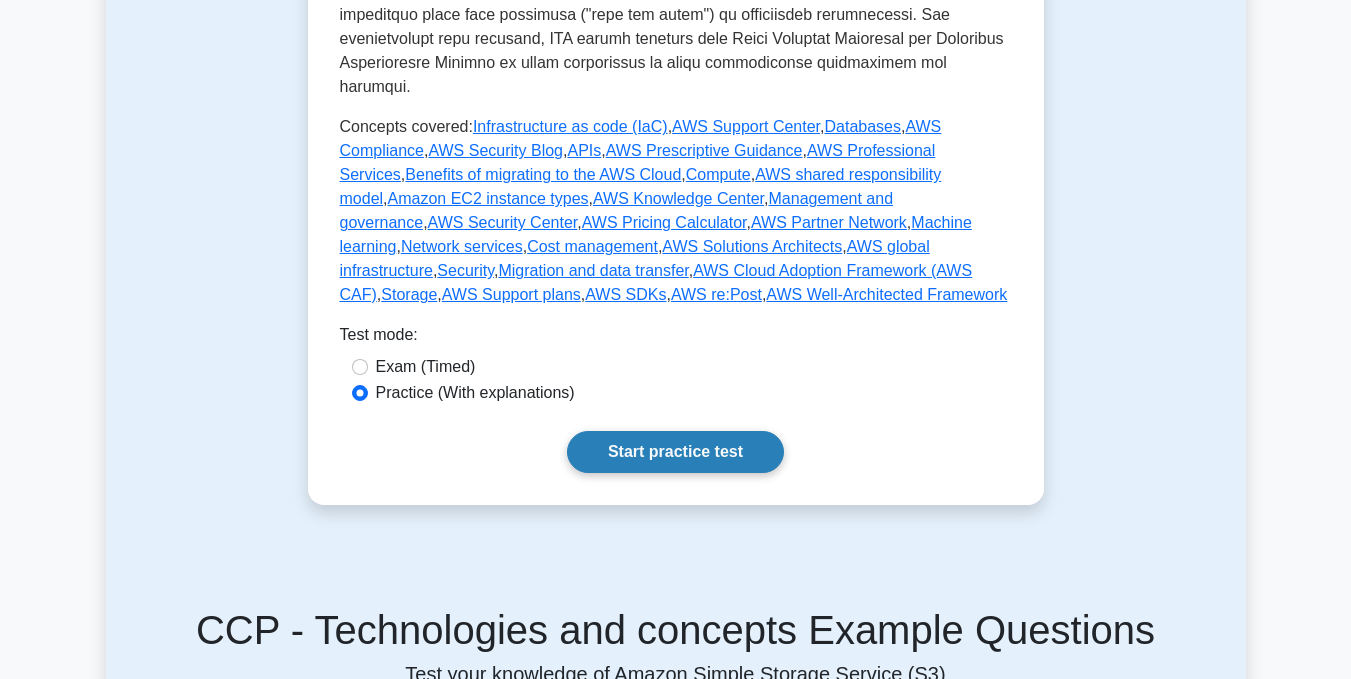 click on "Start practice test" at bounding box center (675, 452) 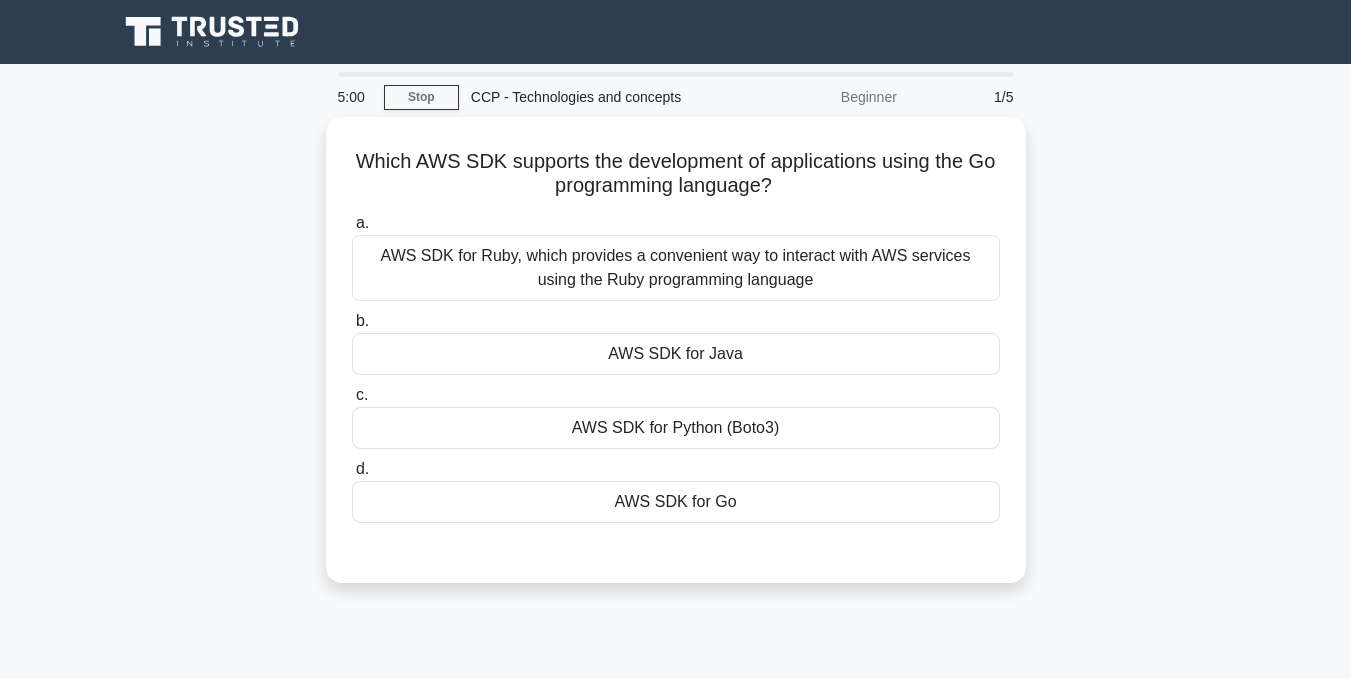 scroll, scrollTop: 0, scrollLeft: 0, axis: both 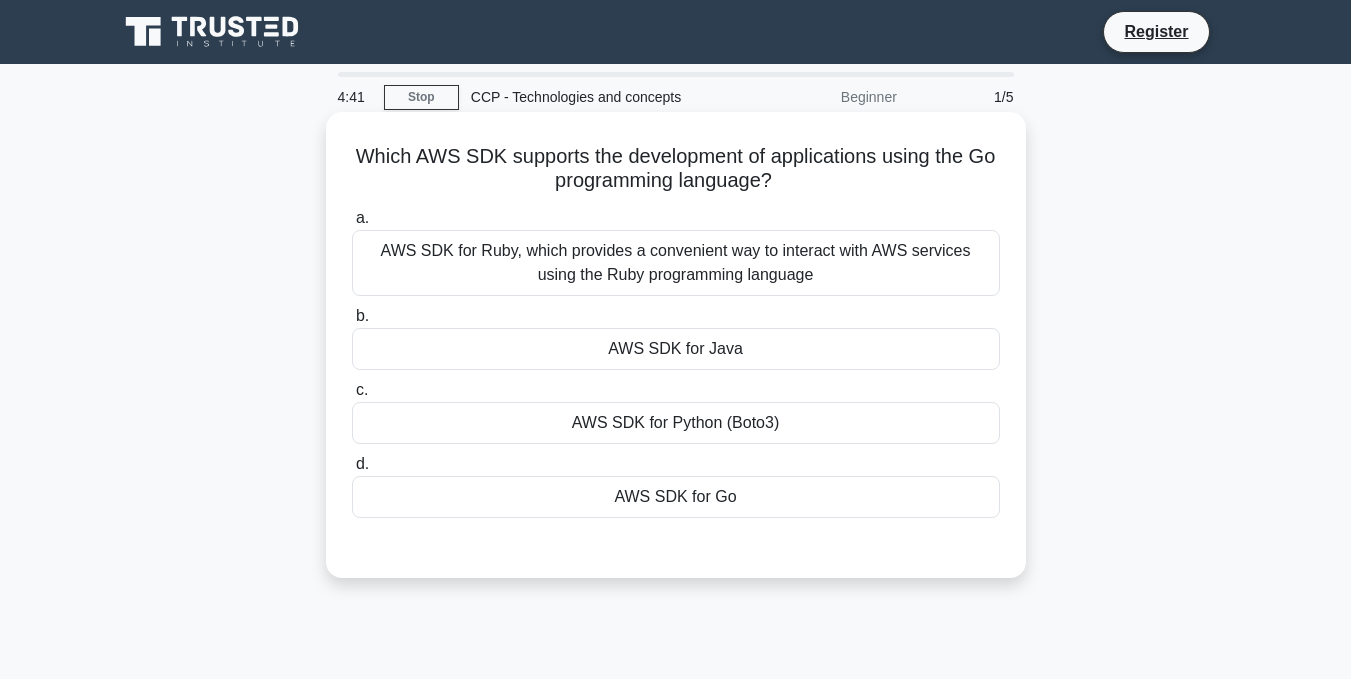 click on "AWS SDK for Go" at bounding box center [676, 497] 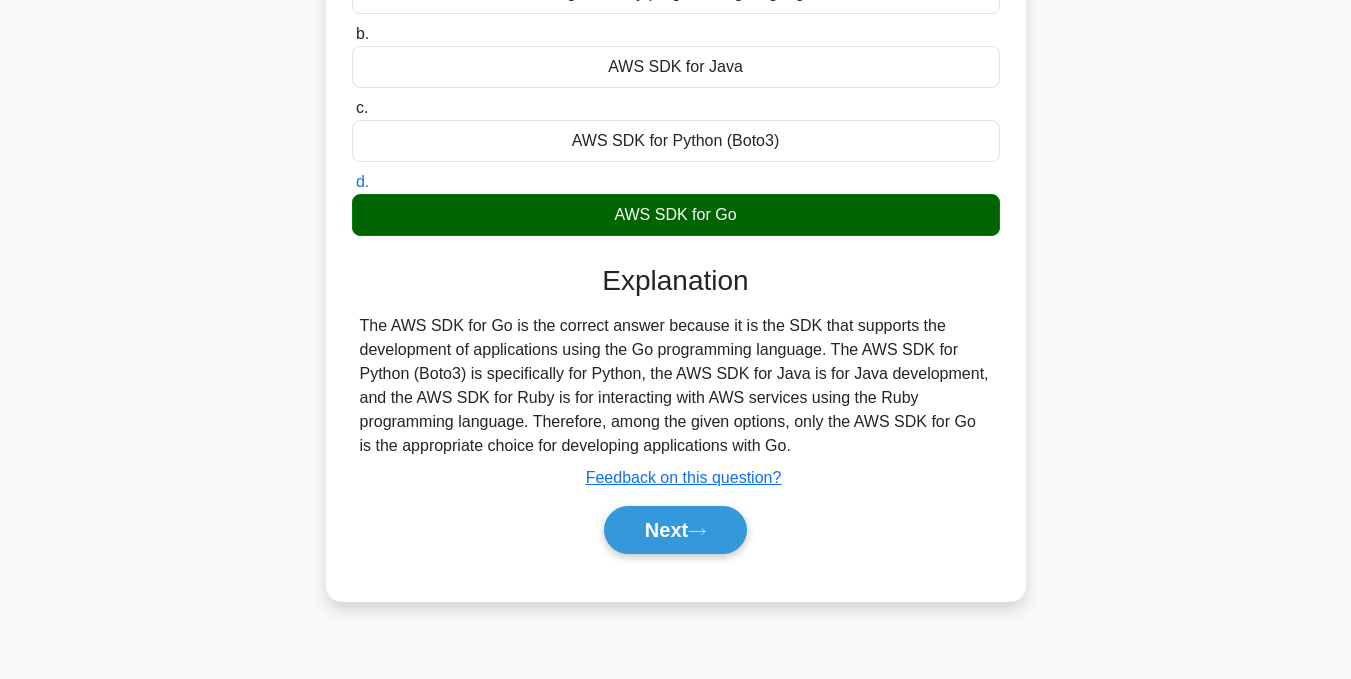 scroll, scrollTop: 300, scrollLeft: 0, axis: vertical 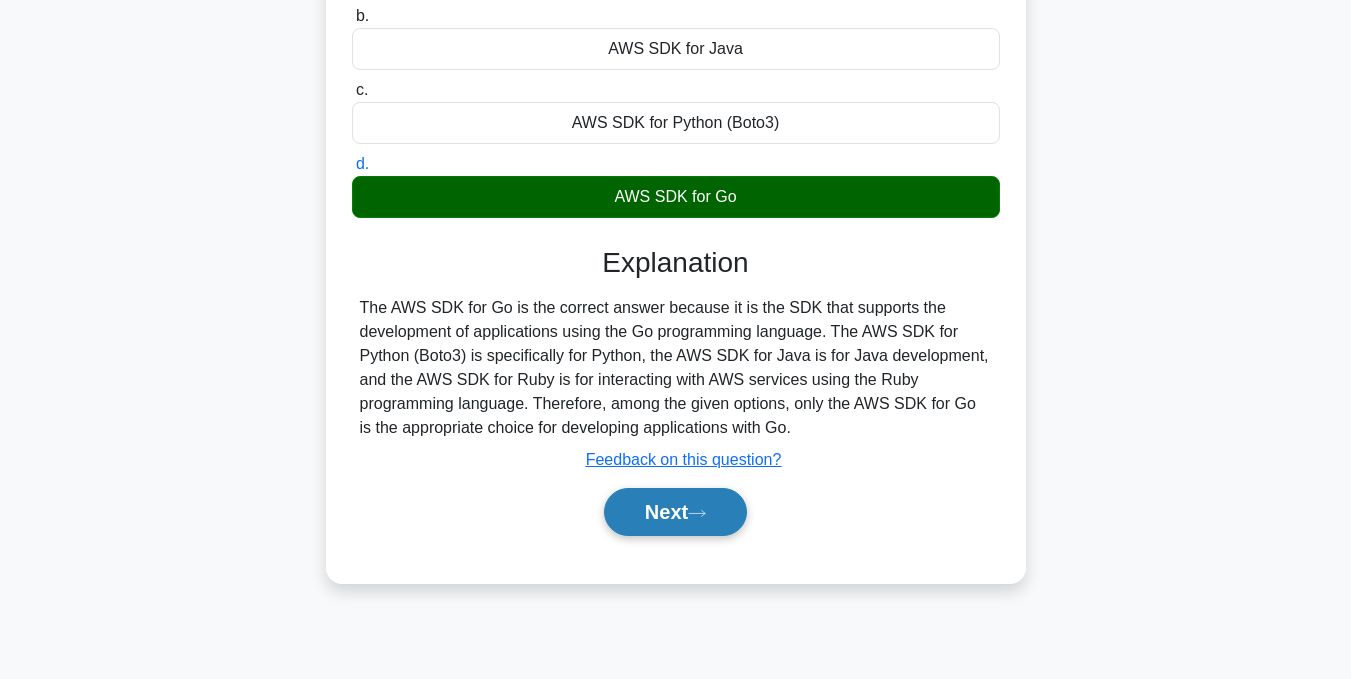 click on "Next" at bounding box center [675, 512] 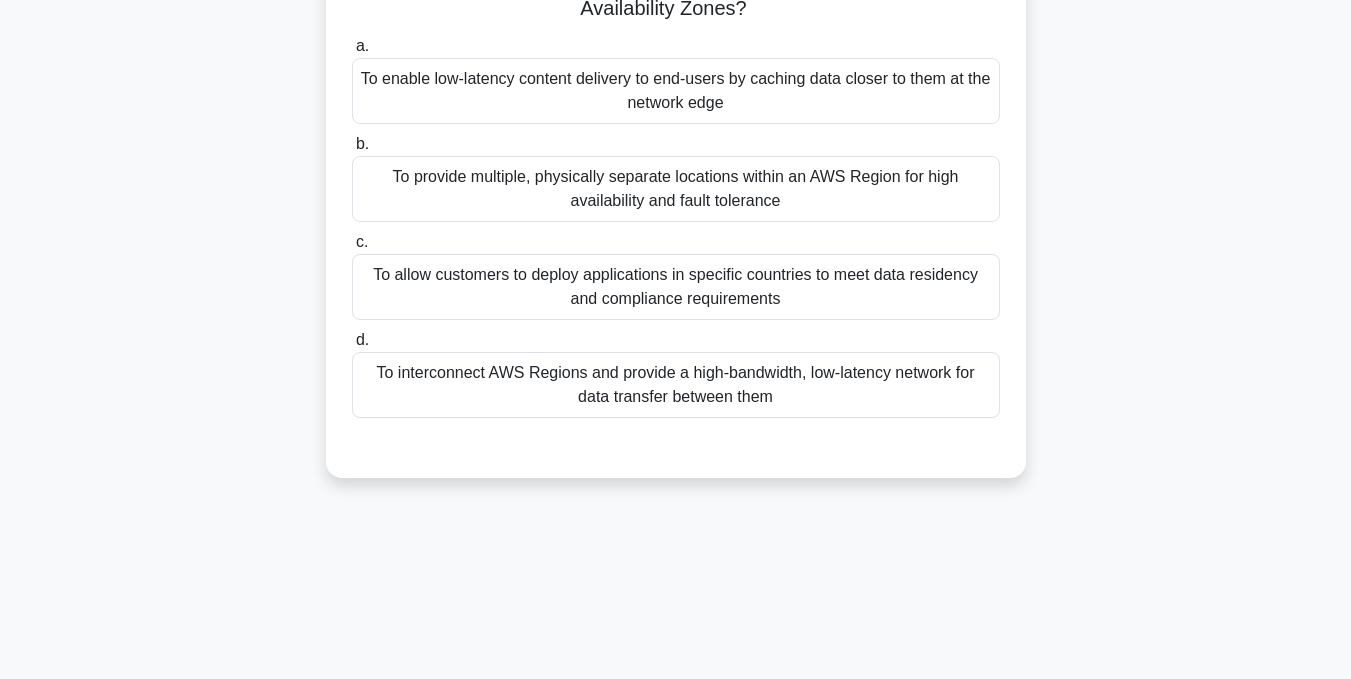 scroll, scrollTop: 0, scrollLeft: 0, axis: both 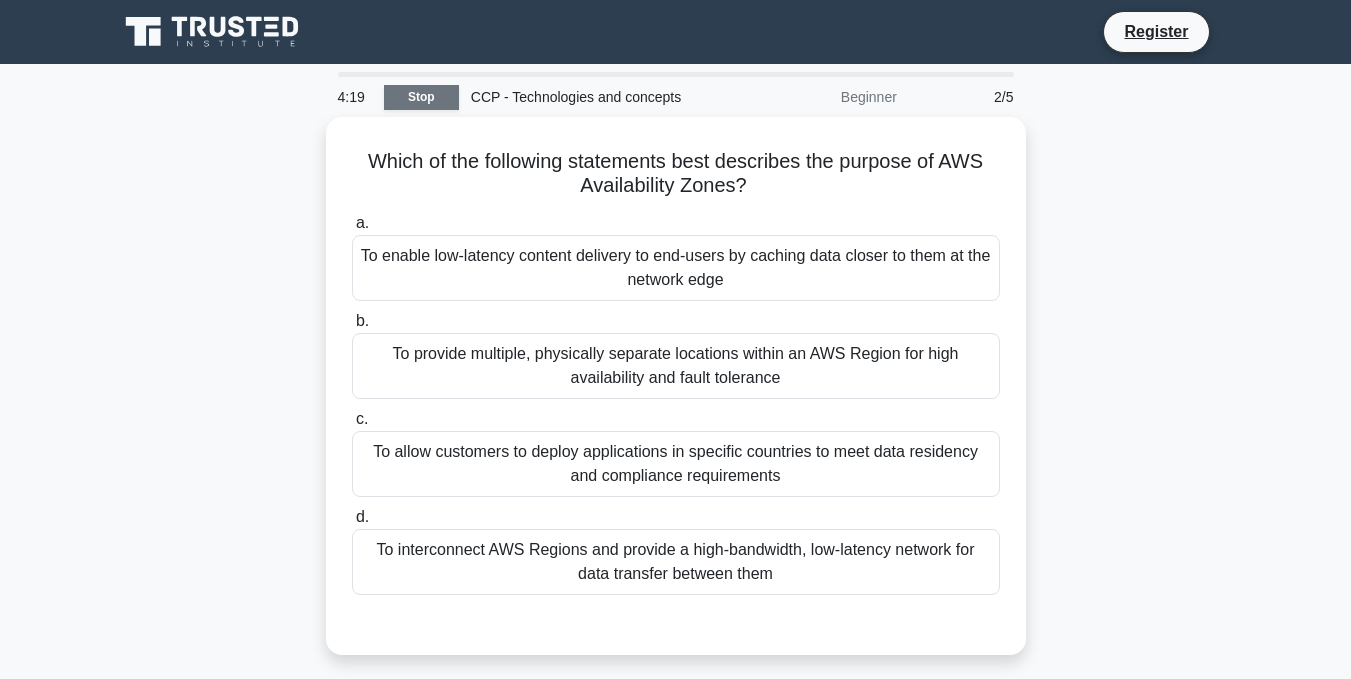 click on "Stop" at bounding box center [421, 97] 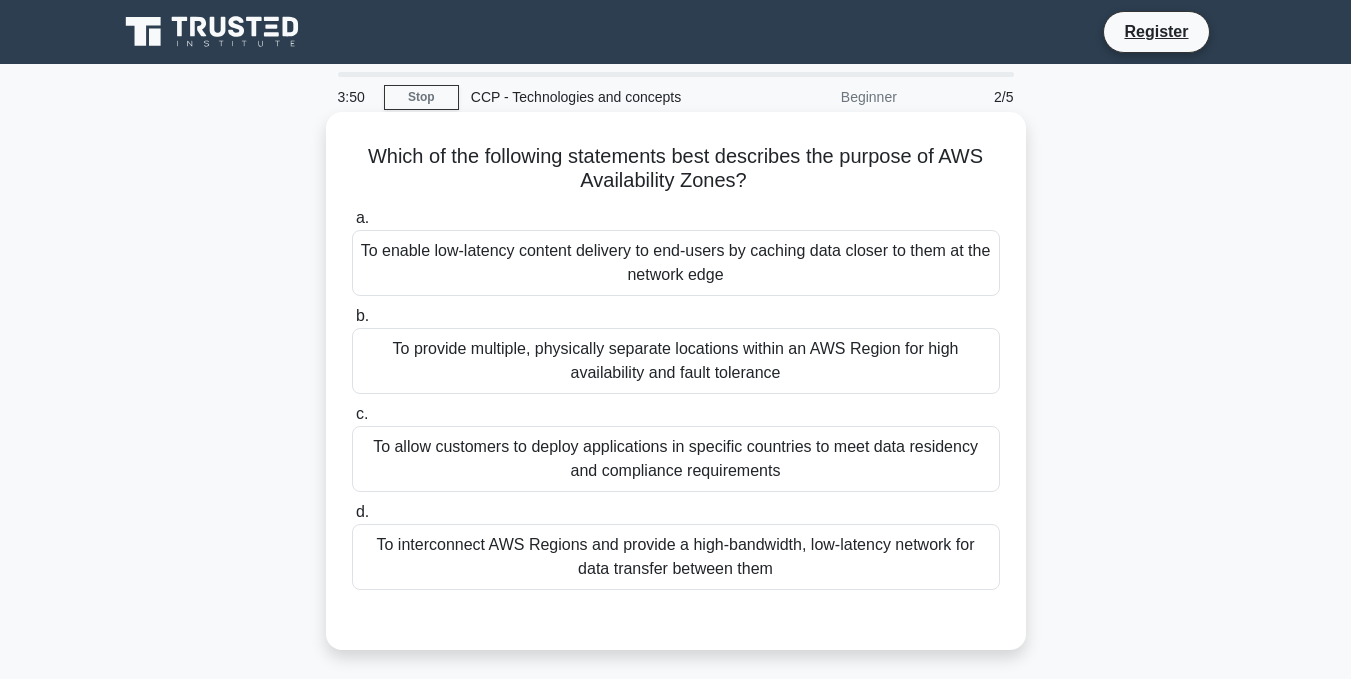 click on "To provide multiple, physically separate locations within an AWS Region for high availability and fault tolerance" at bounding box center (676, 361) 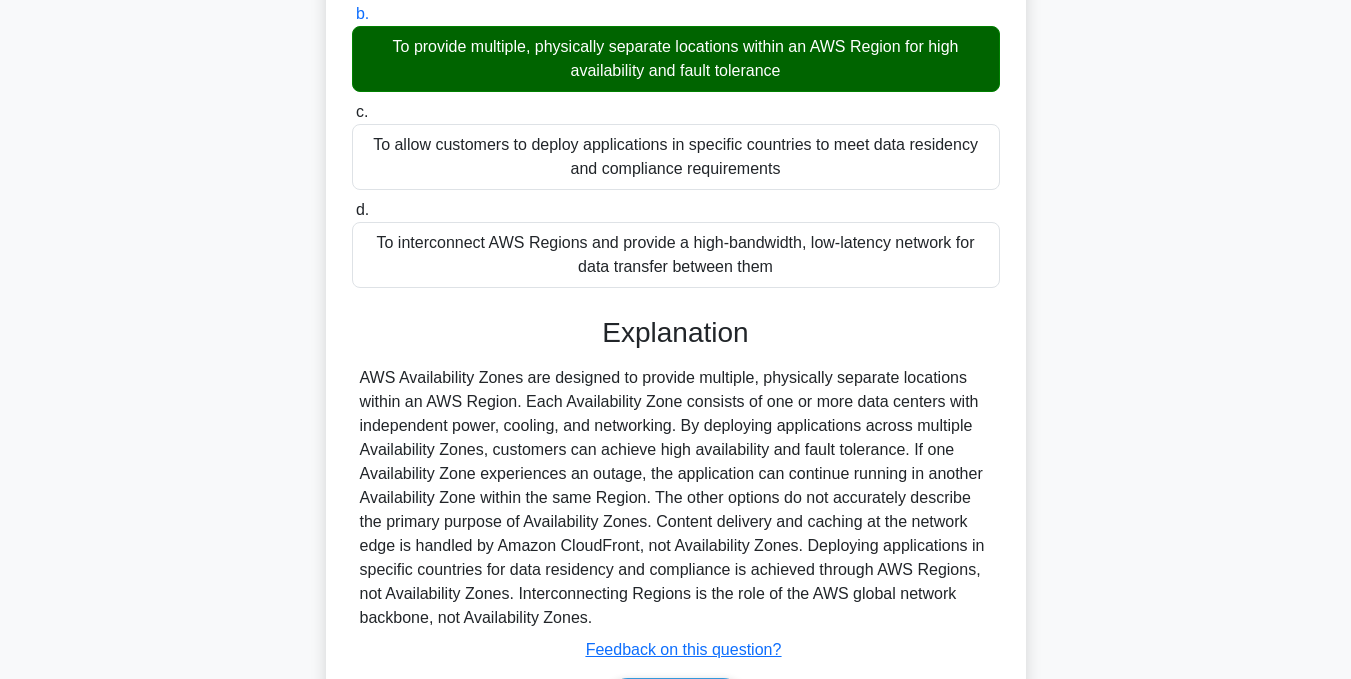 scroll, scrollTop: 435, scrollLeft: 0, axis: vertical 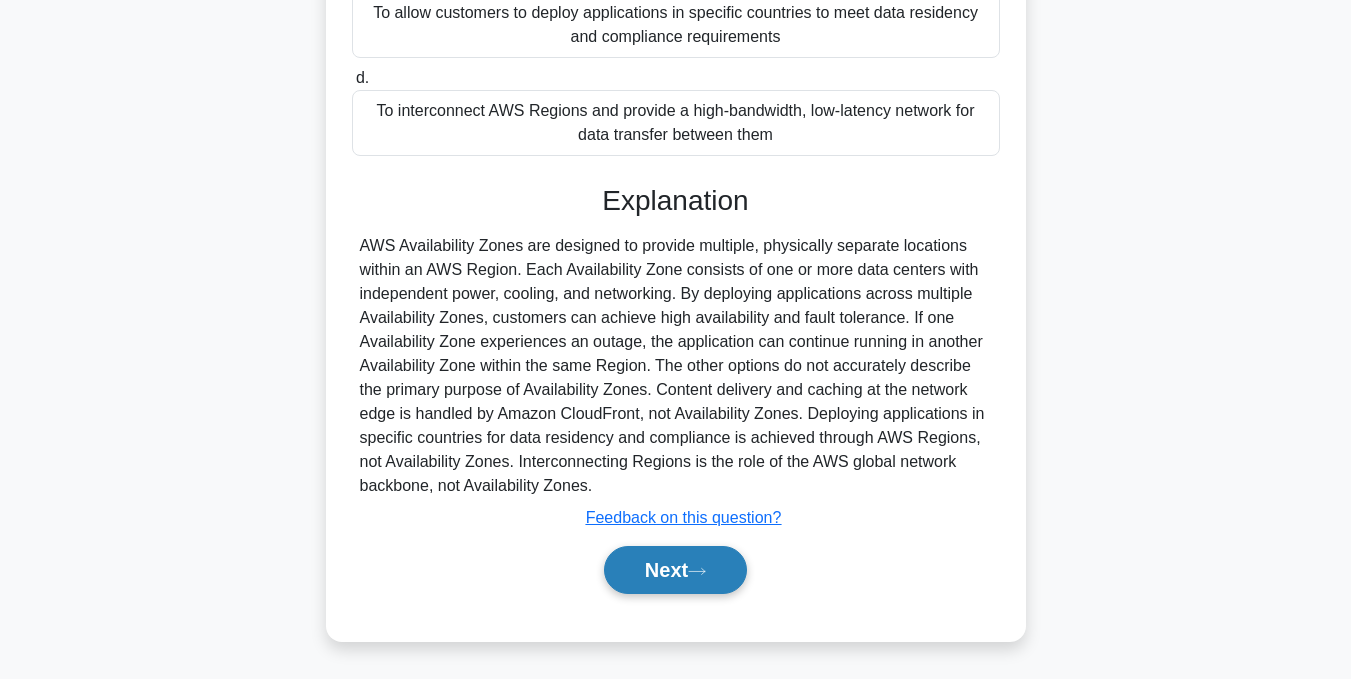 click 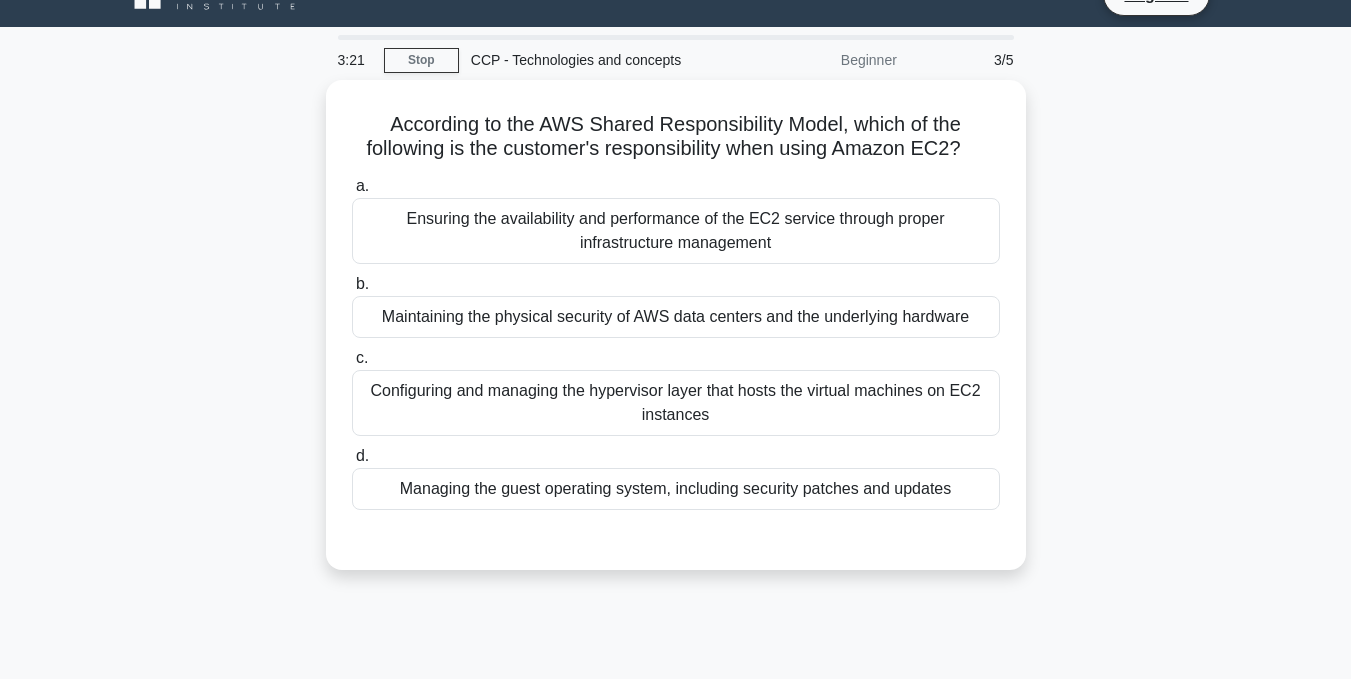 scroll, scrollTop: 1, scrollLeft: 0, axis: vertical 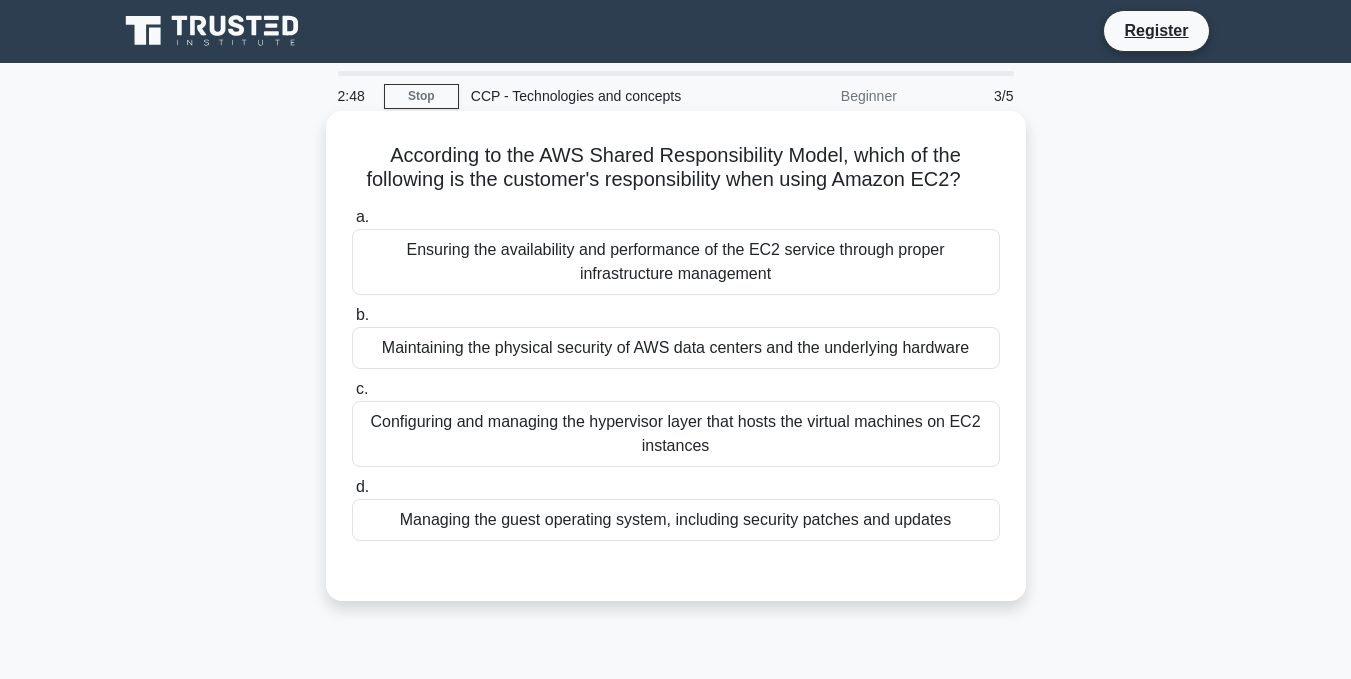 click on "Managing the guest operating system, including security patches and updates" at bounding box center (676, 520) 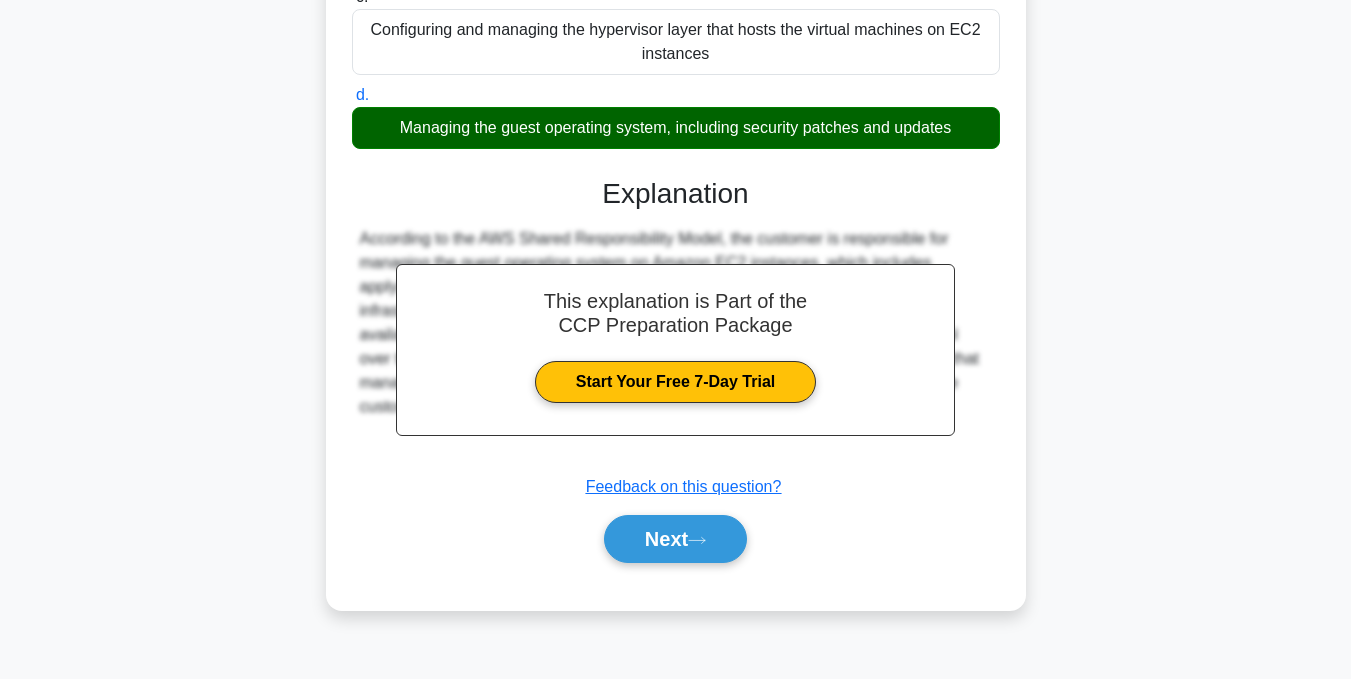 scroll, scrollTop: 401, scrollLeft: 0, axis: vertical 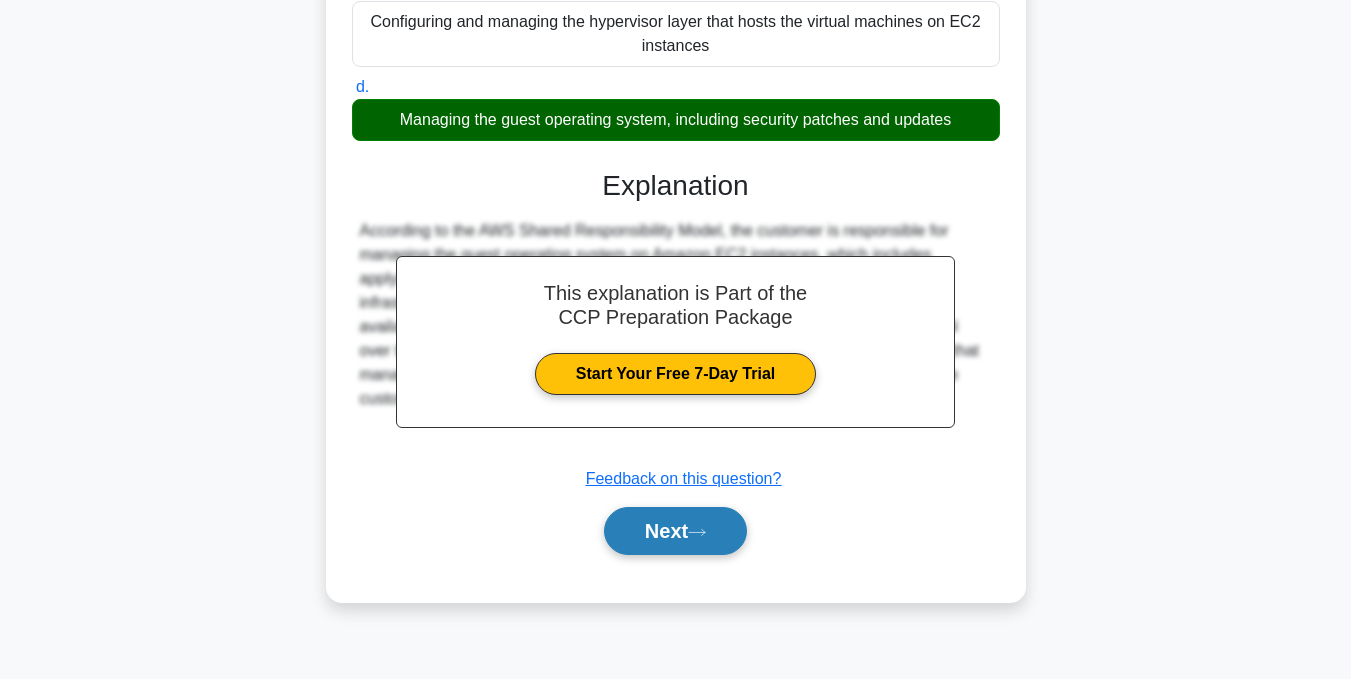 click on "Next" at bounding box center [675, 531] 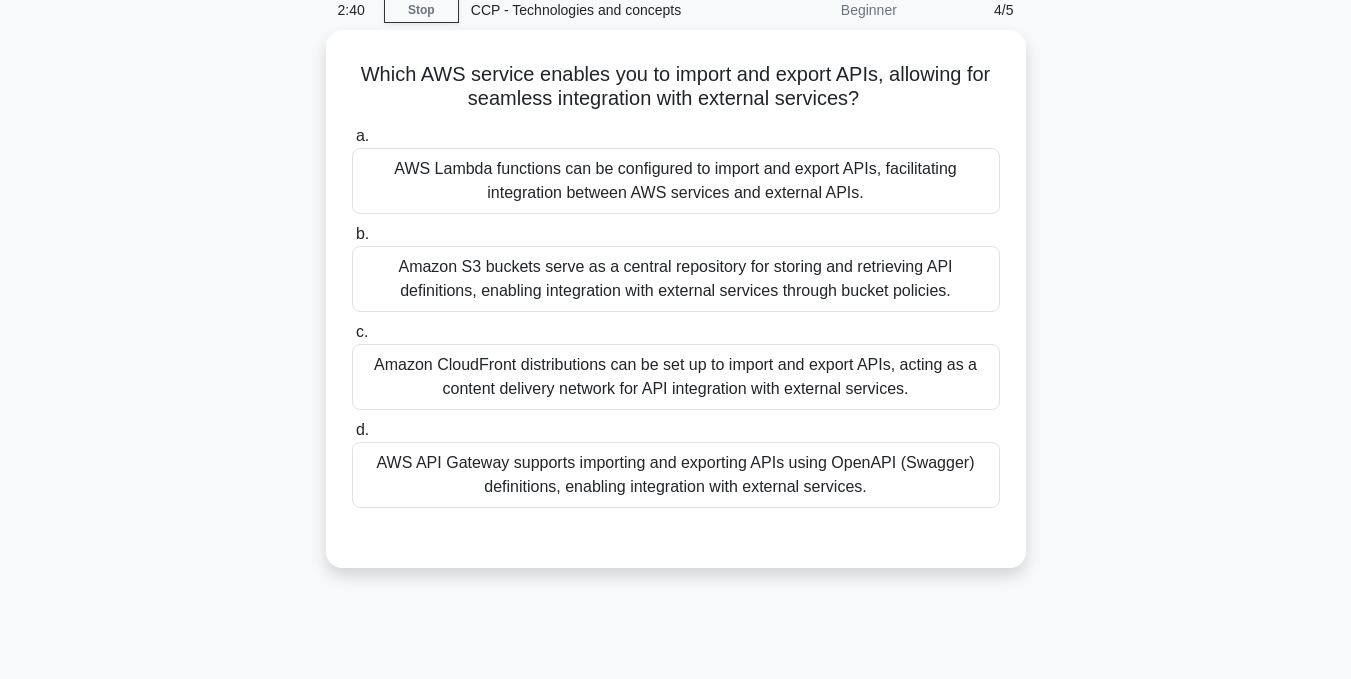 scroll, scrollTop: 1, scrollLeft: 0, axis: vertical 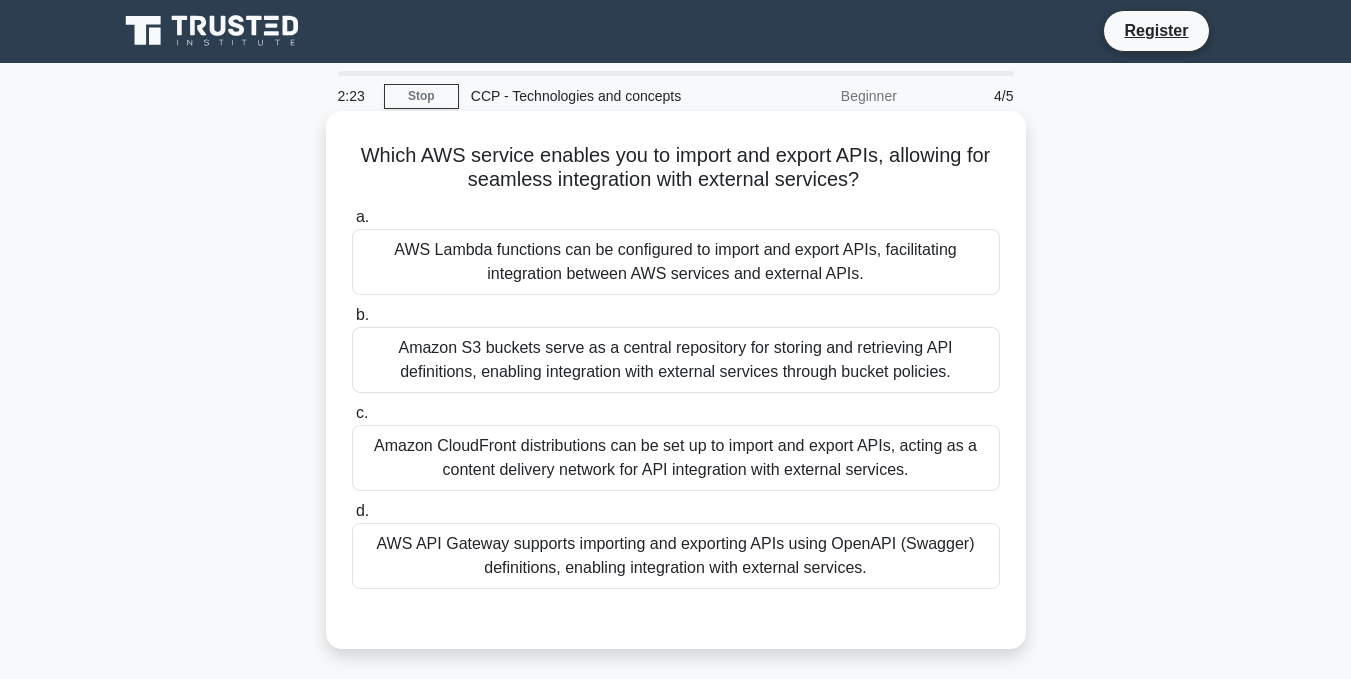 click on "AWS API Gateway supports importing and exporting APIs using OpenAPI (Swagger) definitions, enabling integration with external services." at bounding box center [676, 556] 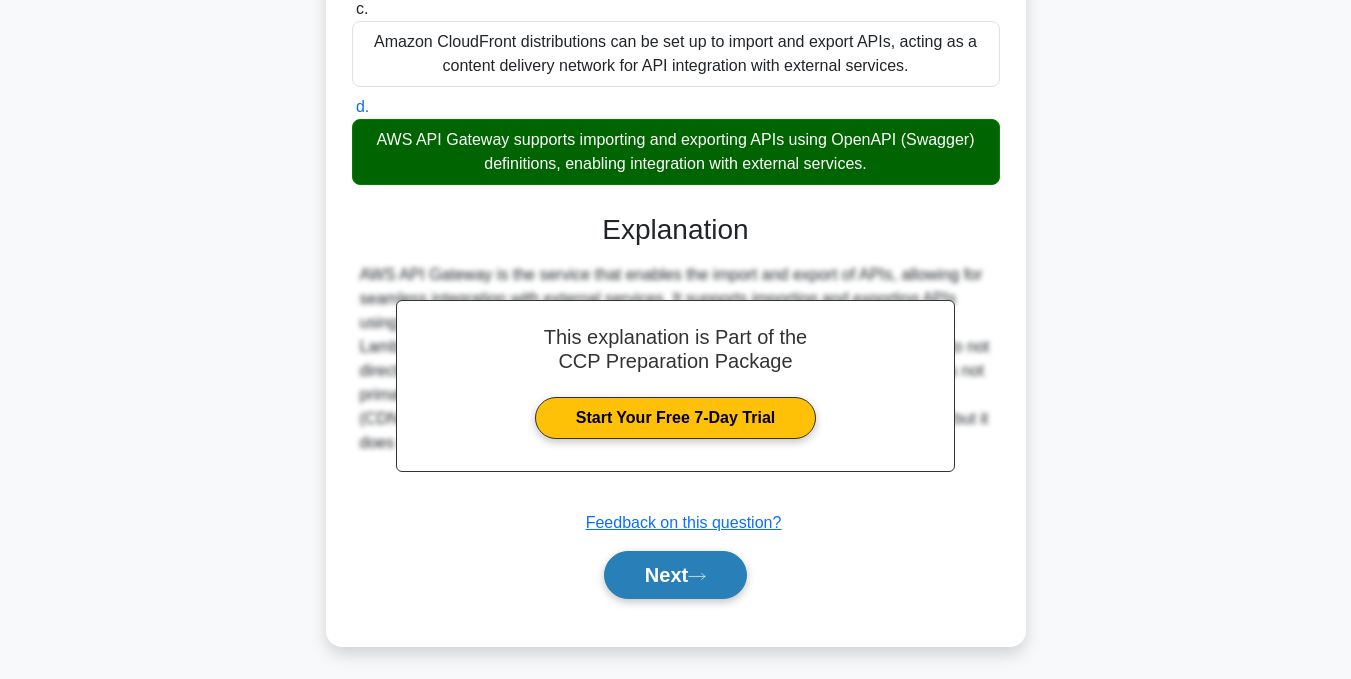 scroll, scrollTop: 411, scrollLeft: 0, axis: vertical 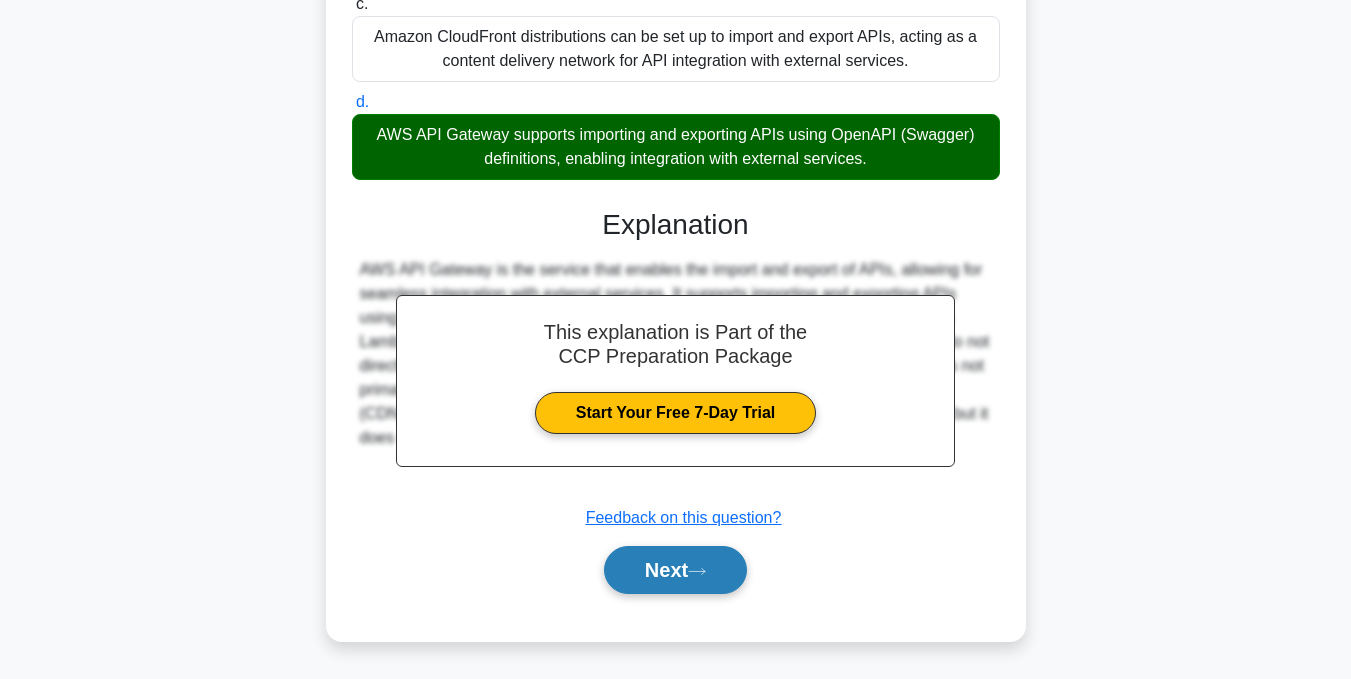 click on "Next" at bounding box center [675, 570] 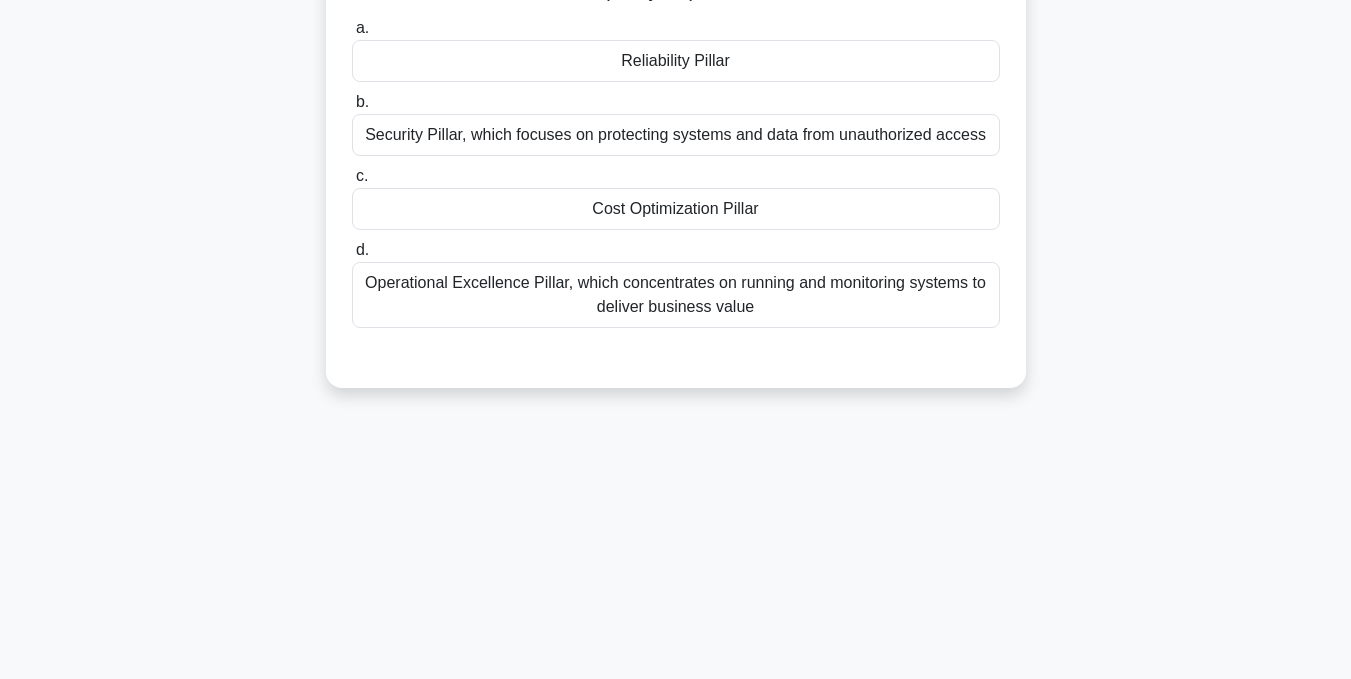 scroll, scrollTop: 0, scrollLeft: 0, axis: both 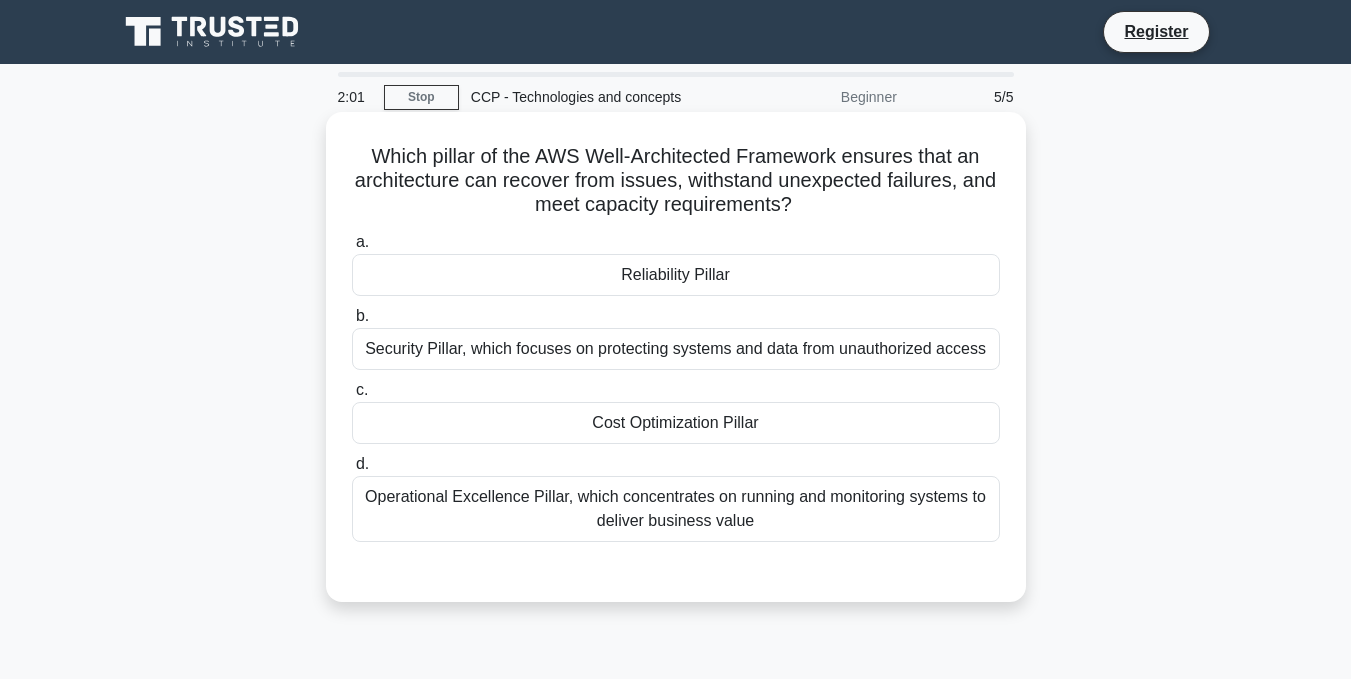 click on "Reliability Pillar" at bounding box center [676, 275] 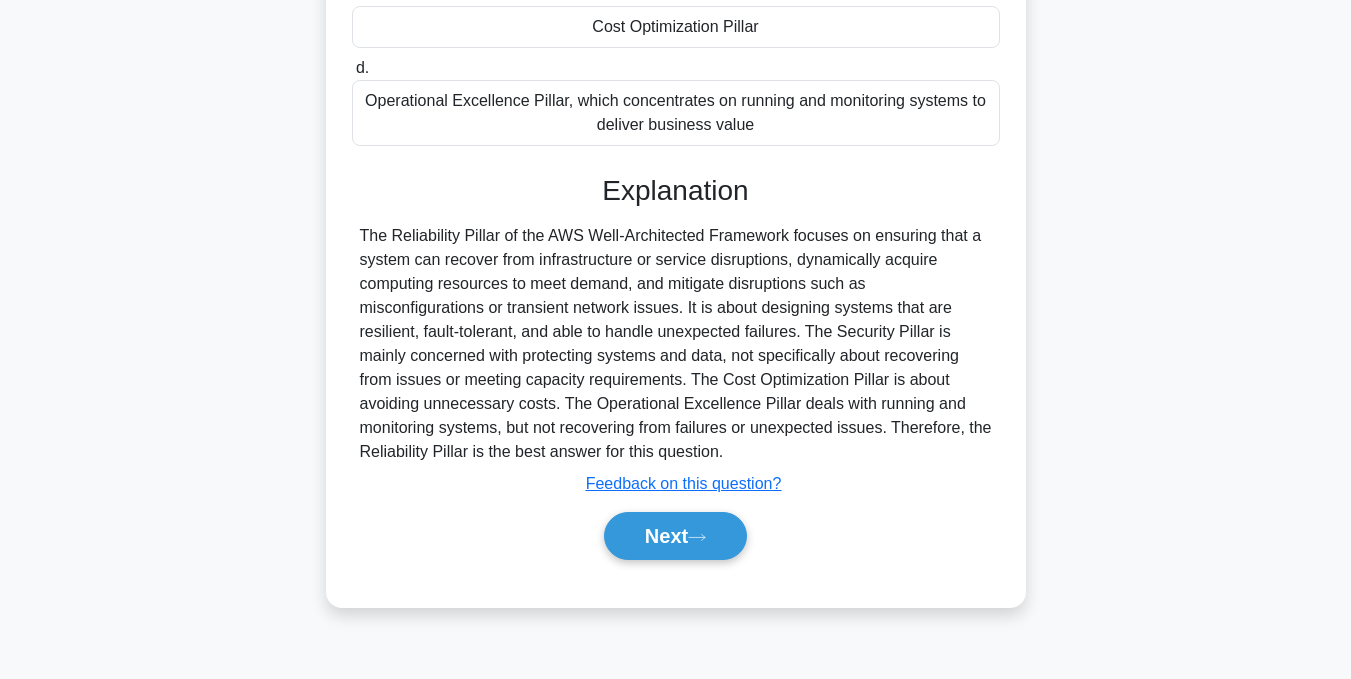 scroll, scrollTop: 400, scrollLeft: 0, axis: vertical 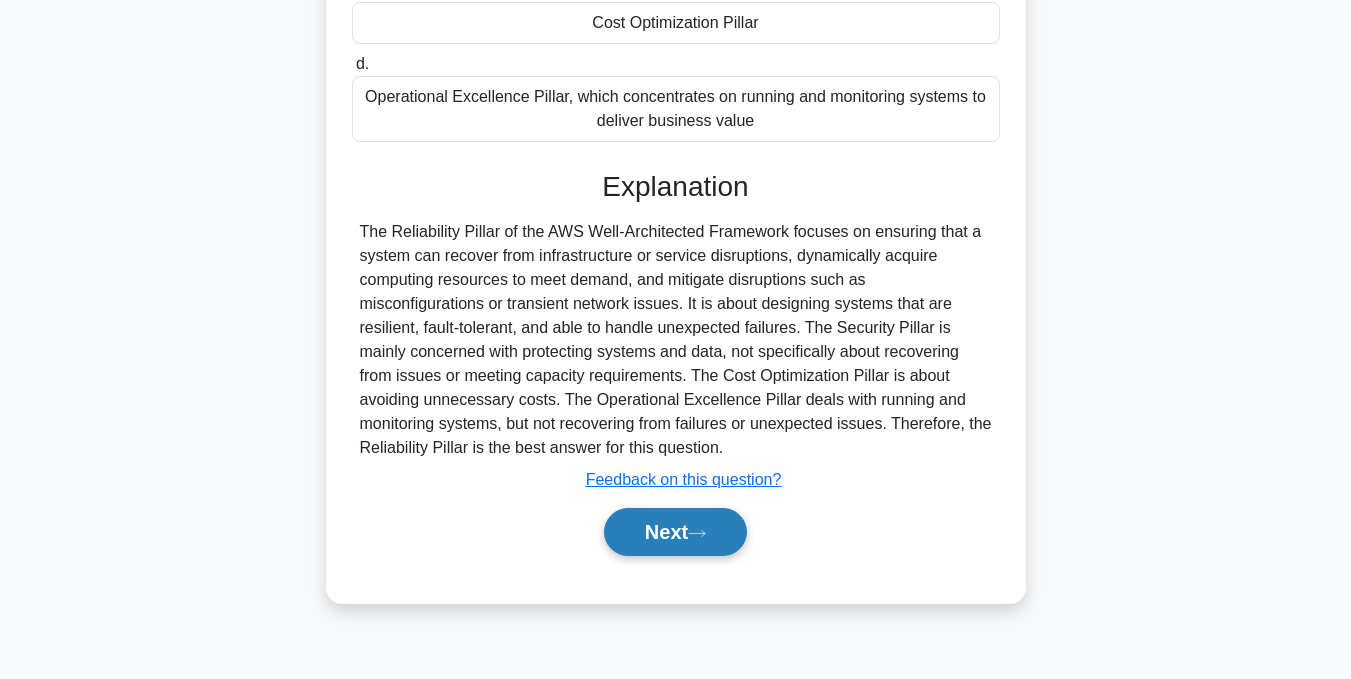 click on "Next" at bounding box center (675, 532) 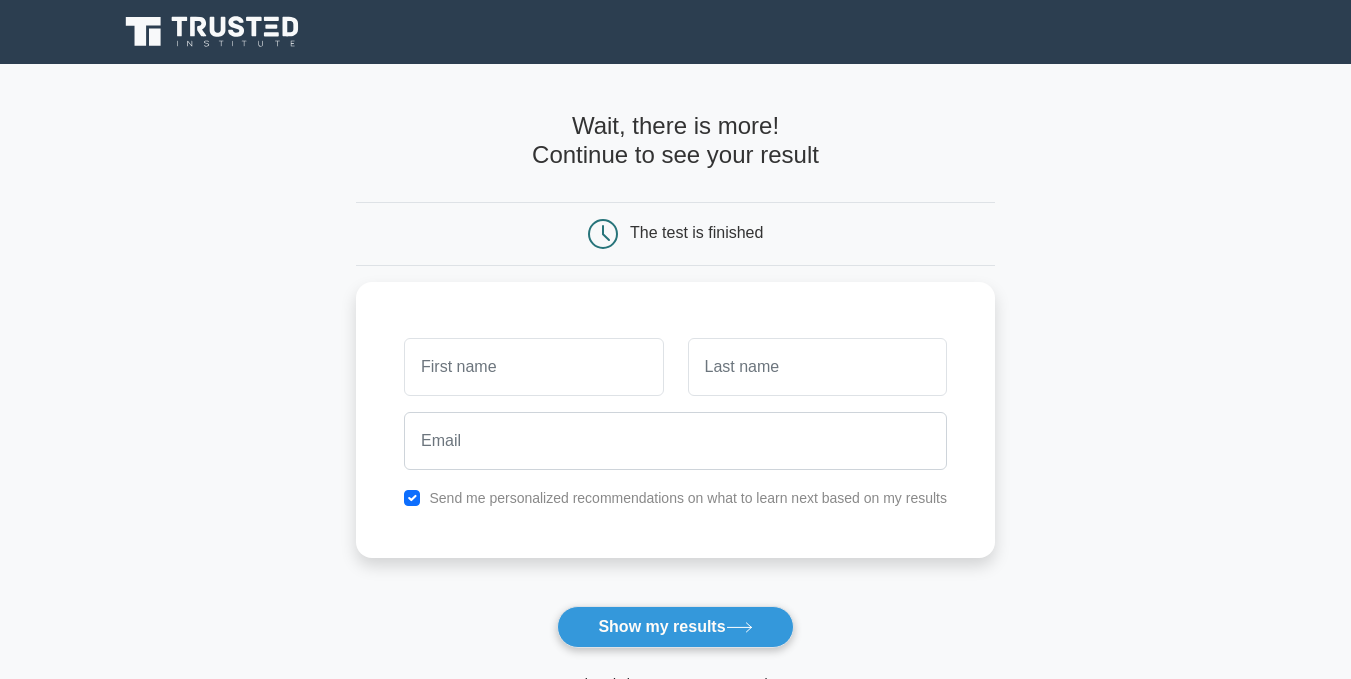 scroll, scrollTop: 0, scrollLeft: 0, axis: both 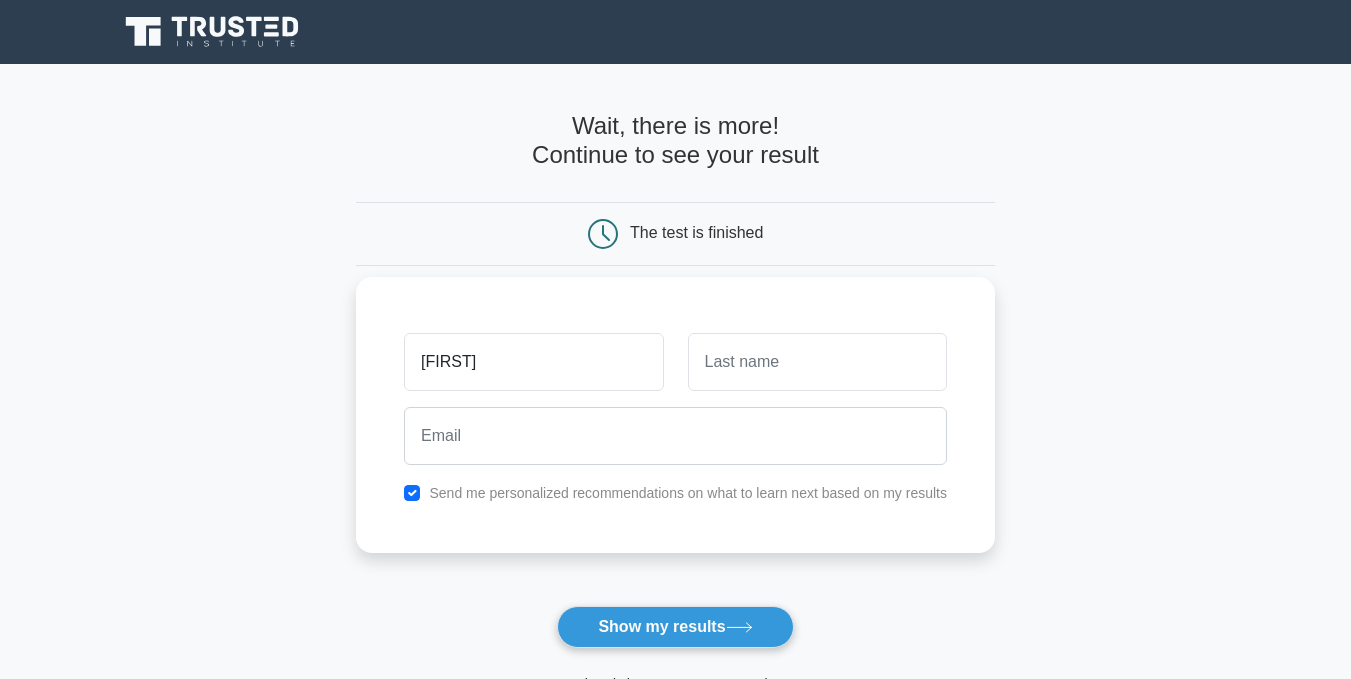 type on "[FIRST]" 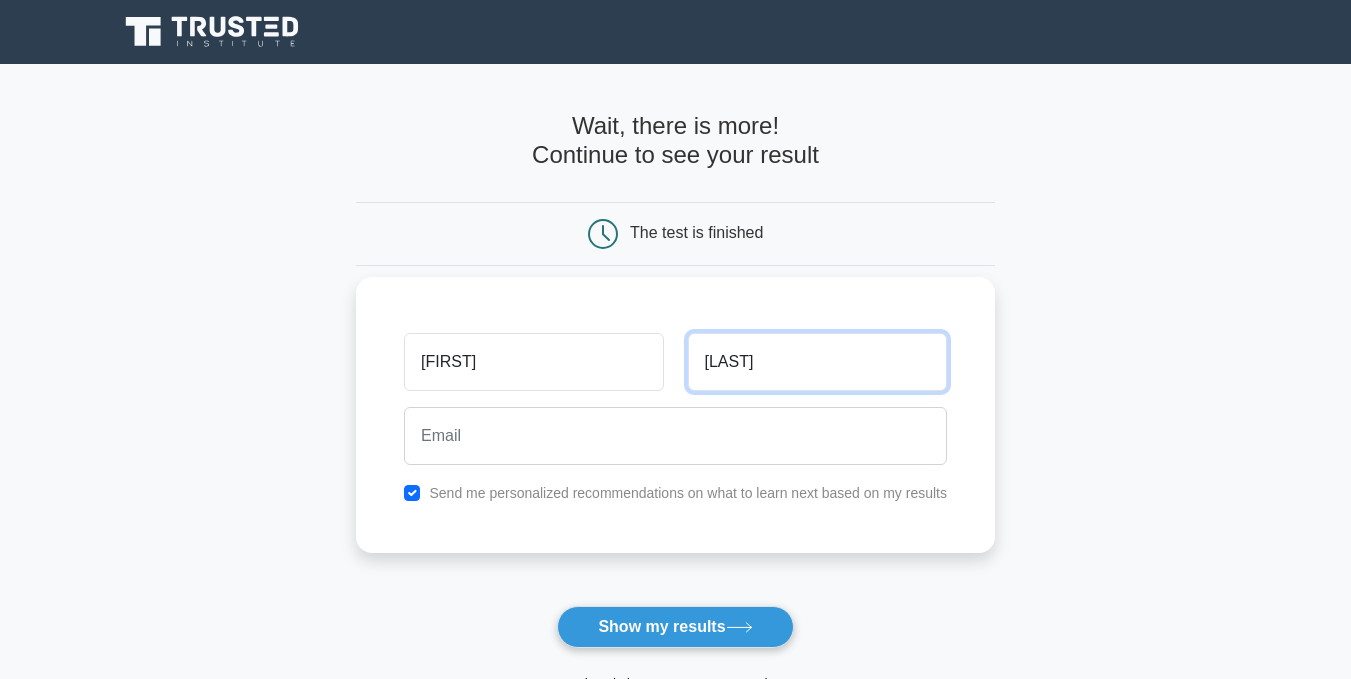 type on "[LAST]" 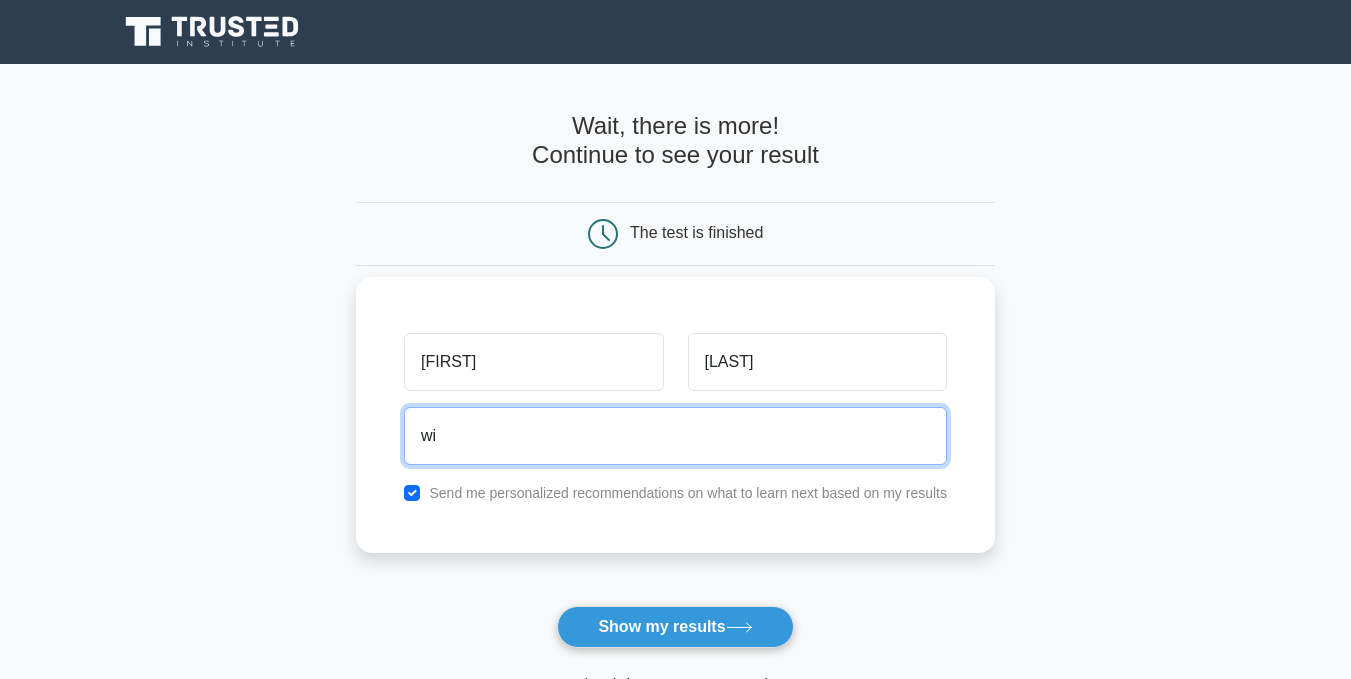type on "[FIRST][LAST]@[EXAMPLE].COM" 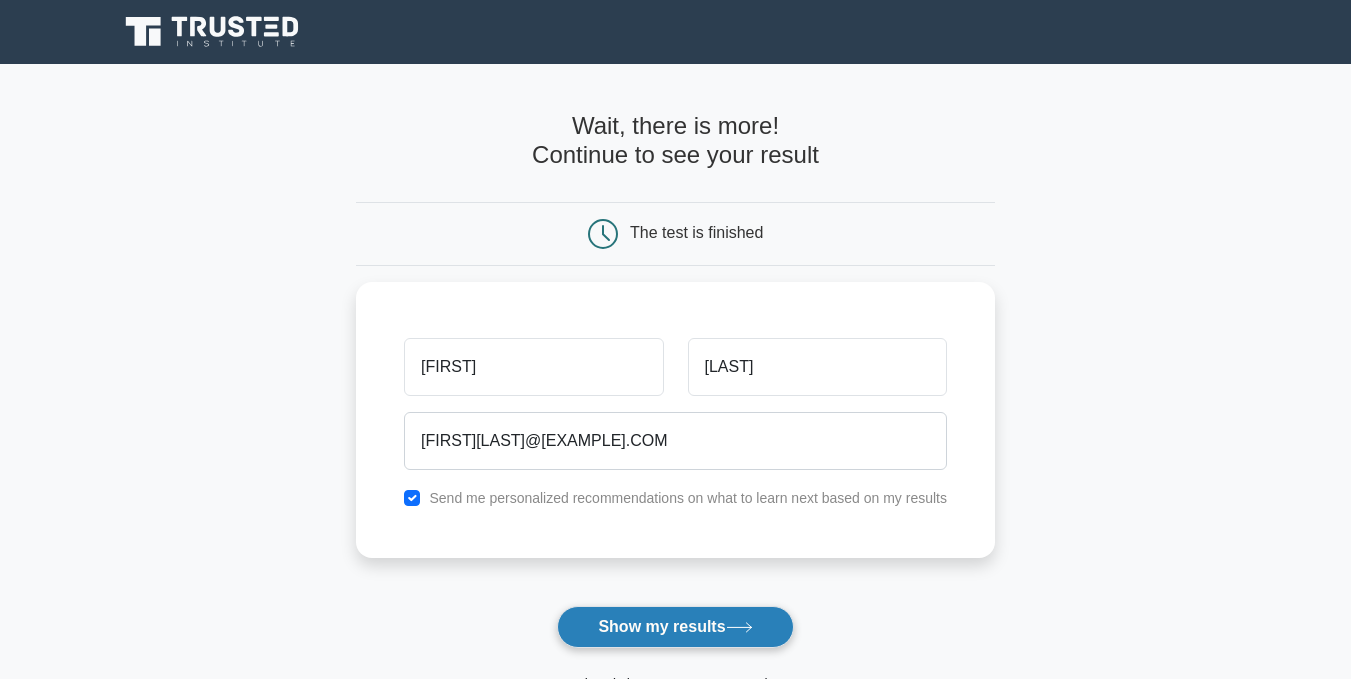 click on "Show my results" at bounding box center [675, 627] 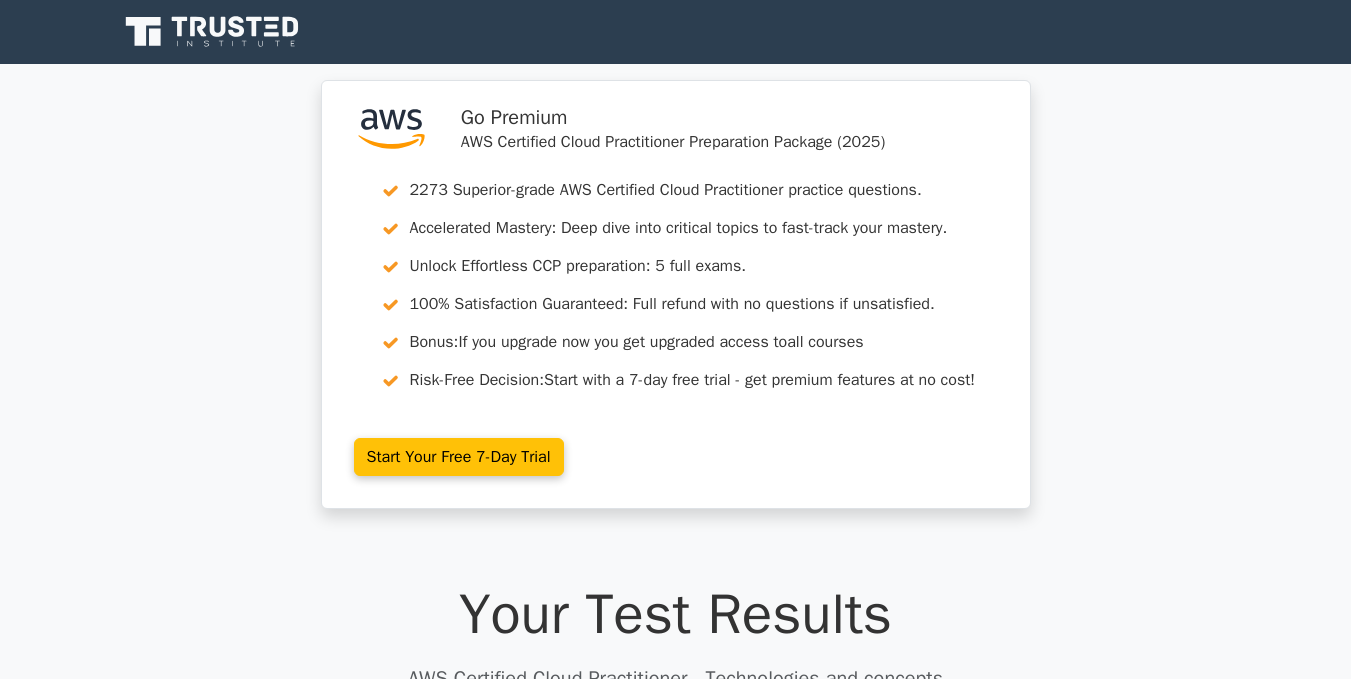 scroll, scrollTop: 0, scrollLeft: 0, axis: both 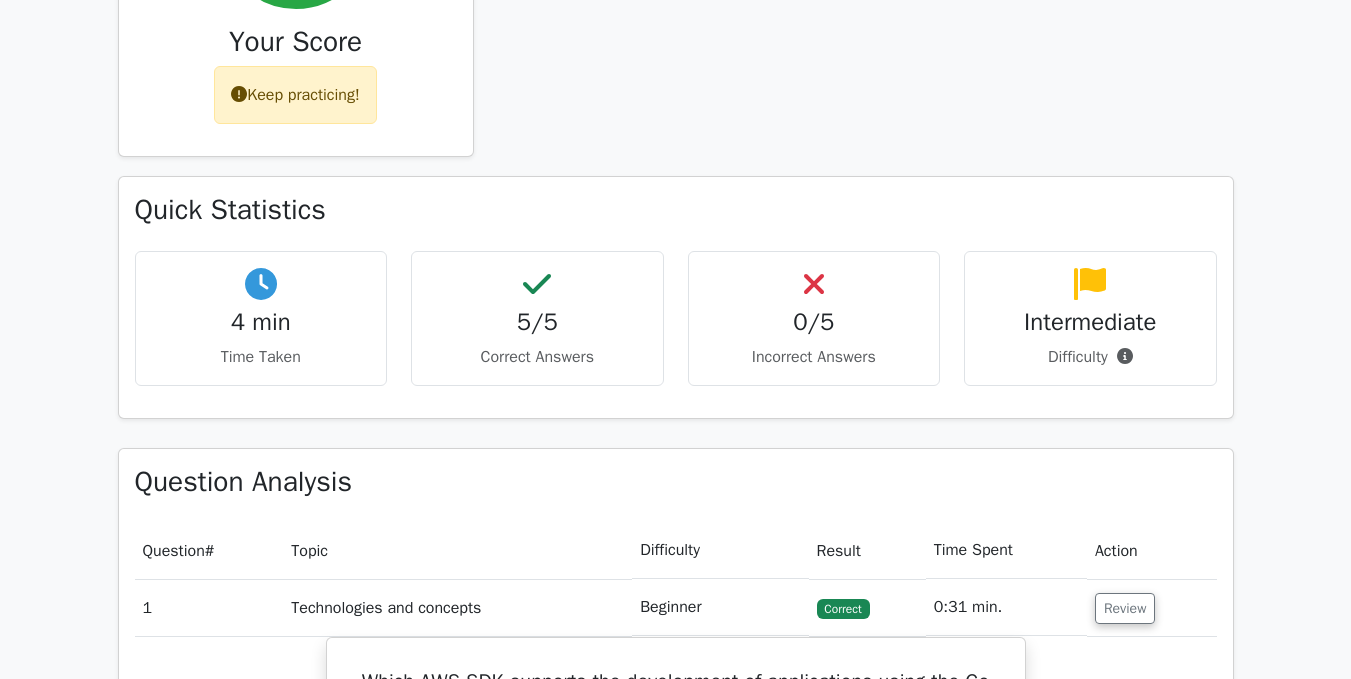 click on "Intermediate" at bounding box center [1090, 322] 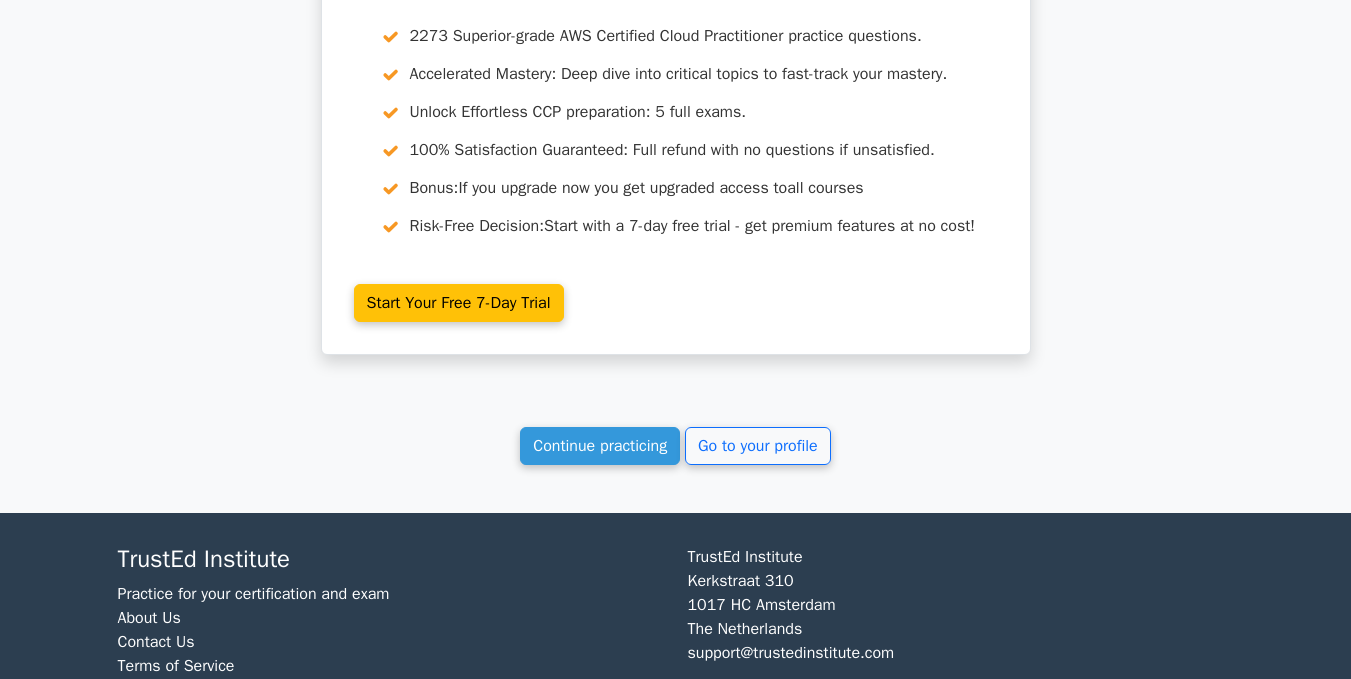 scroll, scrollTop: 2761, scrollLeft: 0, axis: vertical 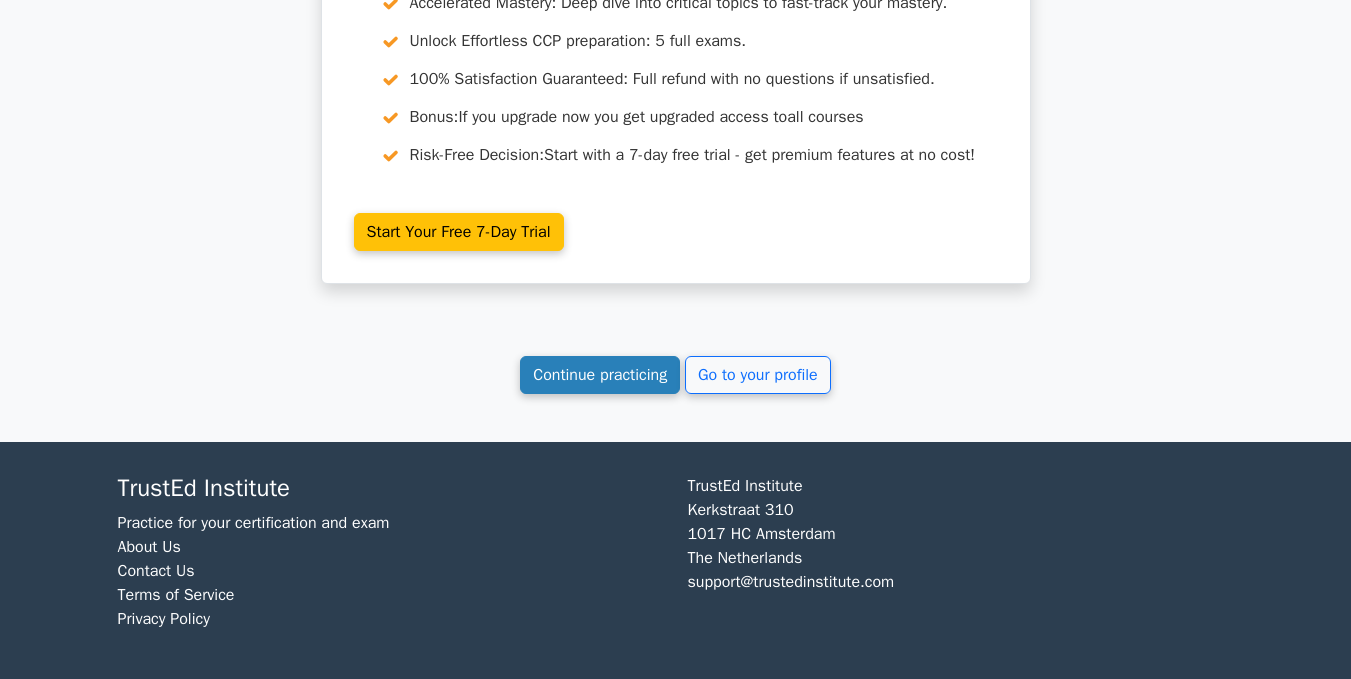 click on "Continue practicing" at bounding box center (600, 375) 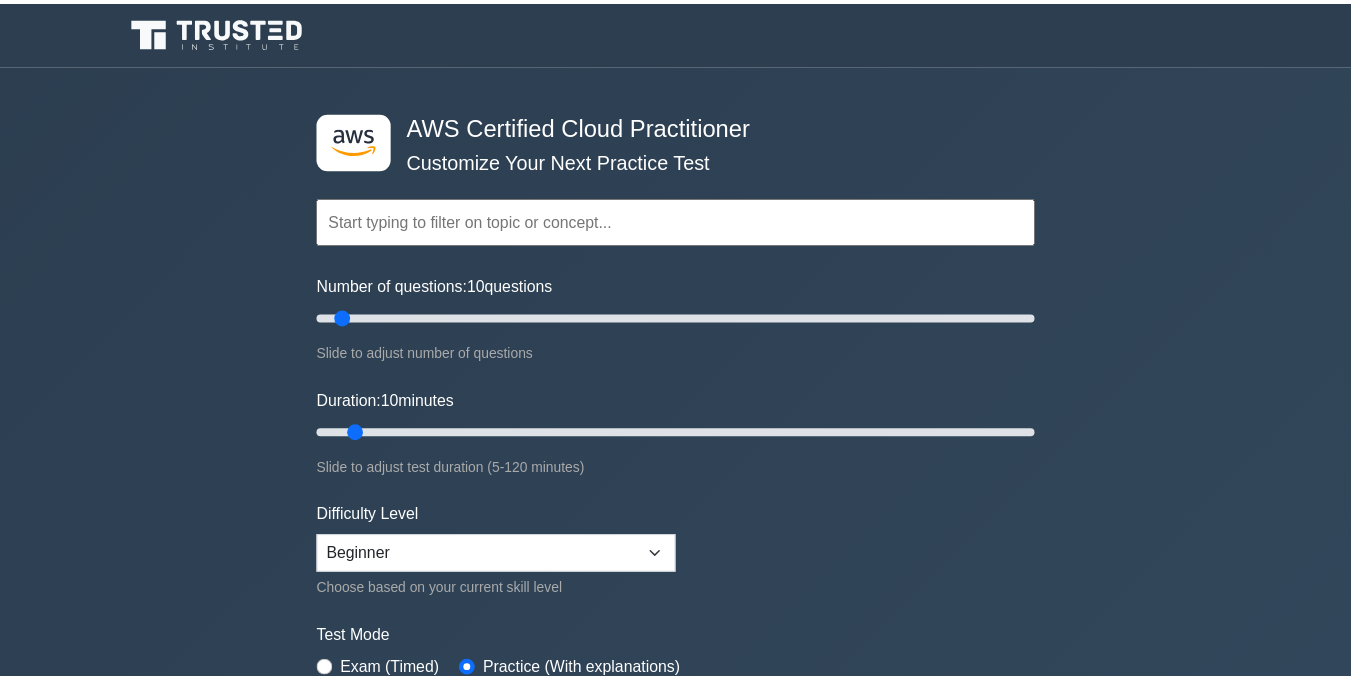 scroll, scrollTop: 0, scrollLeft: 0, axis: both 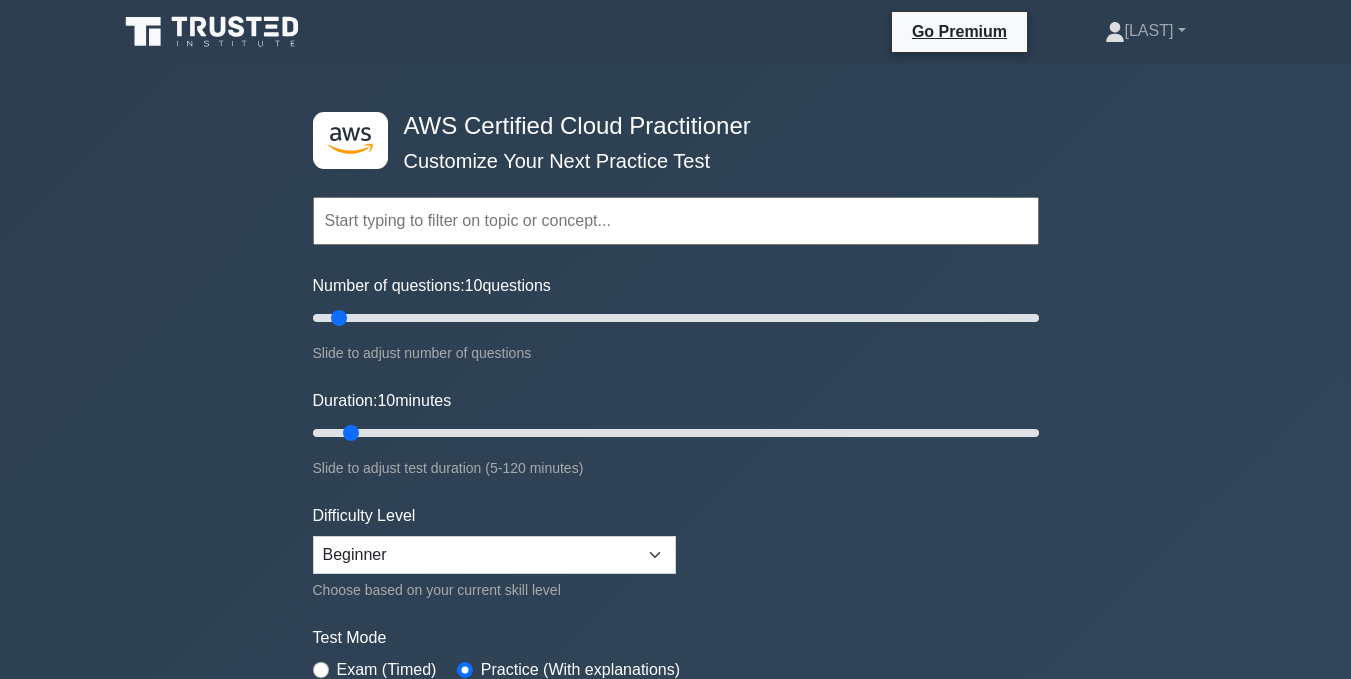 click at bounding box center (676, 221) 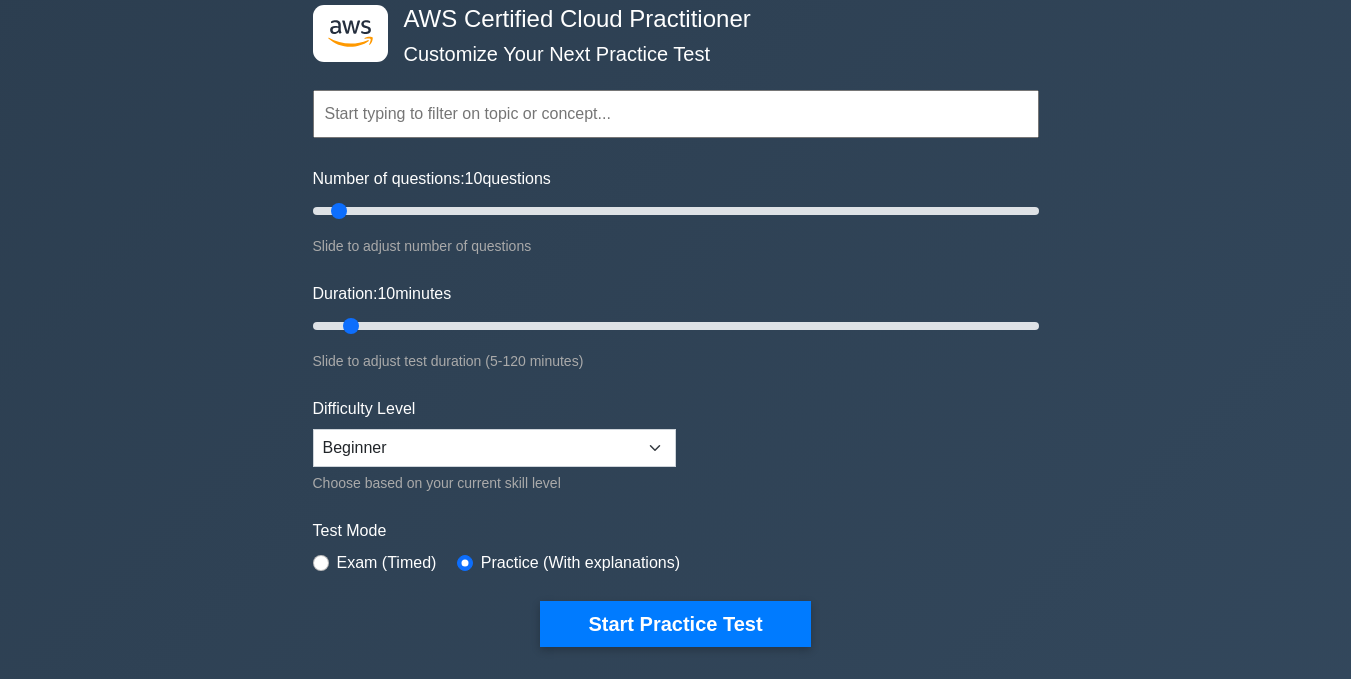 scroll, scrollTop: 300, scrollLeft: 0, axis: vertical 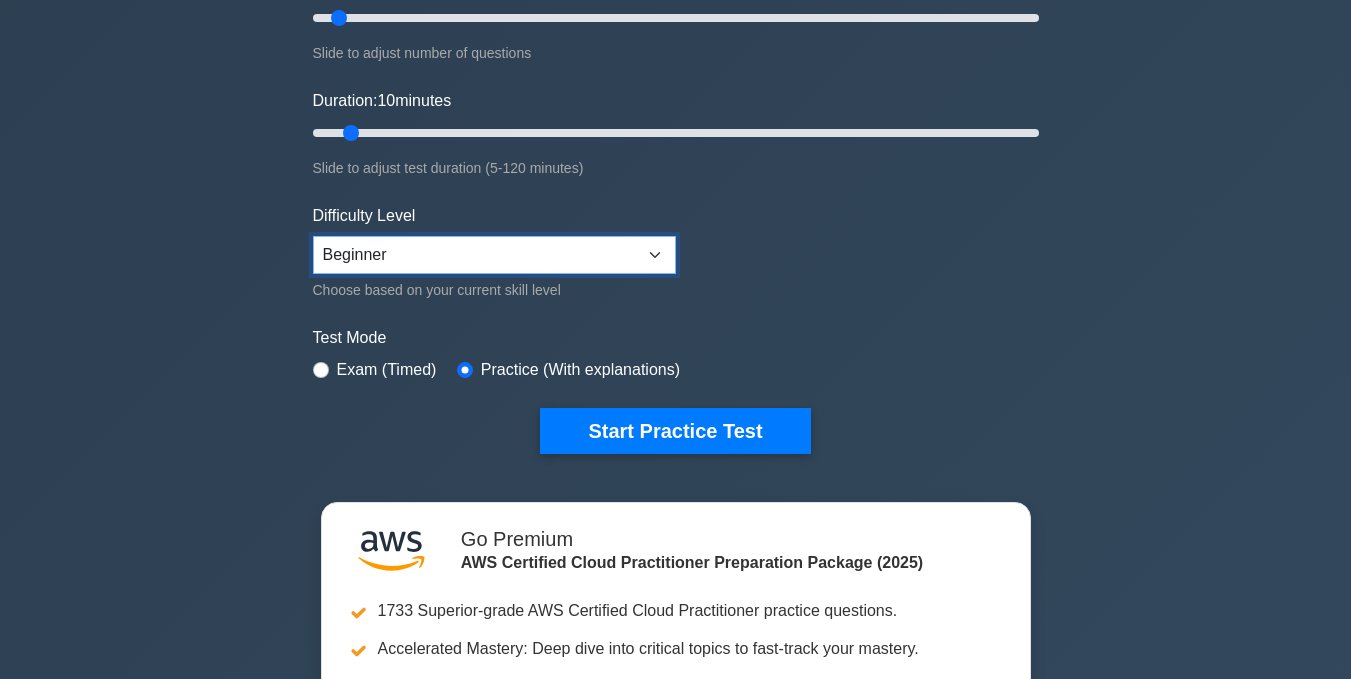 click on "Beginner
Intermediate
Expert" at bounding box center [494, 255] 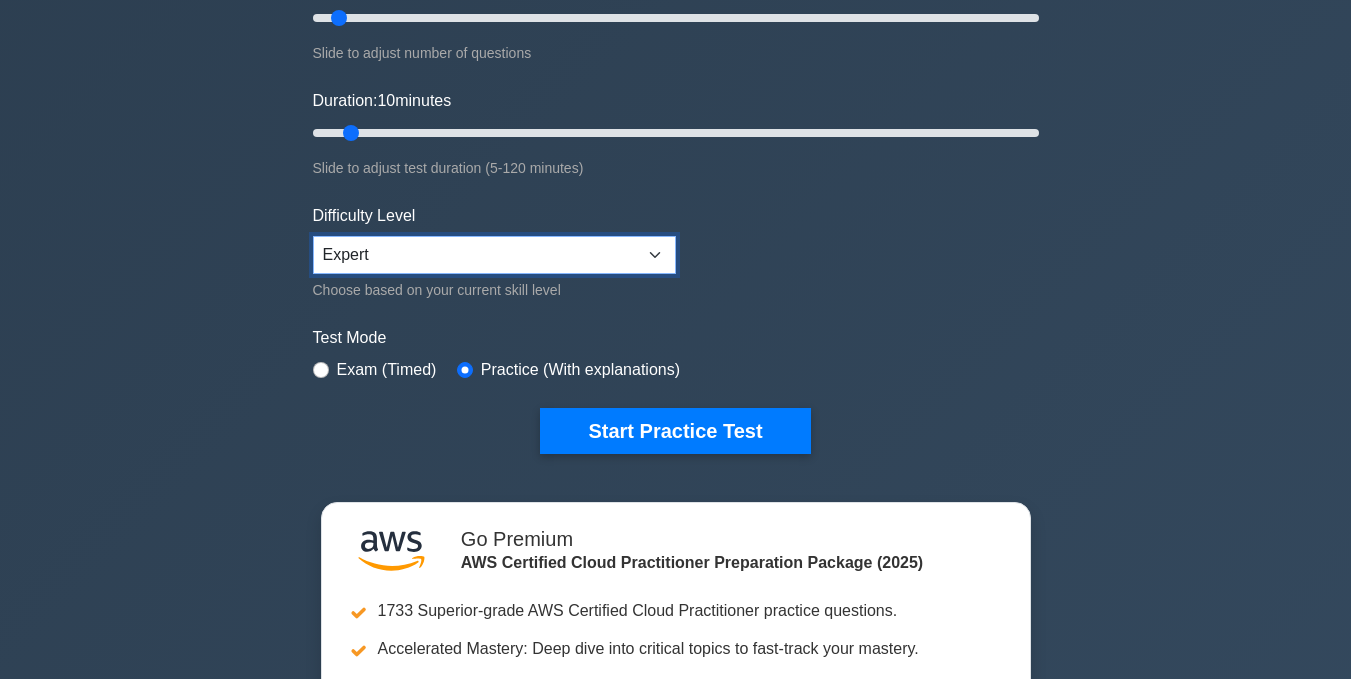 click on "Beginner
Intermediate
Expert" at bounding box center (494, 255) 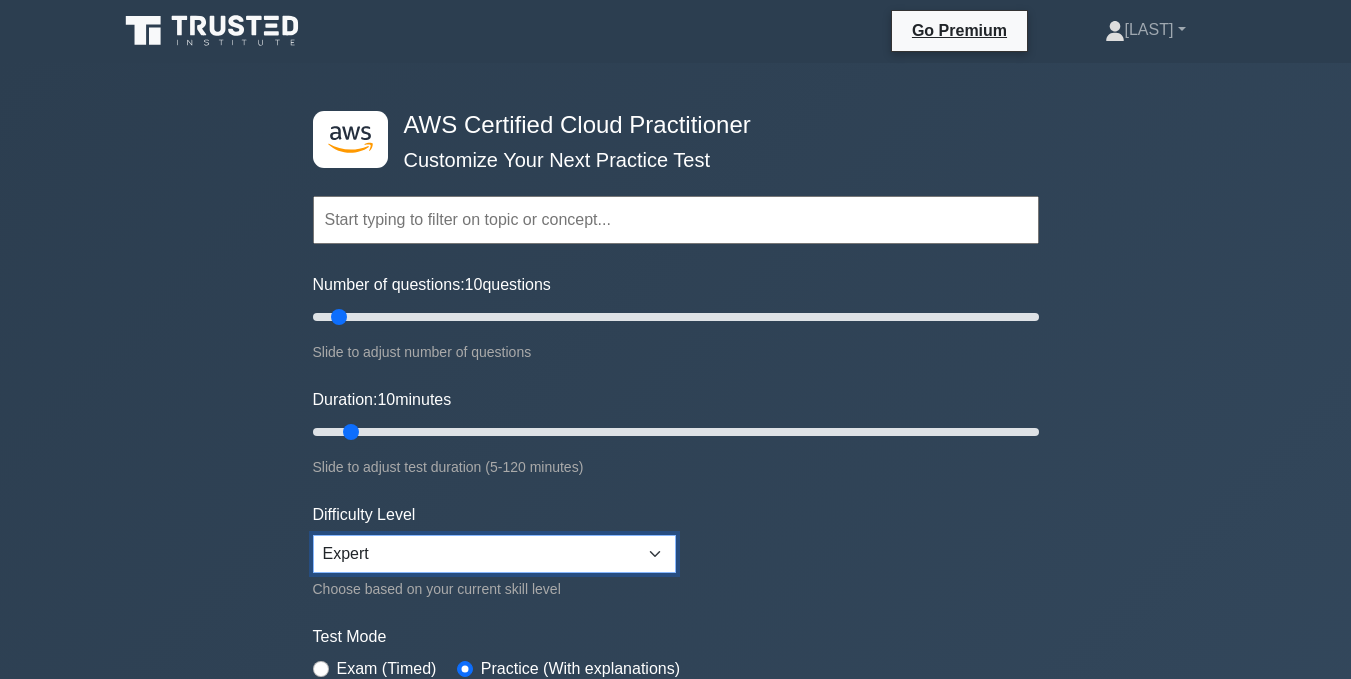 scroll, scrollTop: 0, scrollLeft: 0, axis: both 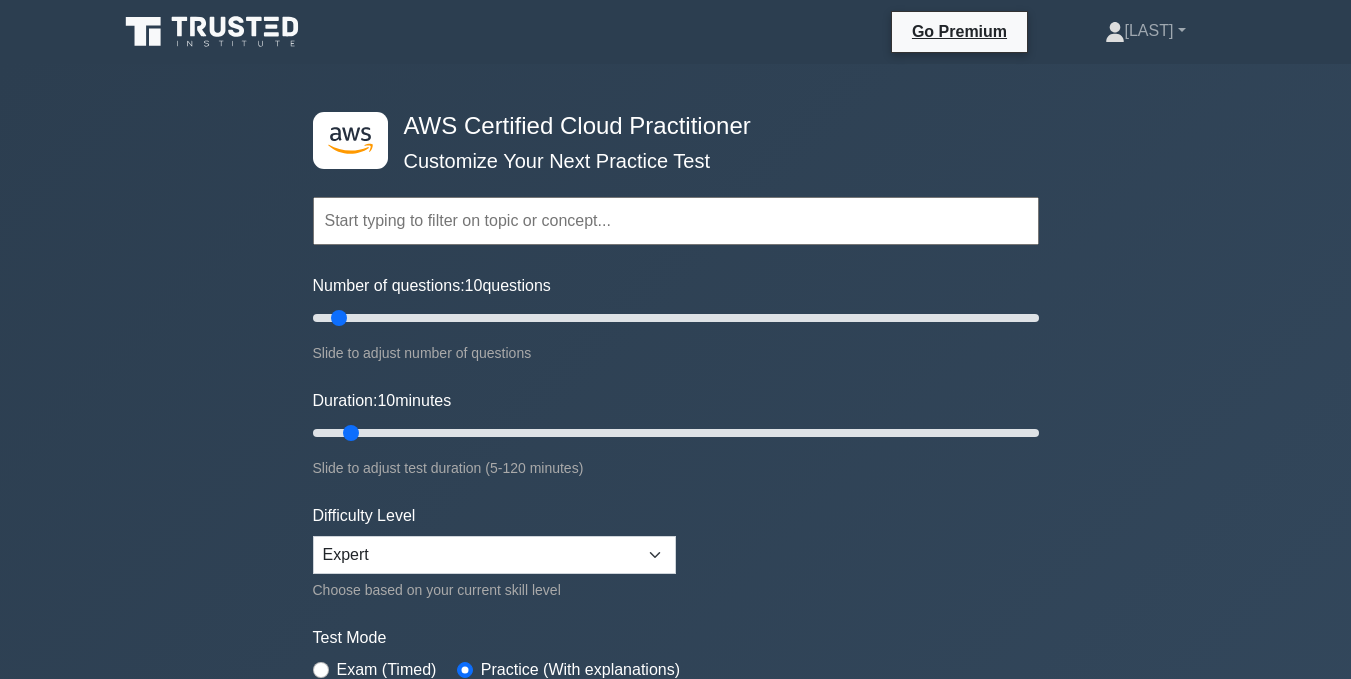 click at bounding box center [676, 221] 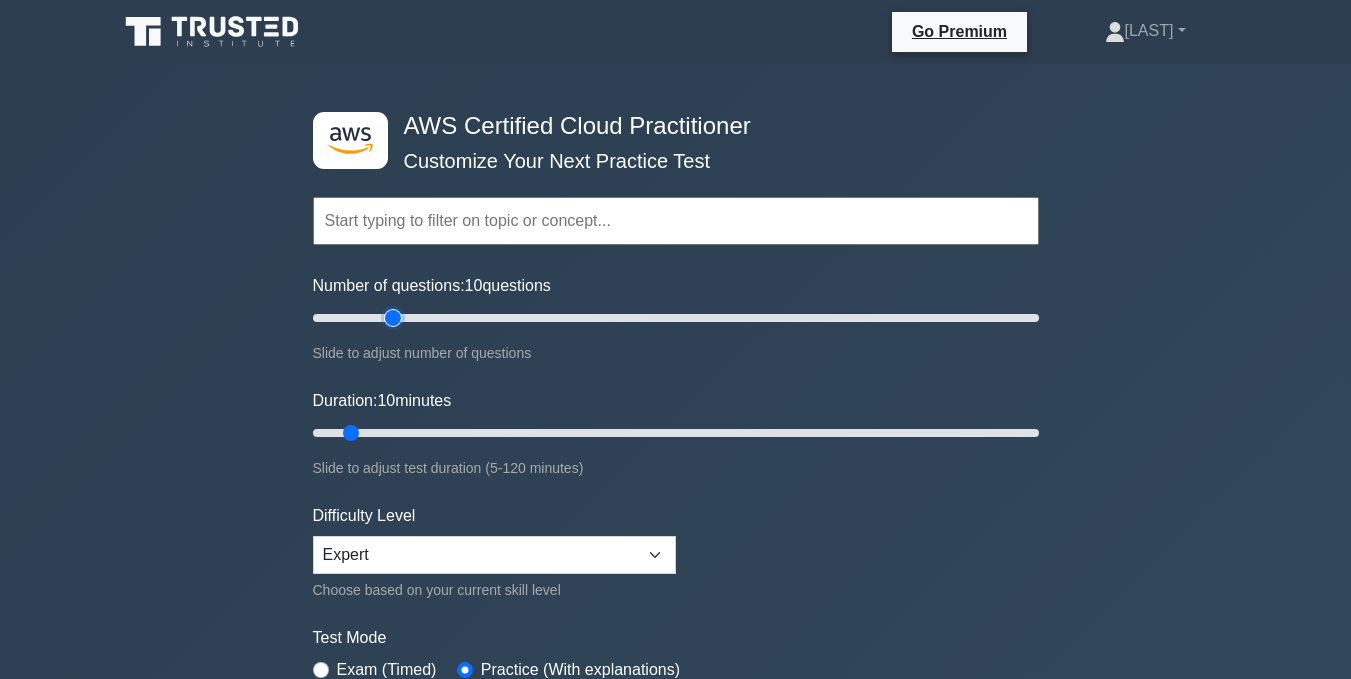 type on "25" 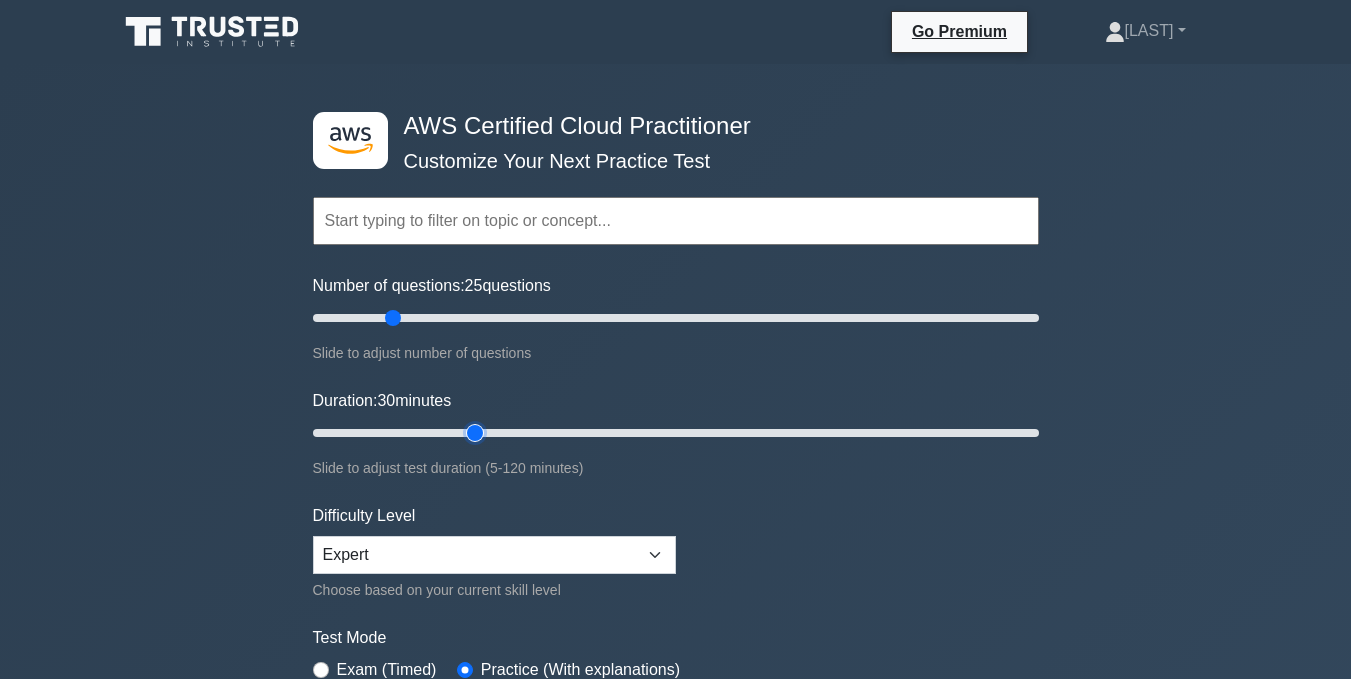 click on "Duration:  30  minutes" at bounding box center [676, 433] 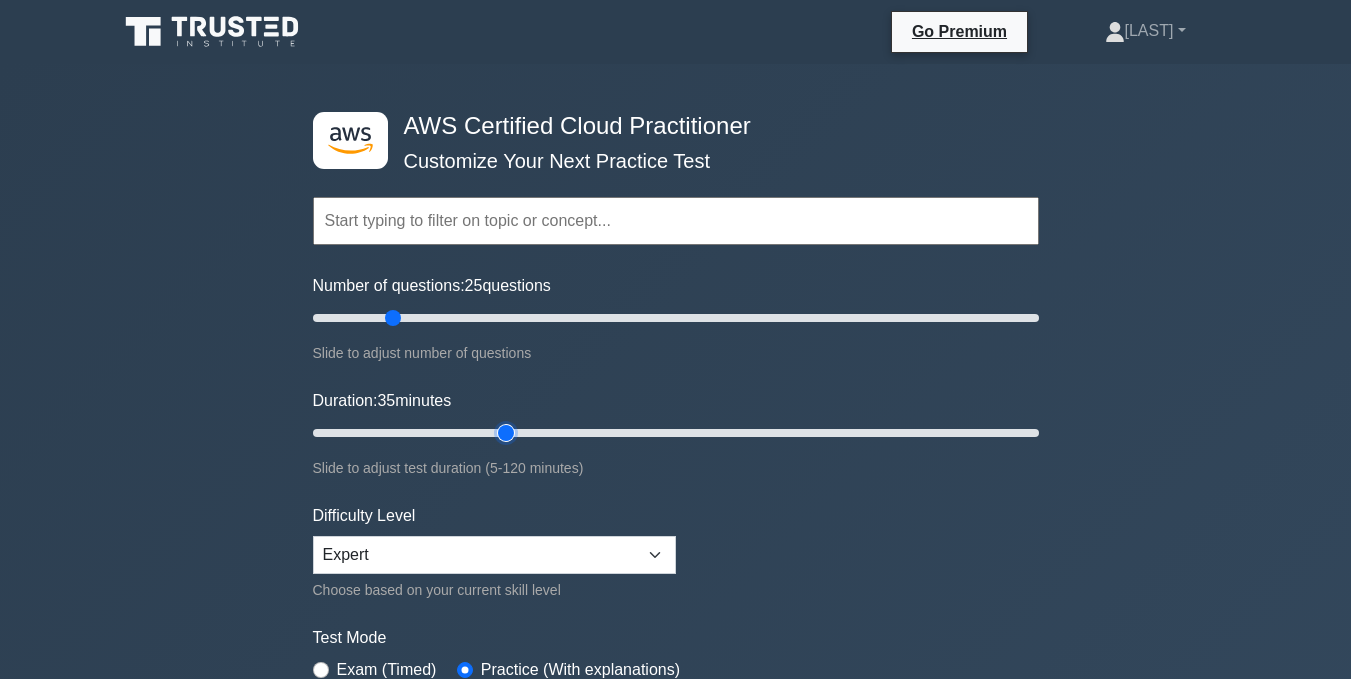 type on "35" 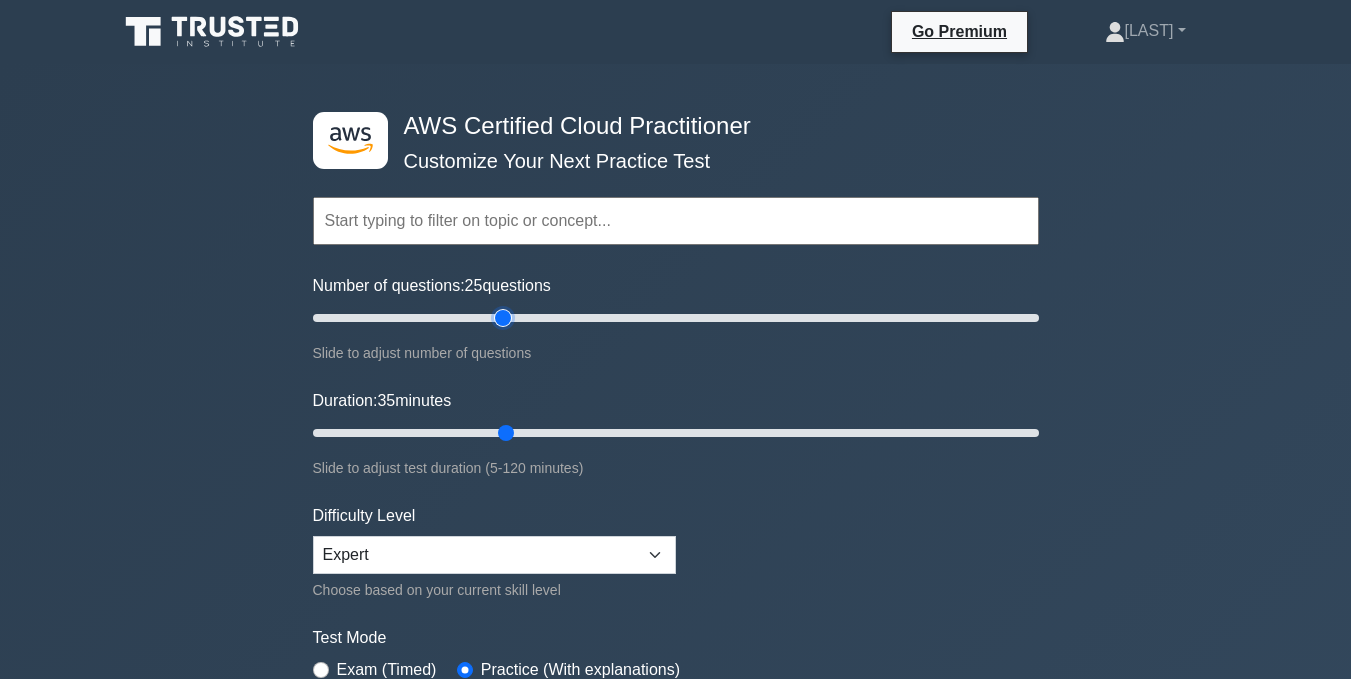 click on "Number of questions:  25  questions" at bounding box center [676, 318] 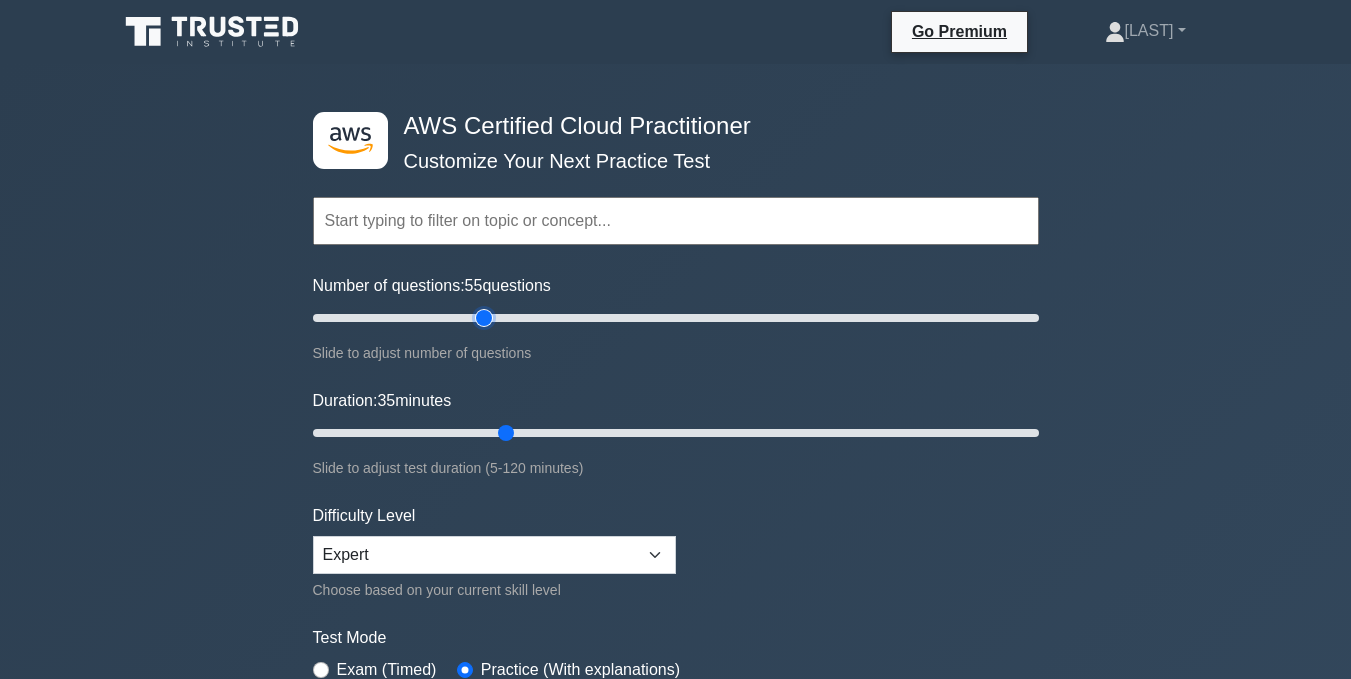 click on "Number of questions:  55  questions" at bounding box center [676, 318] 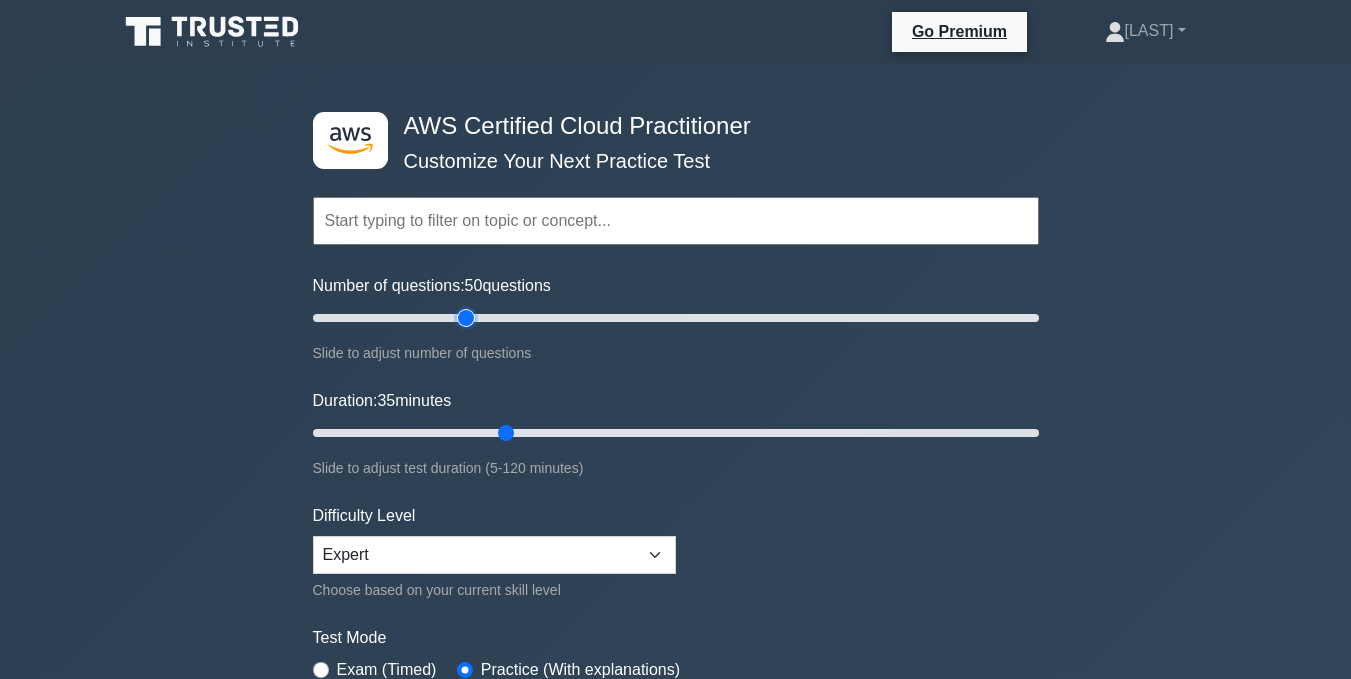 click on "Number of questions:  50  questions" at bounding box center (676, 318) 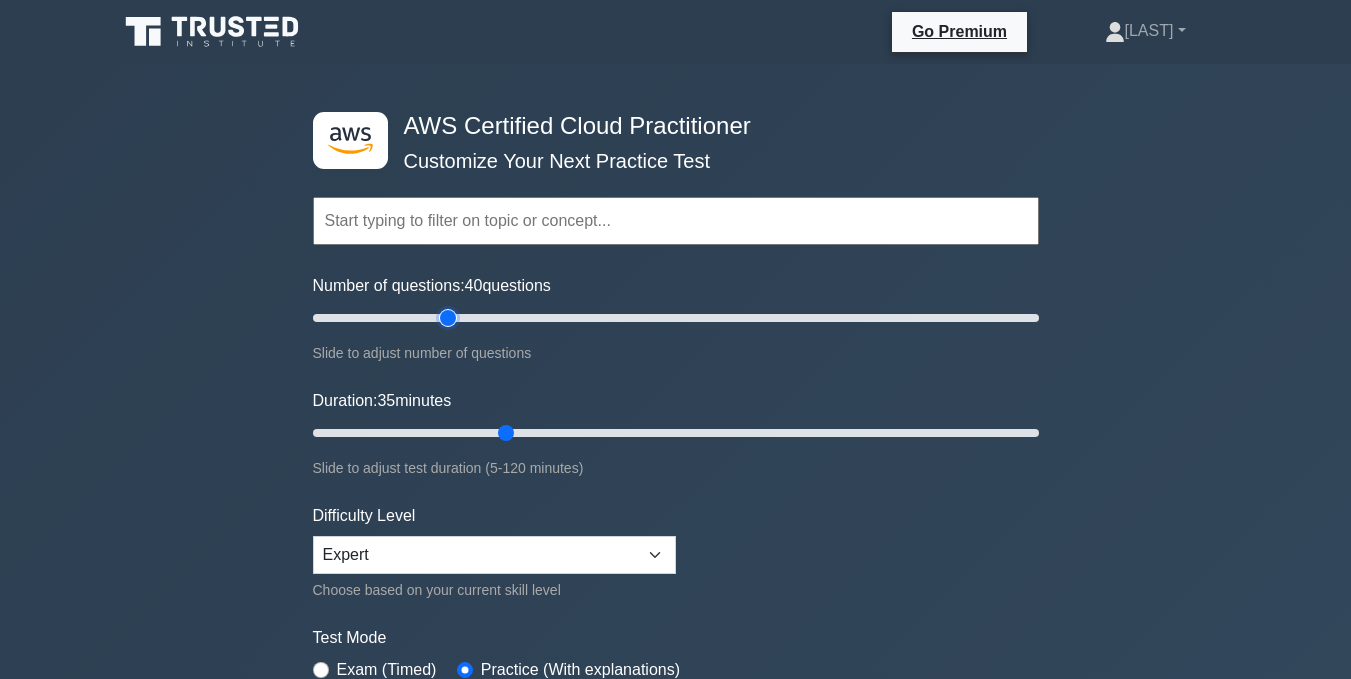 type on "40" 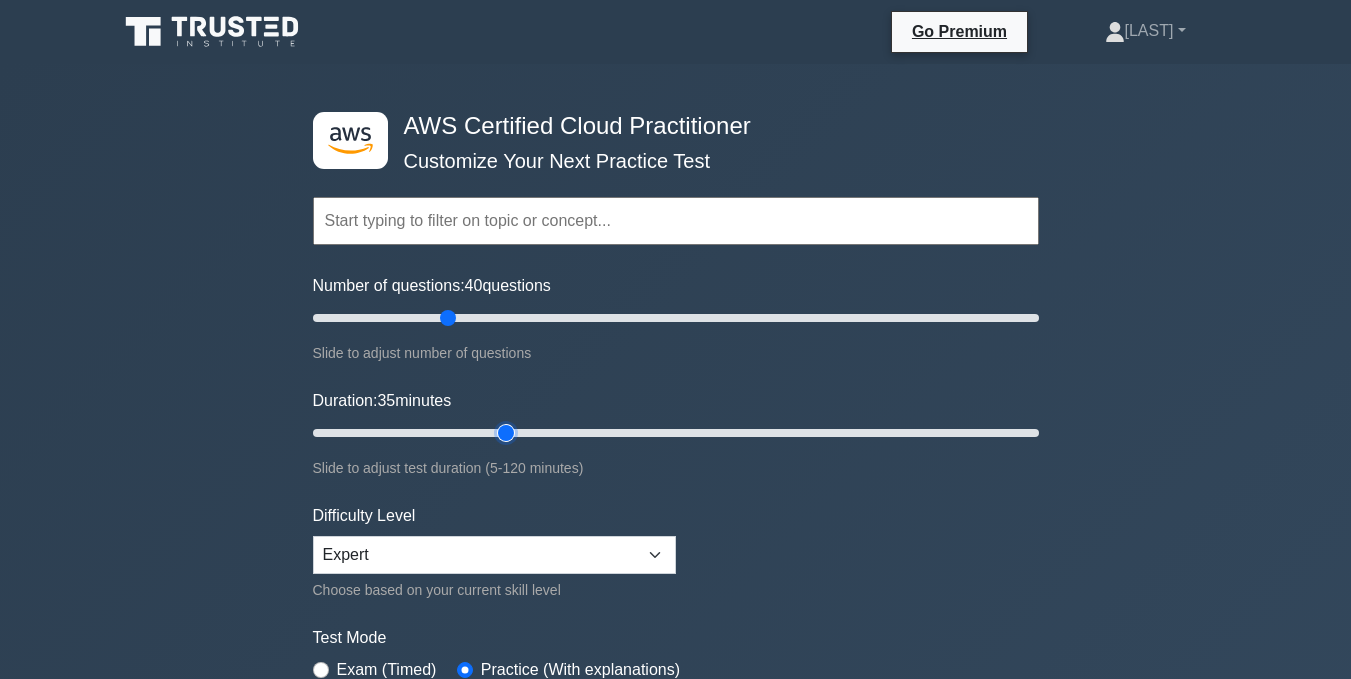 click on "Duration:  35  minutes" at bounding box center (676, 433) 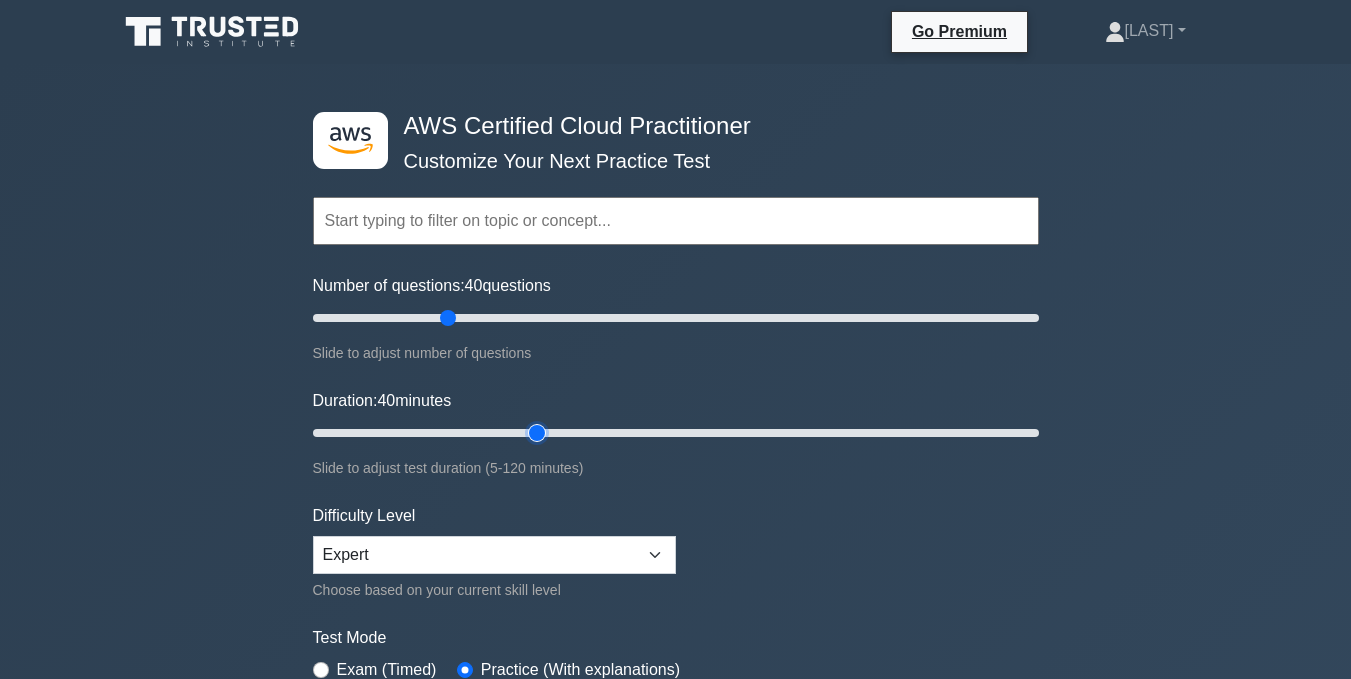 type on "40" 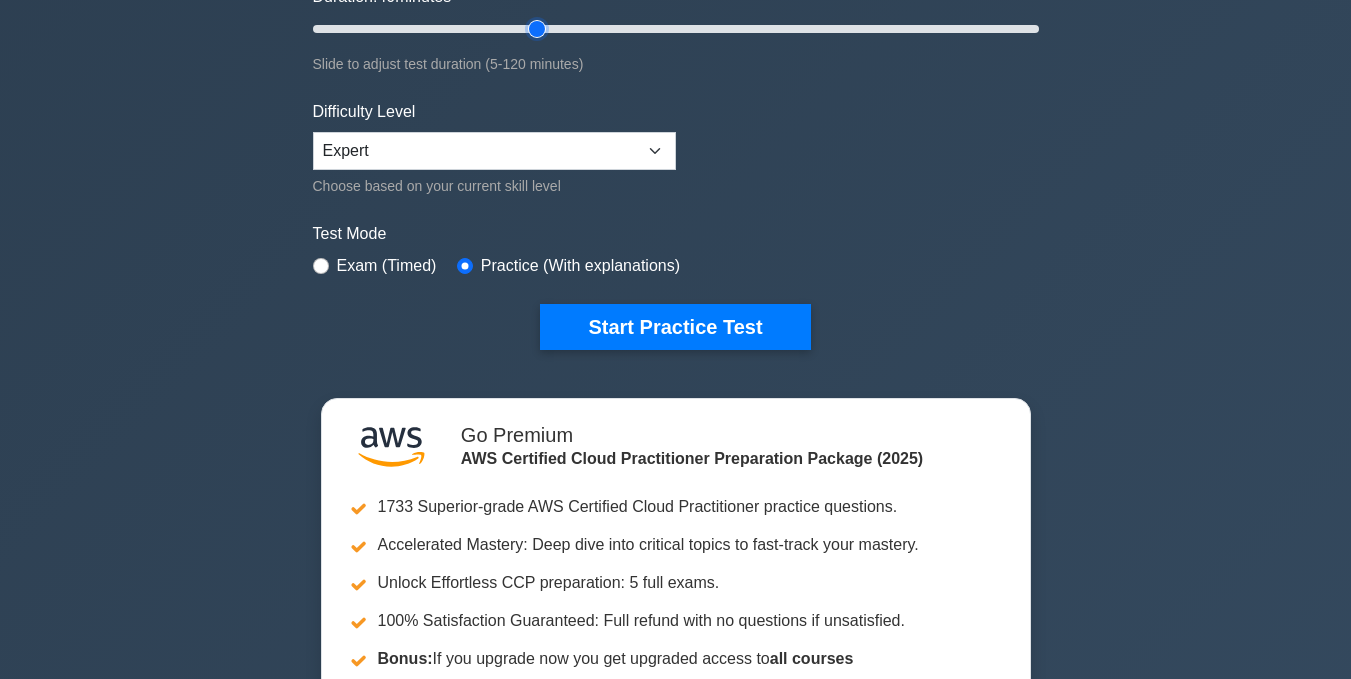 scroll, scrollTop: 400, scrollLeft: 0, axis: vertical 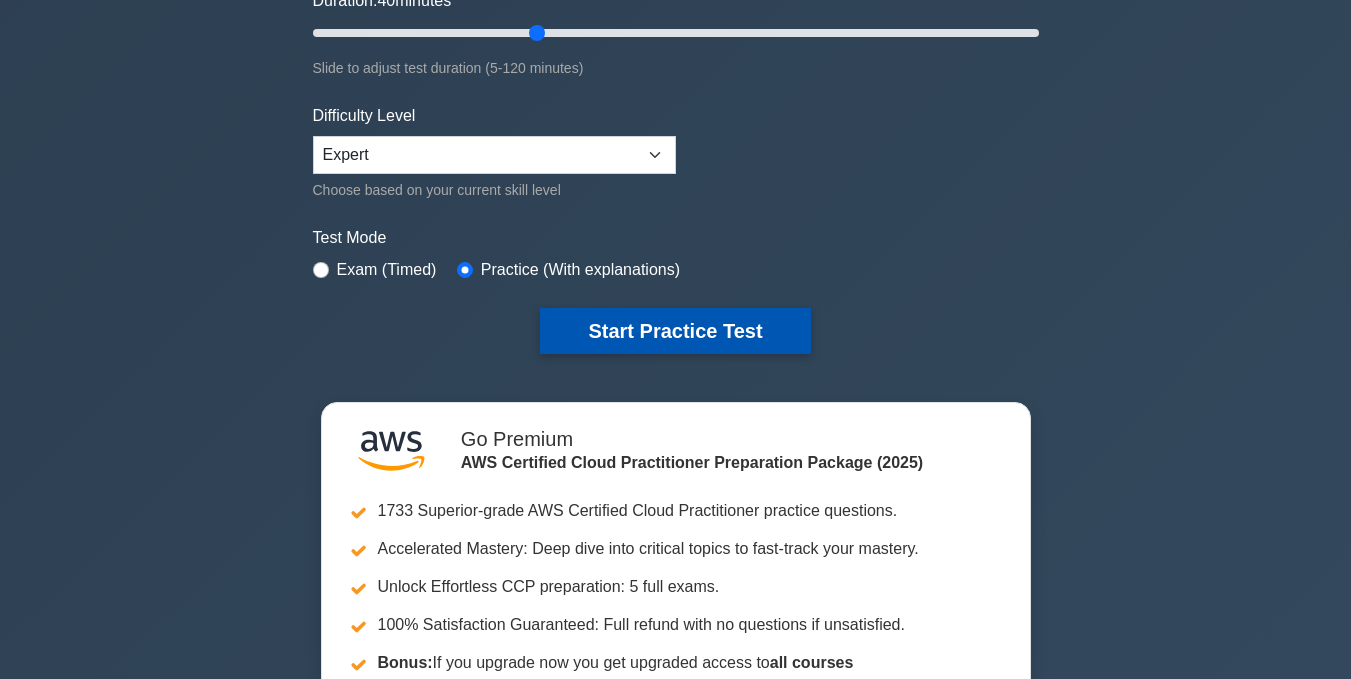 click on "Start Practice Test" at bounding box center [675, 331] 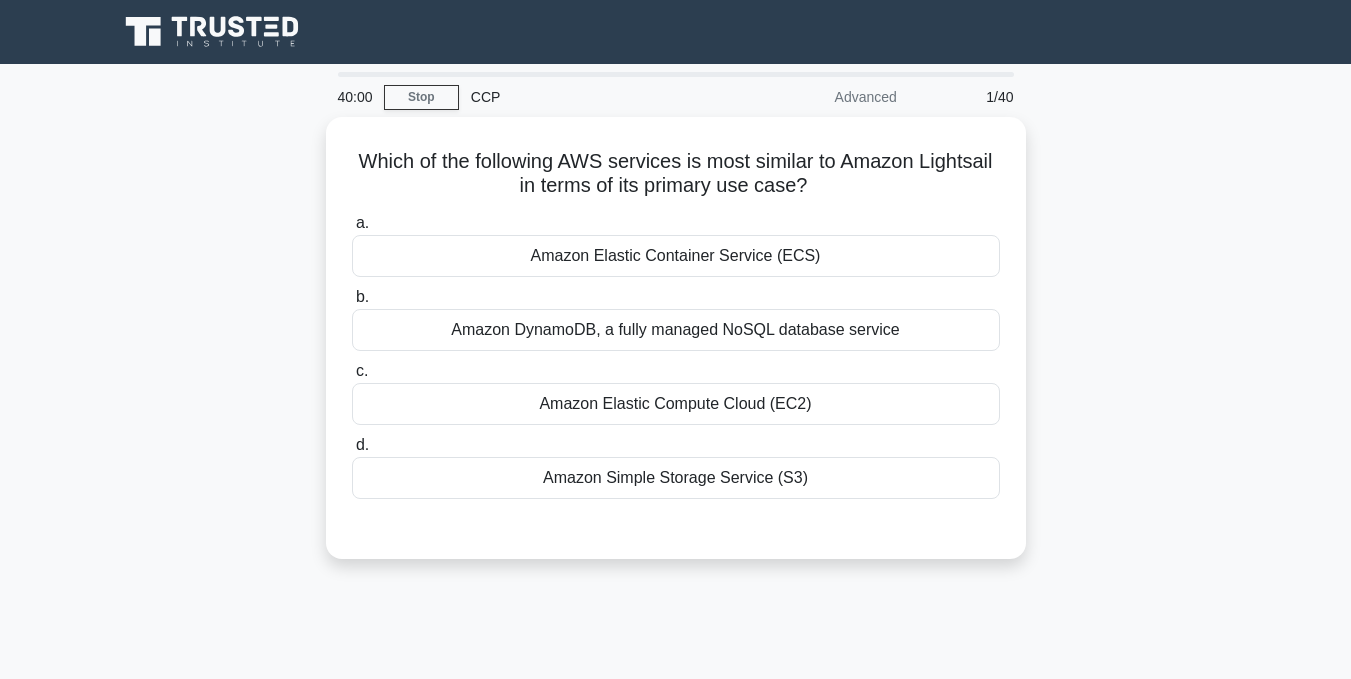 scroll, scrollTop: 0, scrollLeft: 0, axis: both 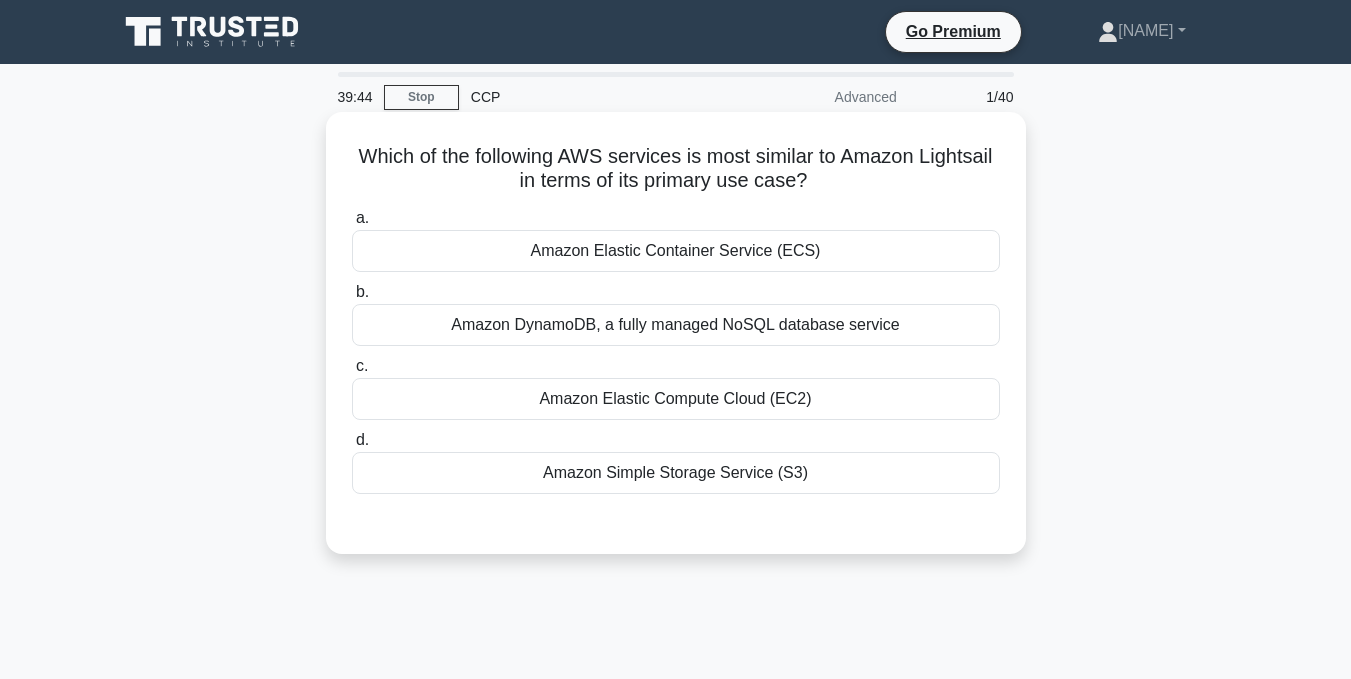 click on "Amazon Elastic Container Service (ECS)" at bounding box center (676, 251) 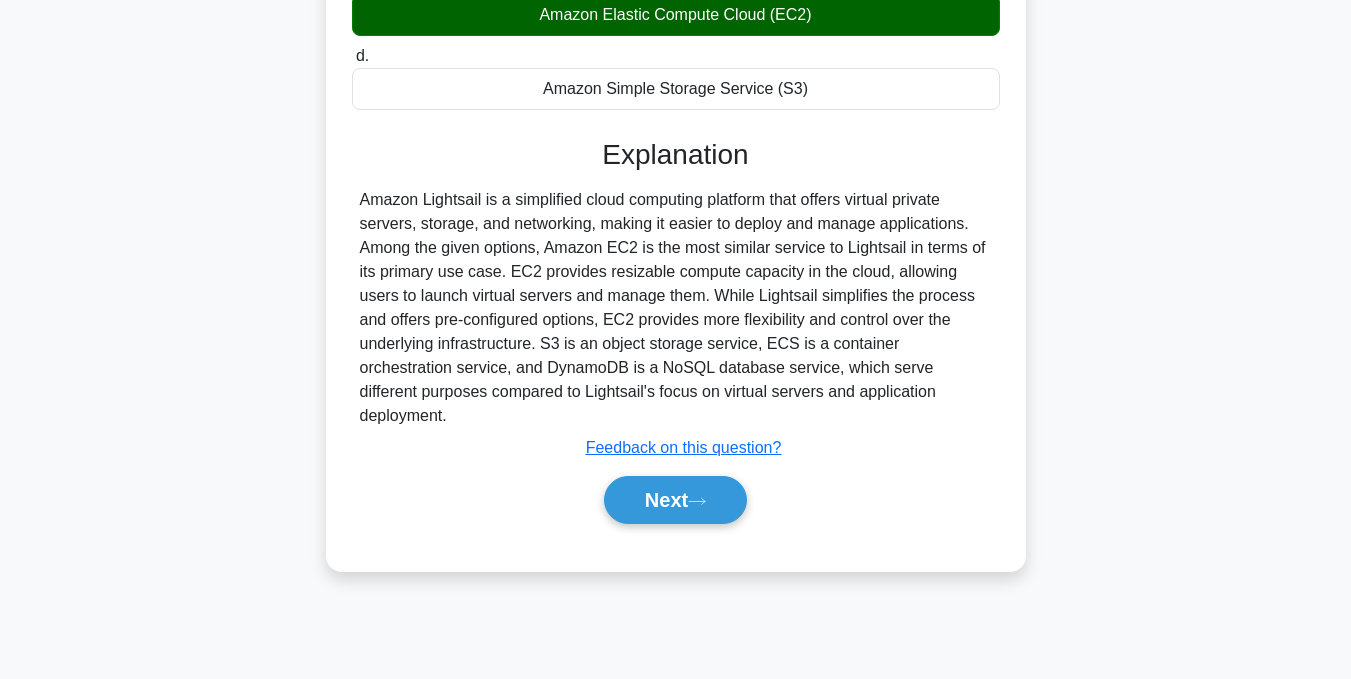 scroll, scrollTop: 400, scrollLeft: 0, axis: vertical 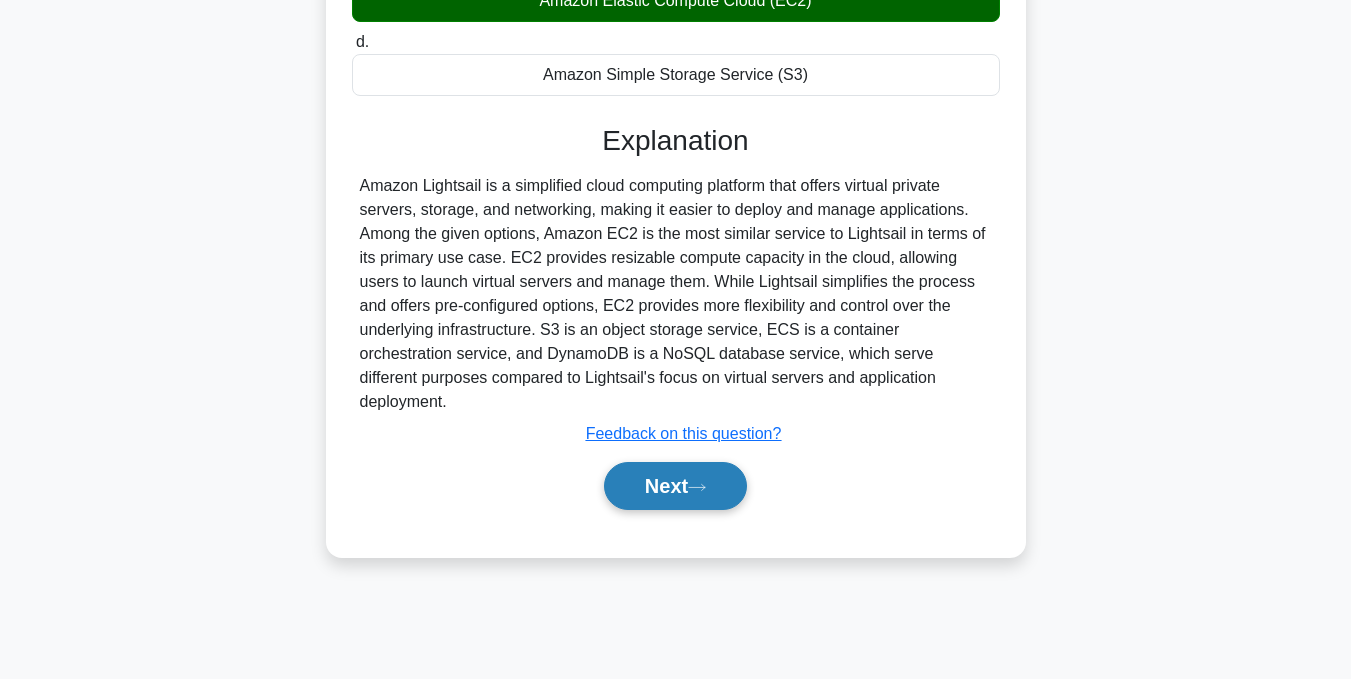 click 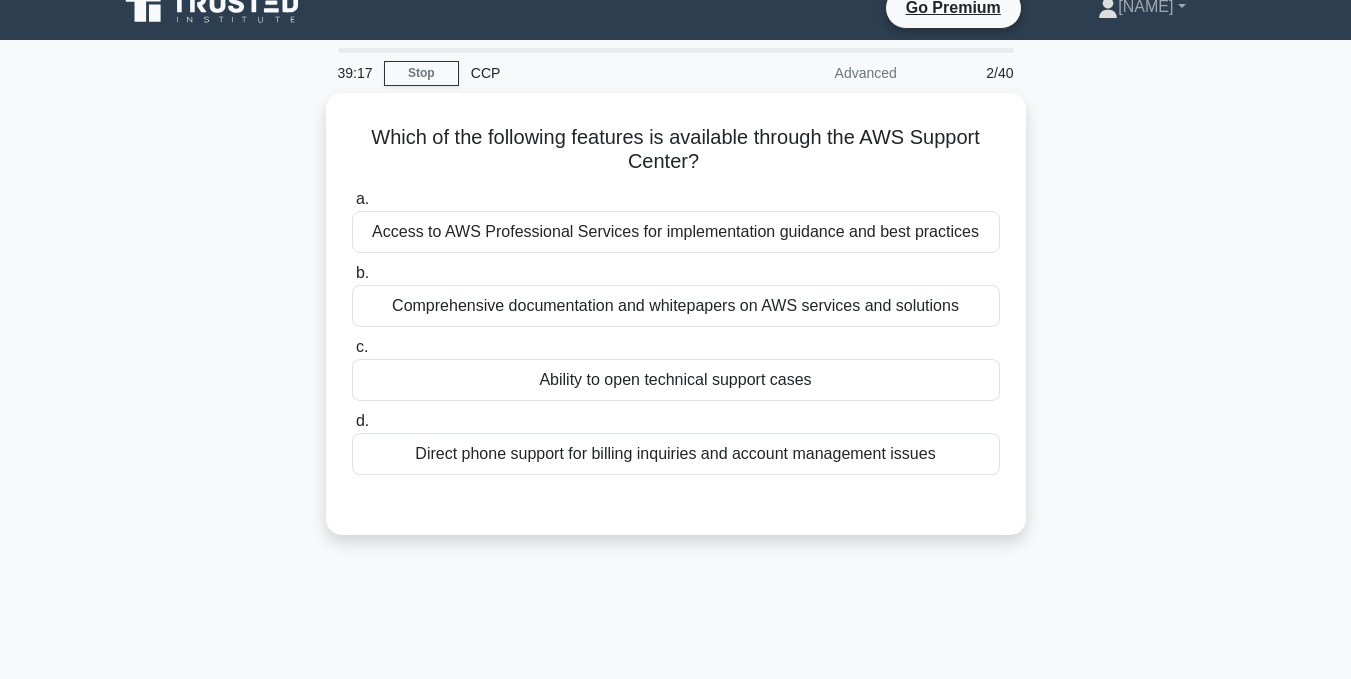 scroll, scrollTop: 0, scrollLeft: 0, axis: both 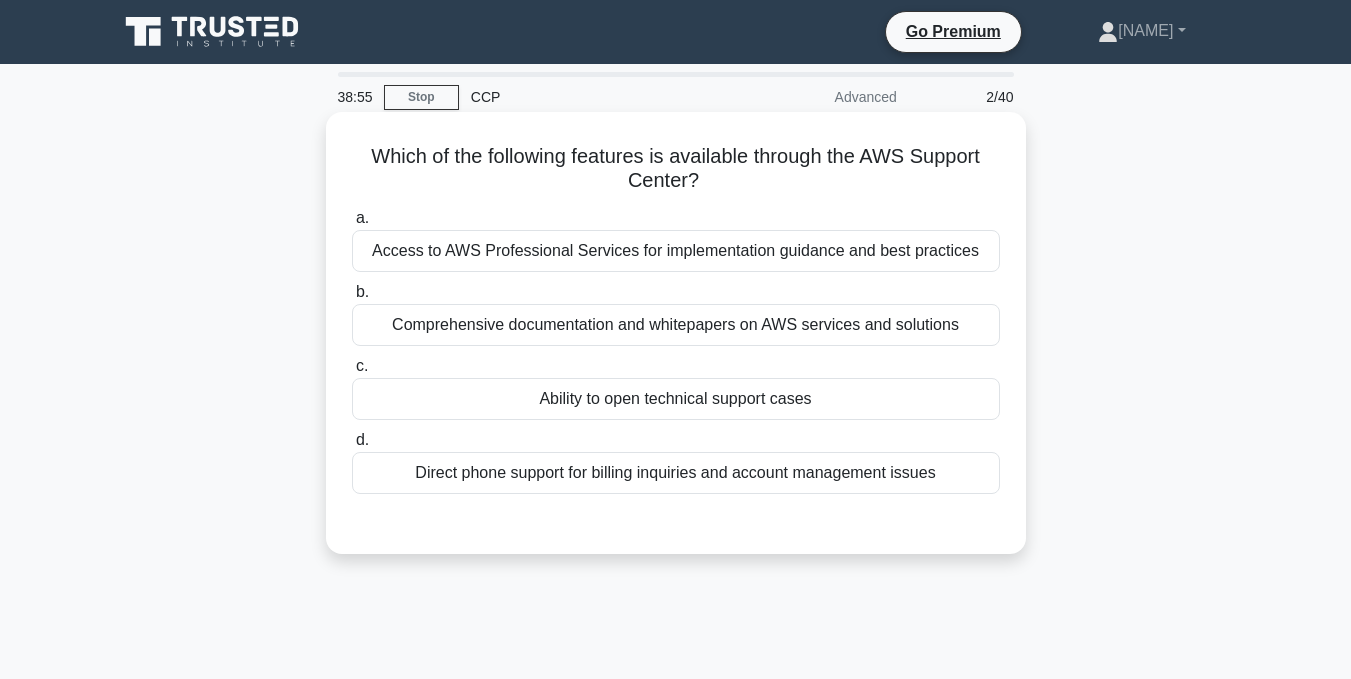 click on "Access to AWS Professional Services for implementation guidance and best practices" at bounding box center [676, 251] 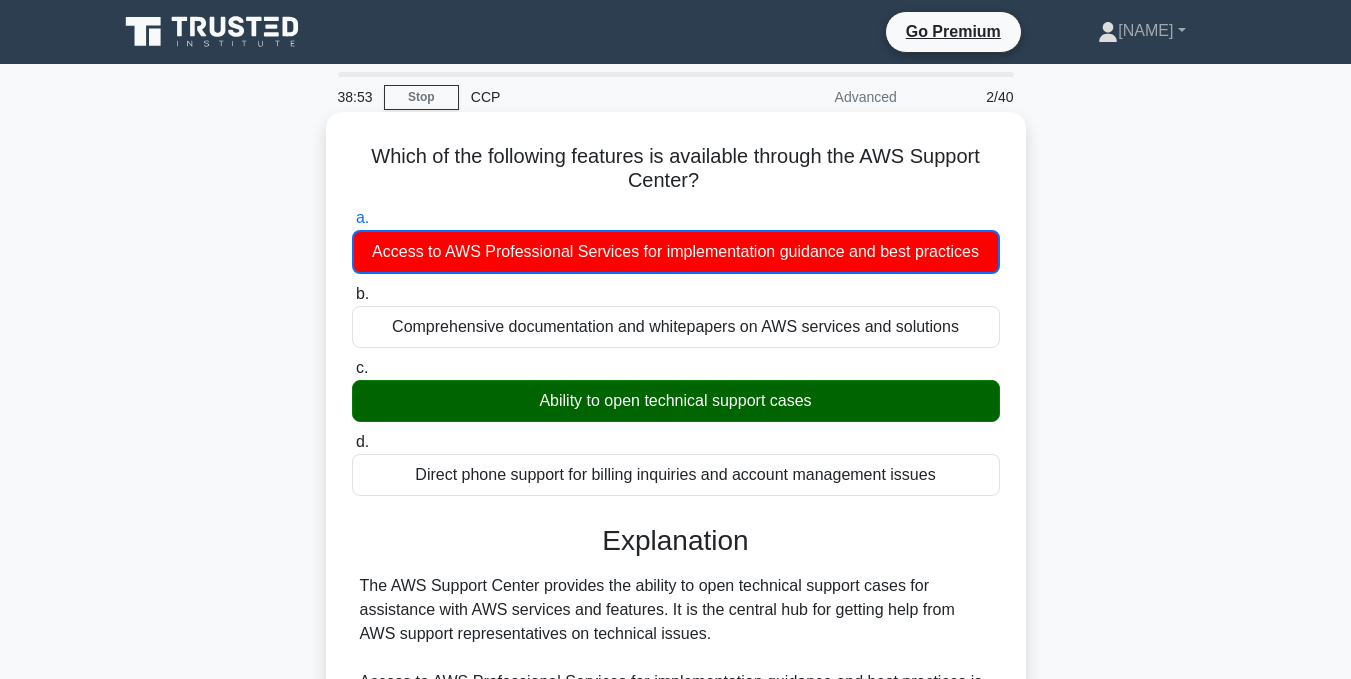 click on "Ability to open technical support cases" at bounding box center [676, 401] 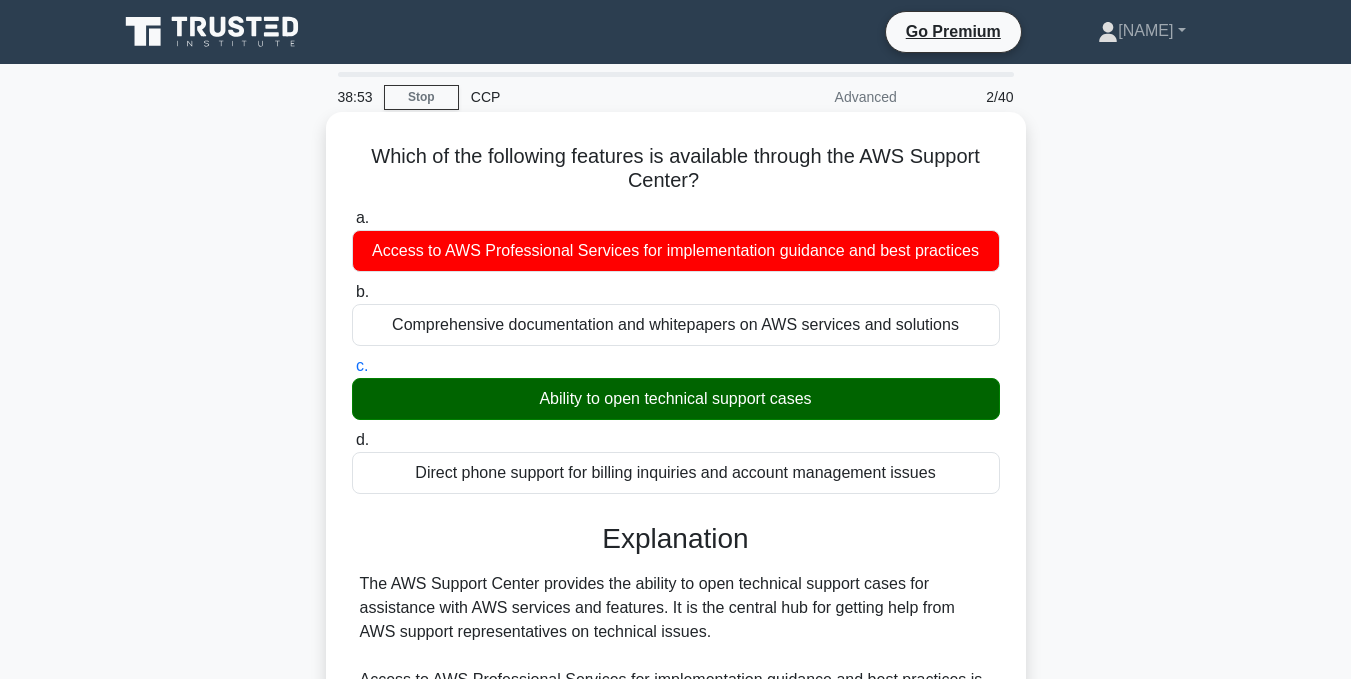 click on "Ability to open technical support cases" at bounding box center (676, 399) 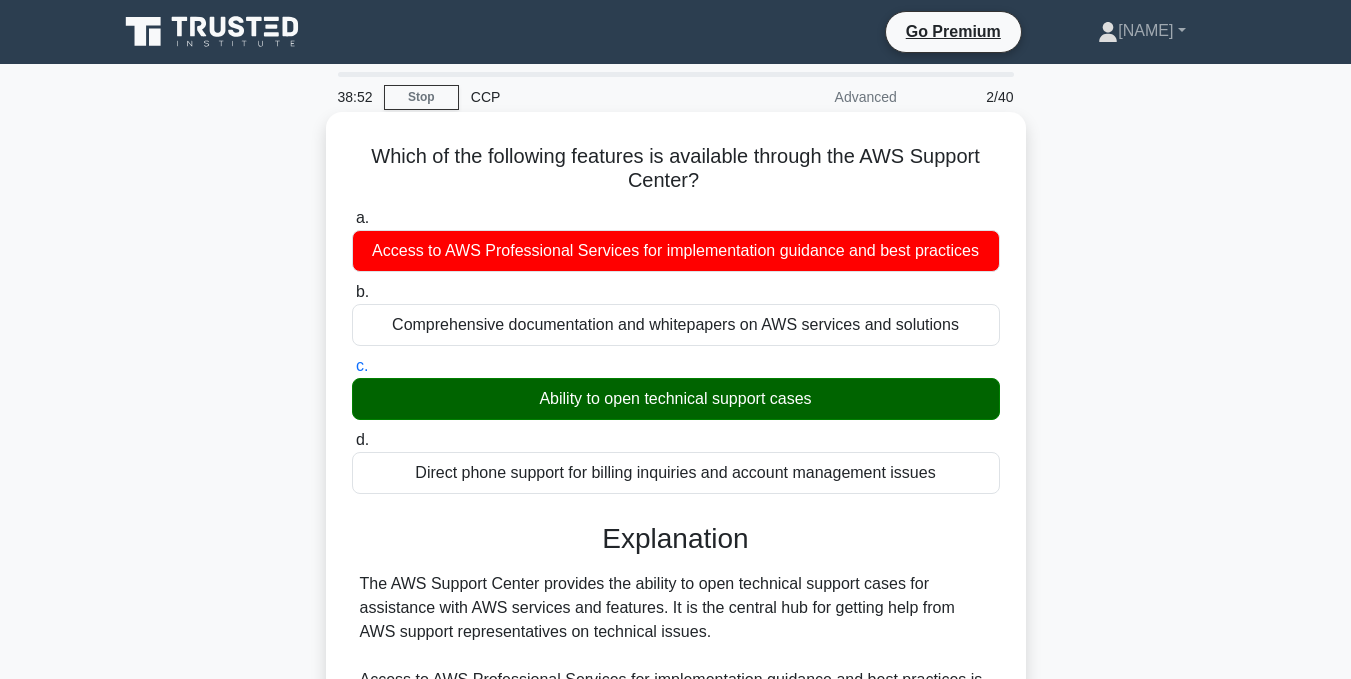 click on "Ability to open technical support cases" at bounding box center (676, 399) 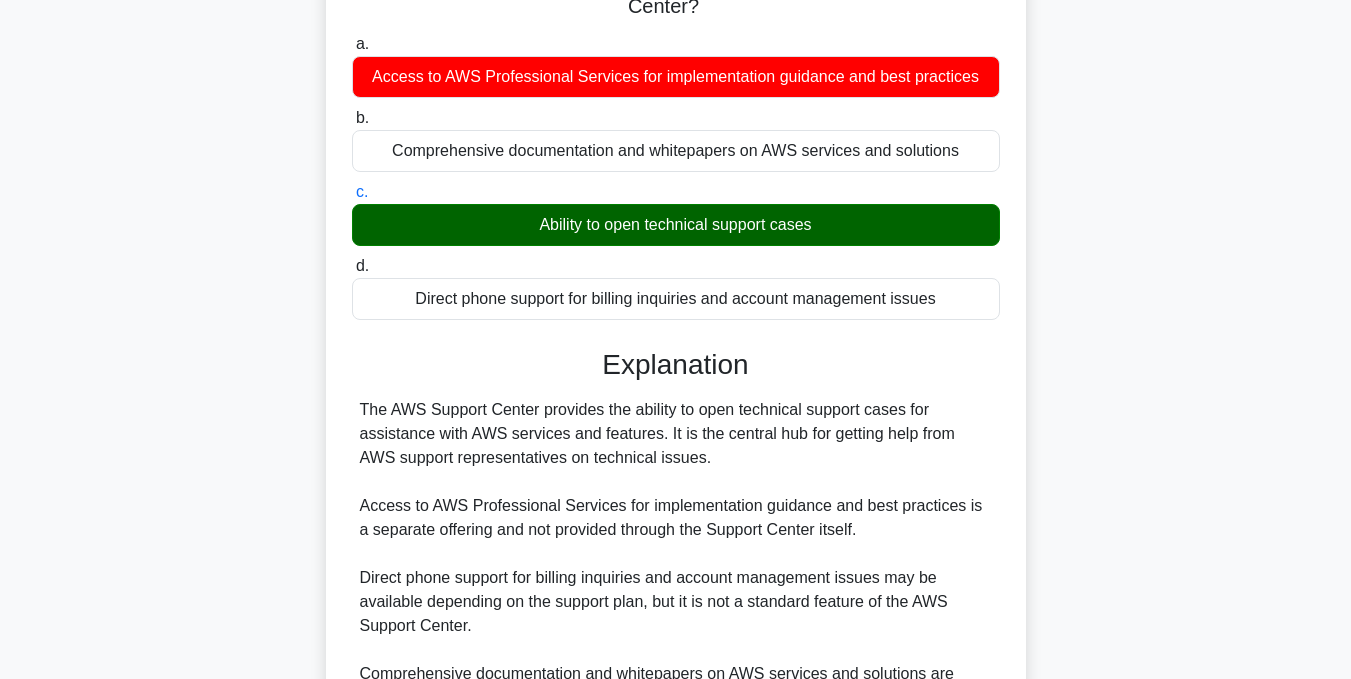 scroll, scrollTop: 300, scrollLeft: 0, axis: vertical 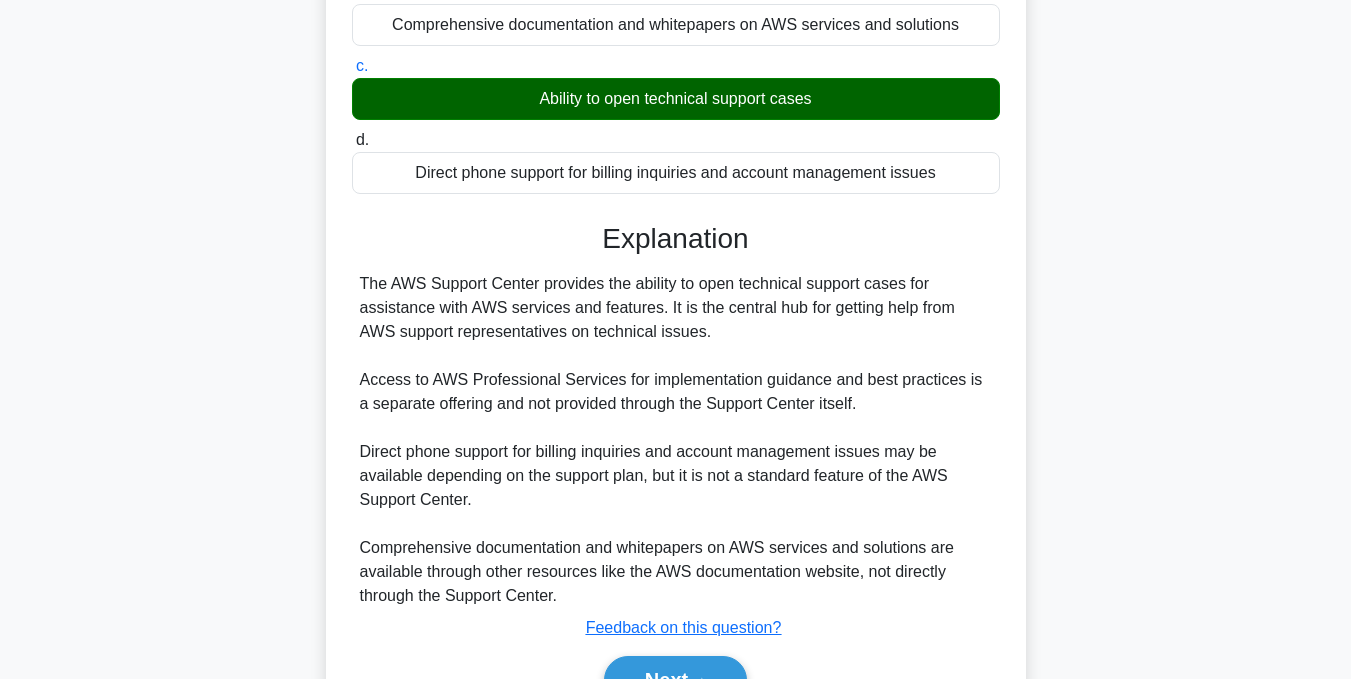 click on "The AWS Support Center provides the ability to open technical support cases for assistance with AWS services and features. It is the central hub for getting help from AWS support representatives on technical issues. Access to AWS Professional Services for implementation guidance and best practices is a separate offering and not provided through the Support Center itself. Direct phone support for billing inquiries and account management issues may be available depending on the support plan, but it is not a standard feature of the AWS Support Center. Comprehensive documentation and whitepapers on AWS services and solutions are available through other resources like the AWS documentation website, not directly through the Support Center." at bounding box center (676, 440) 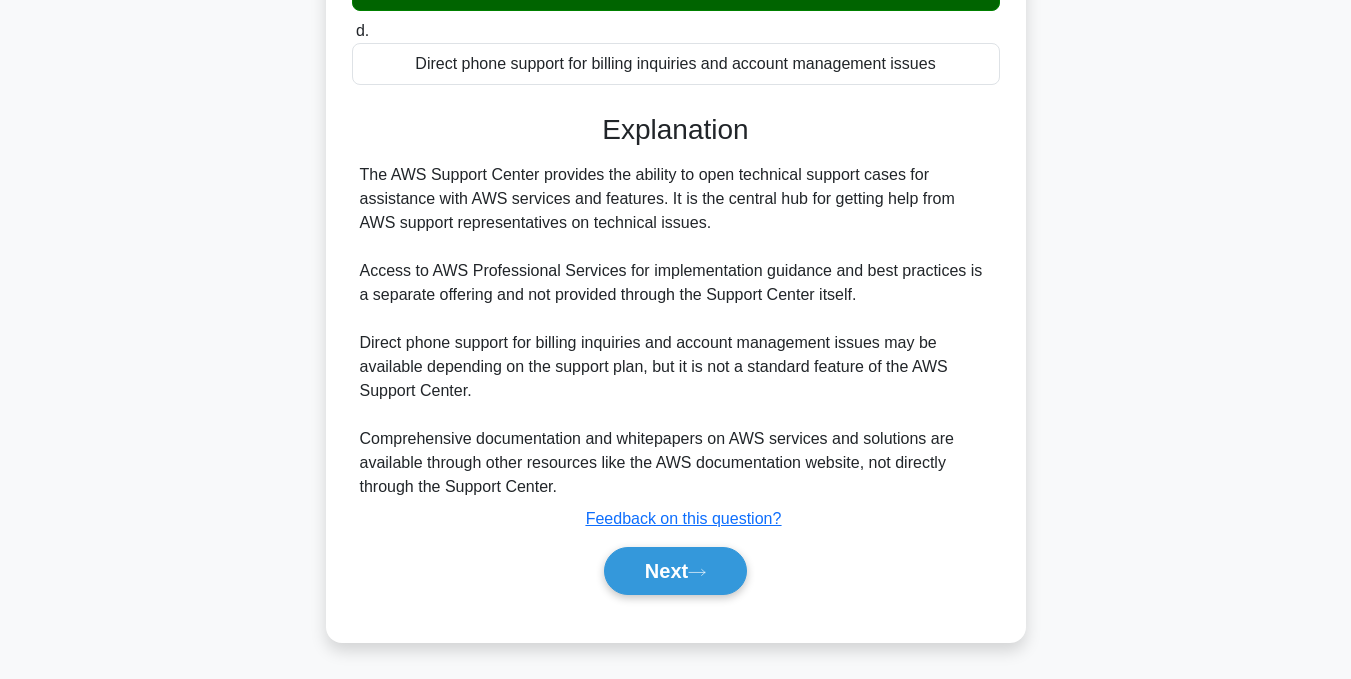 scroll, scrollTop: 411, scrollLeft: 0, axis: vertical 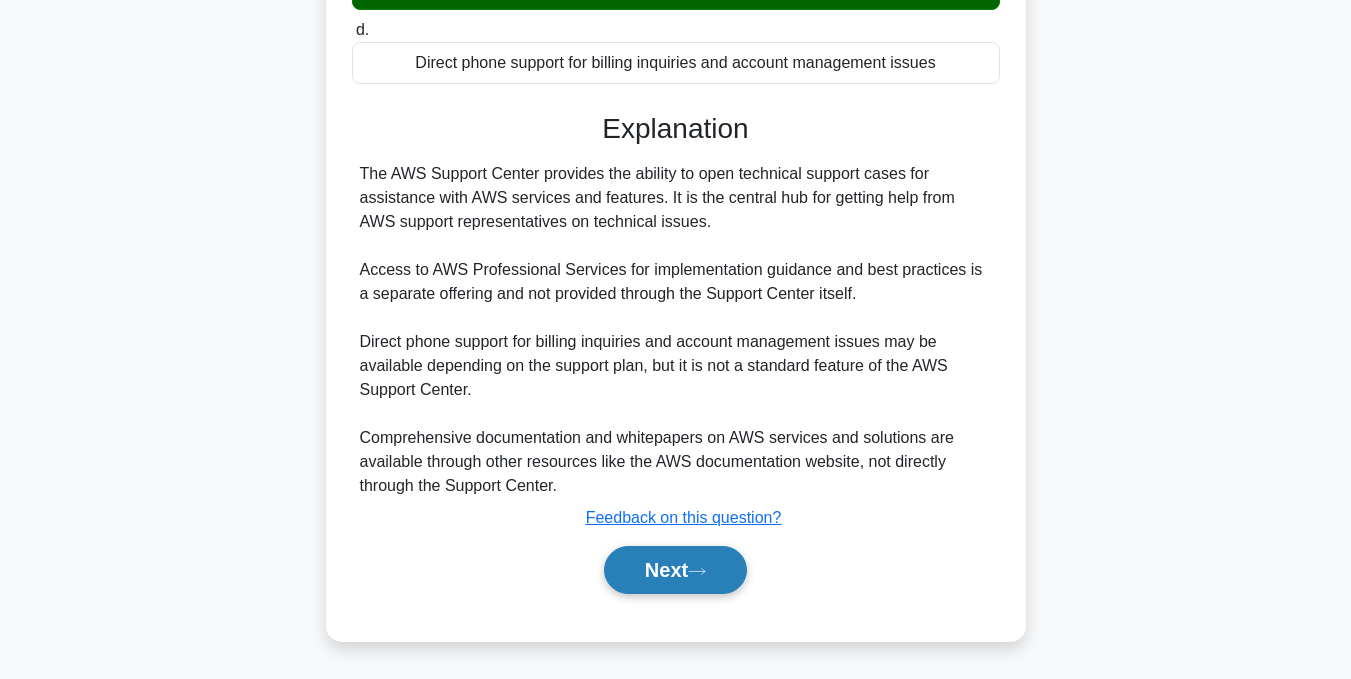 click on "Next" at bounding box center [675, 570] 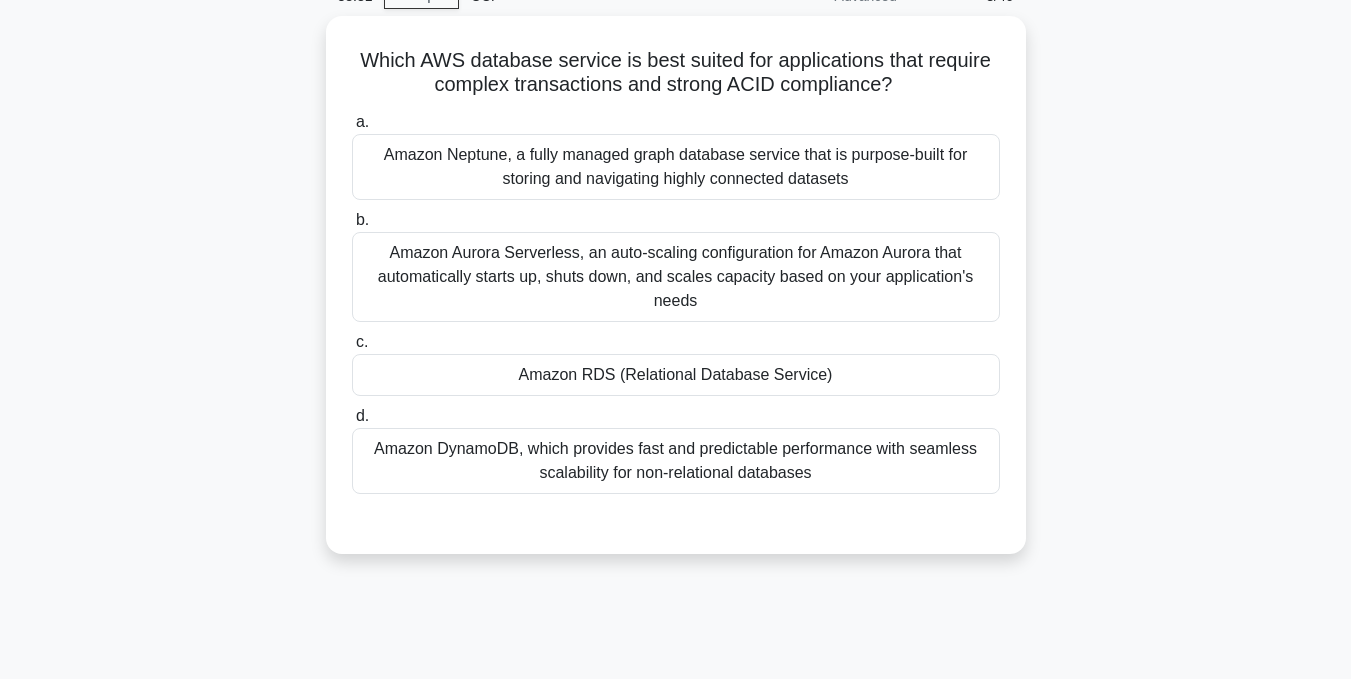 scroll, scrollTop: 1, scrollLeft: 0, axis: vertical 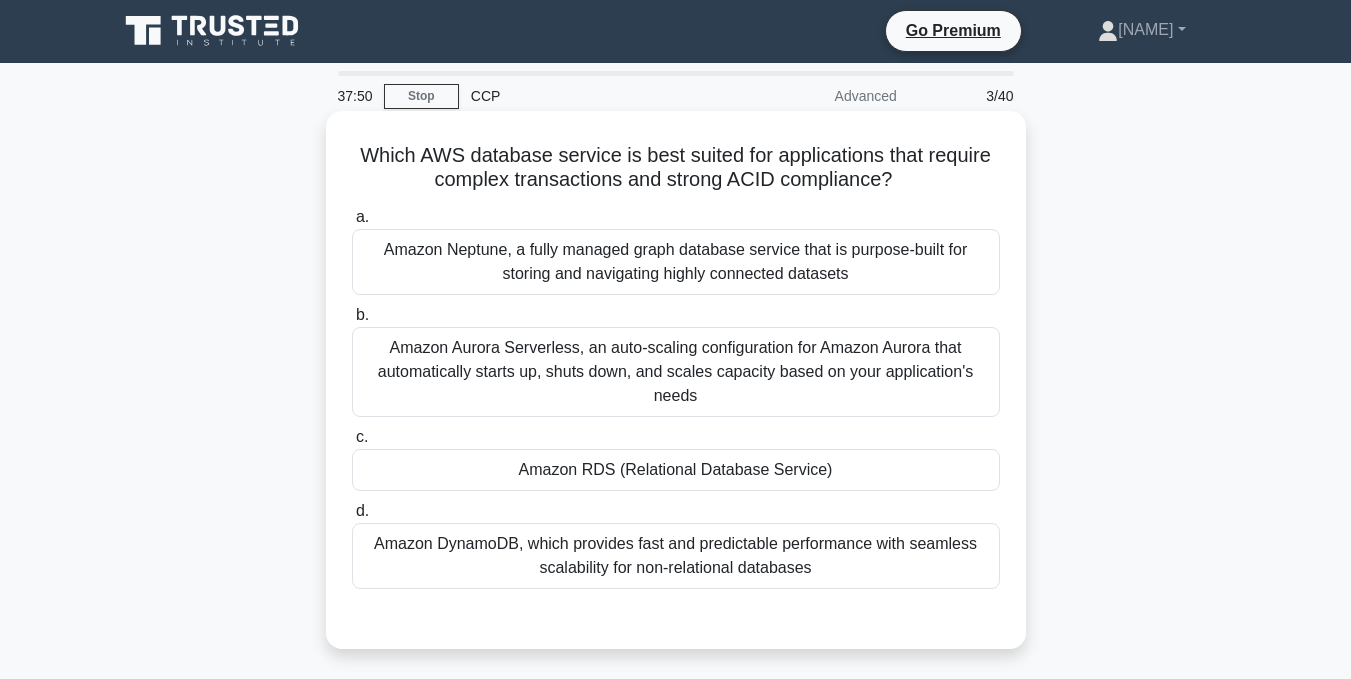 click on "Amazon Aurora Serverless, an auto-scaling configuration for Amazon Aurora that automatically starts up, shuts down, and scales capacity based on your application's needs" at bounding box center (676, 372) 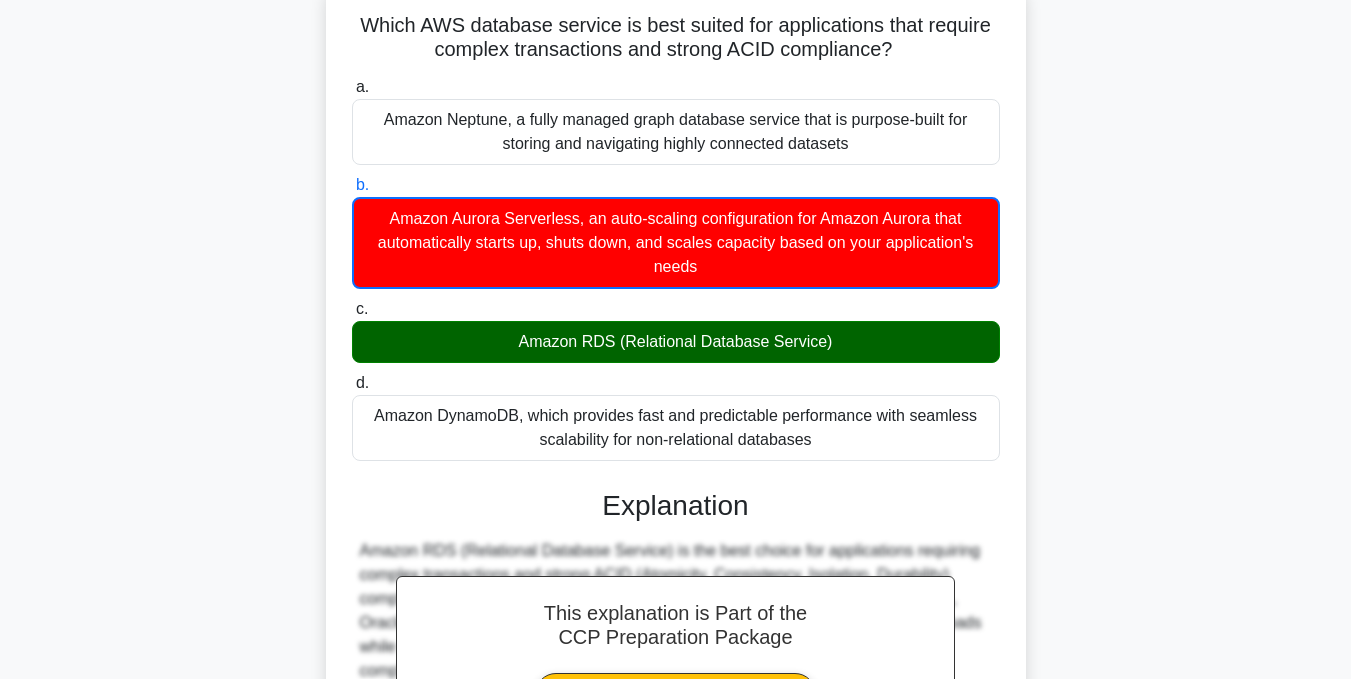scroll, scrollTop: 401, scrollLeft: 0, axis: vertical 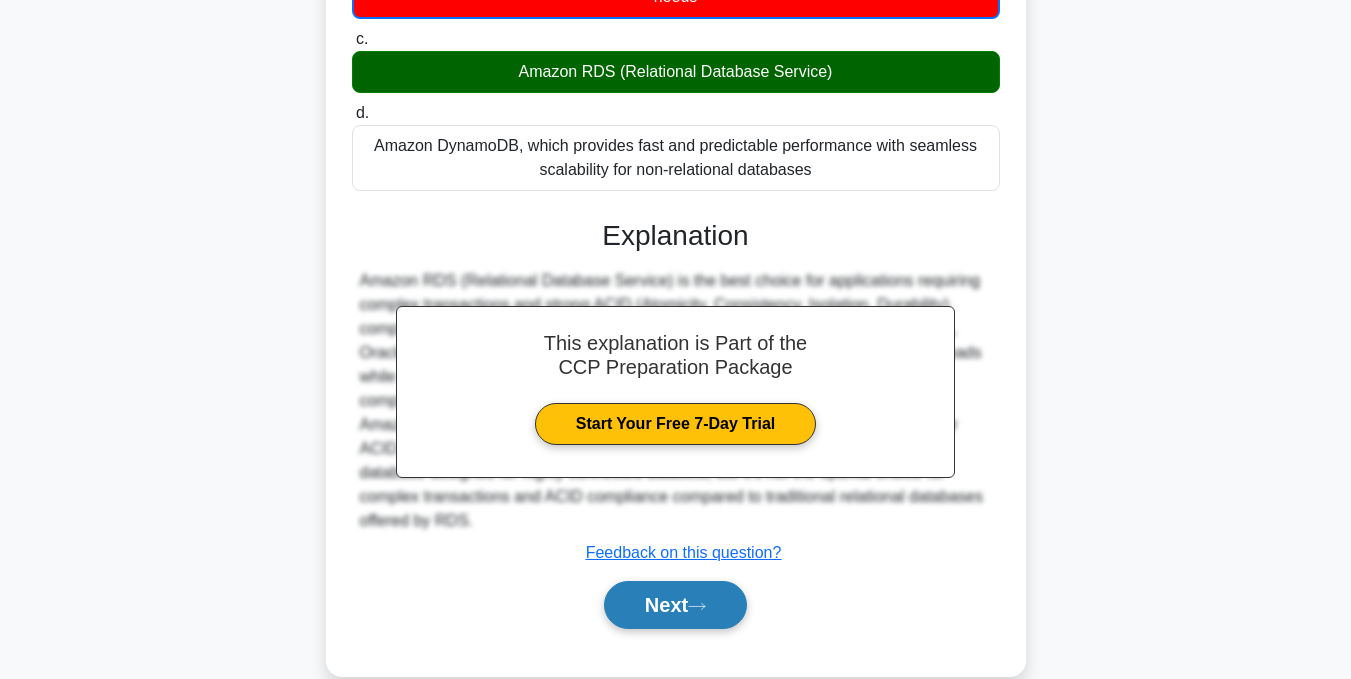 click on "Next" at bounding box center [675, 605] 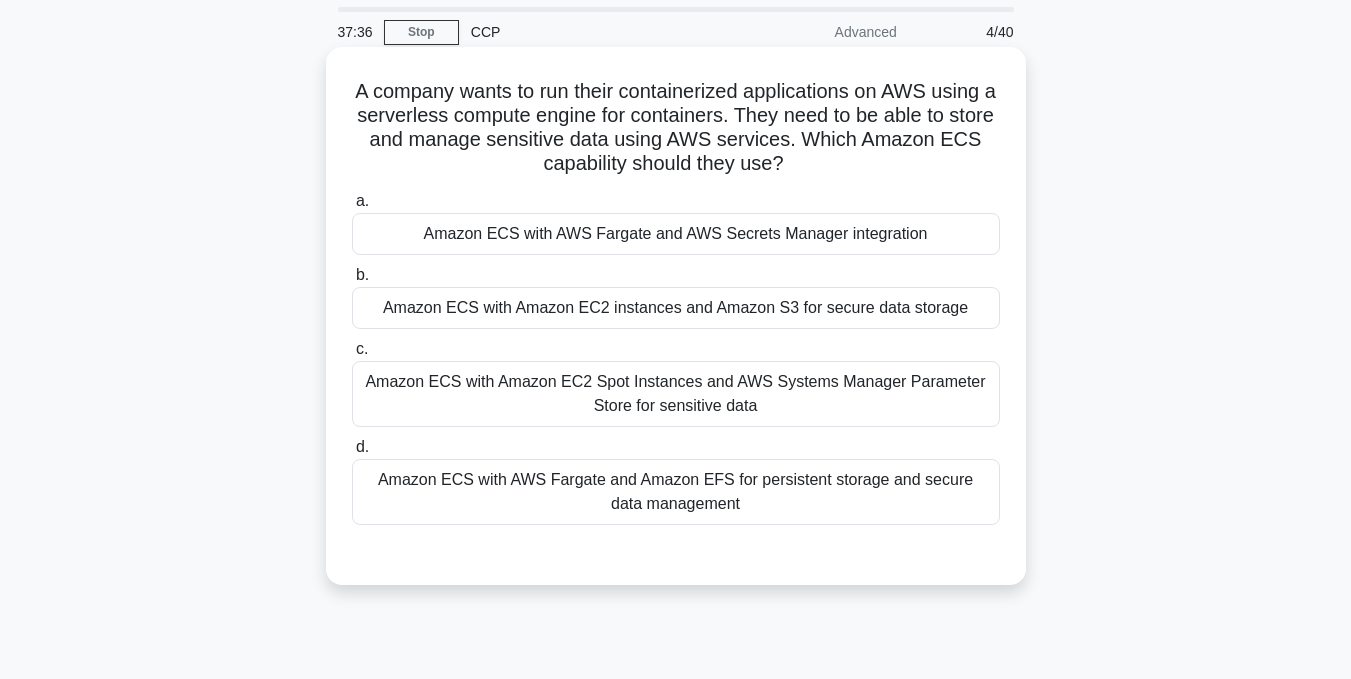 scroll, scrollTop: 100, scrollLeft: 0, axis: vertical 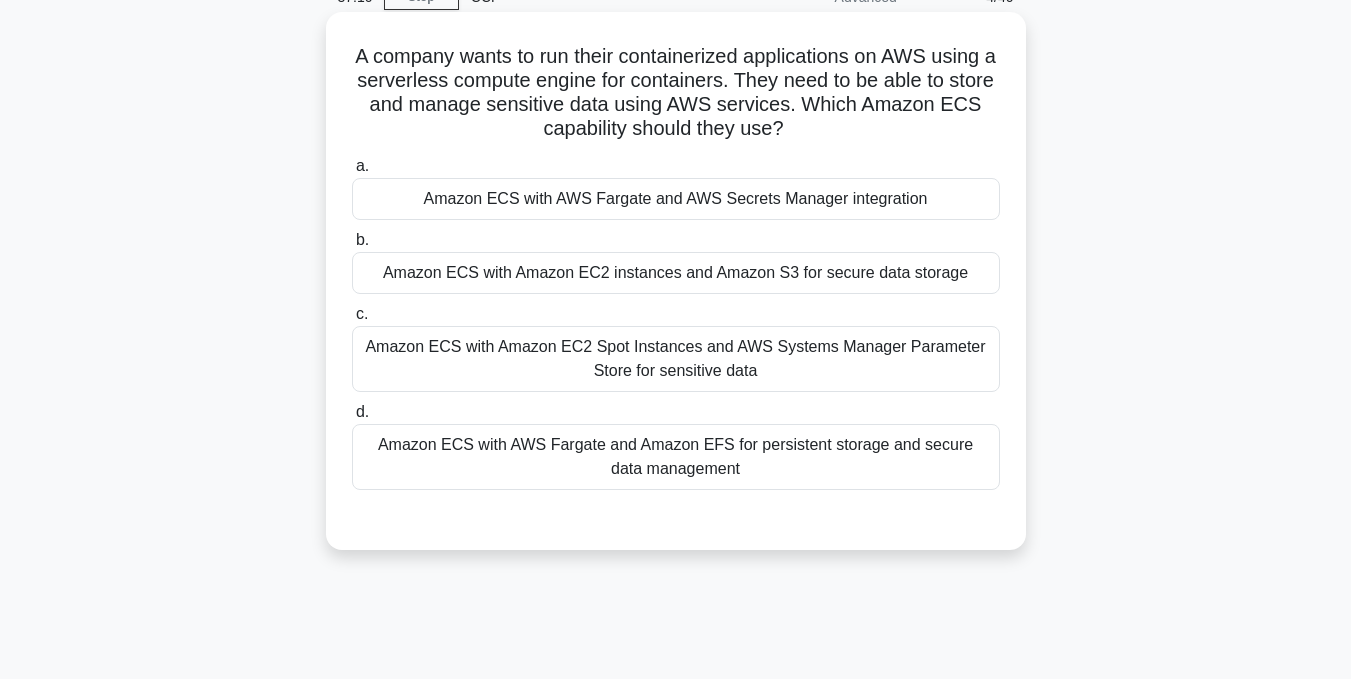 click on "Amazon ECS with AWS Fargate and AWS Secrets Manager integration" at bounding box center (676, 199) 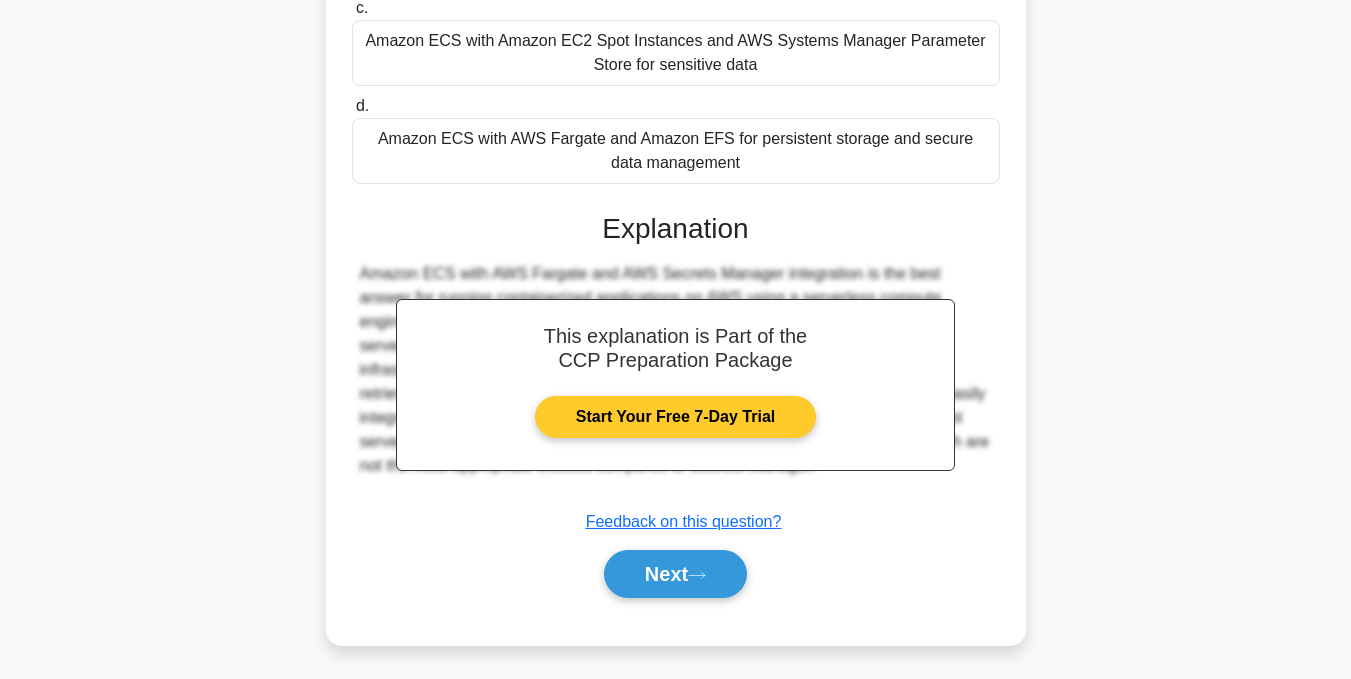 scroll, scrollTop: 411, scrollLeft: 0, axis: vertical 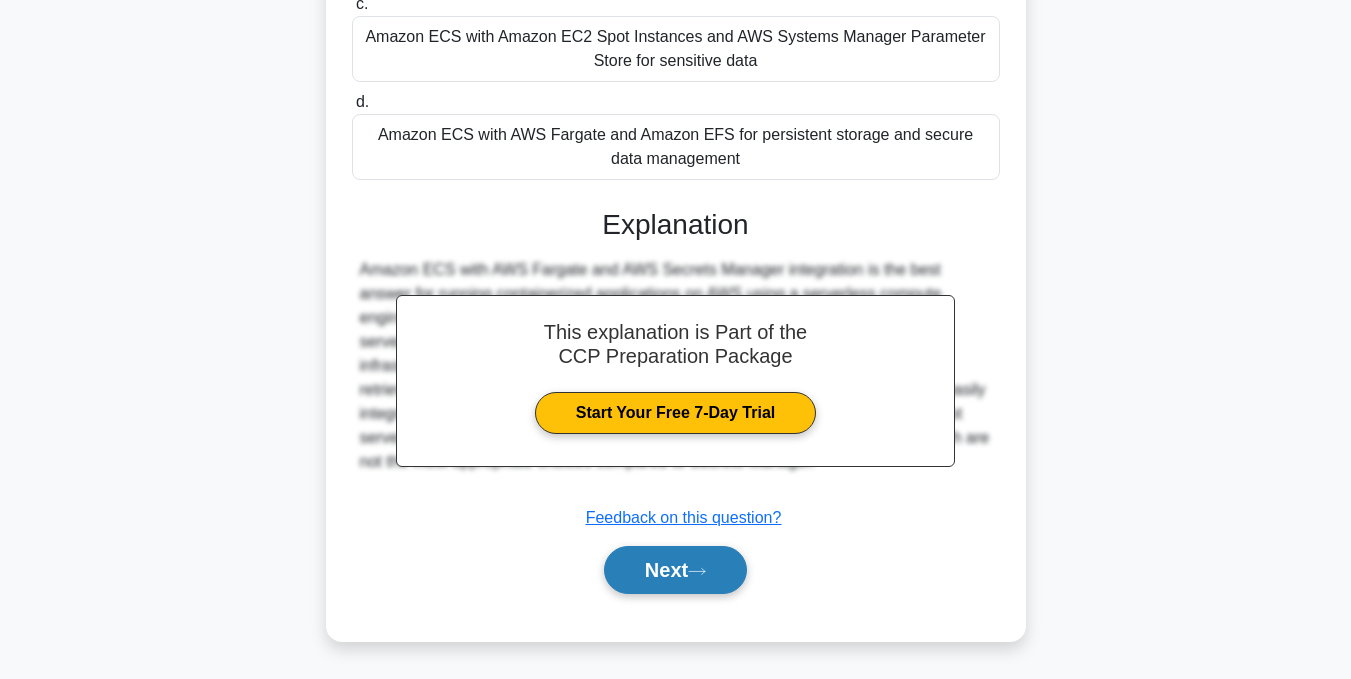 click on "Next" at bounding box center [675, 570] 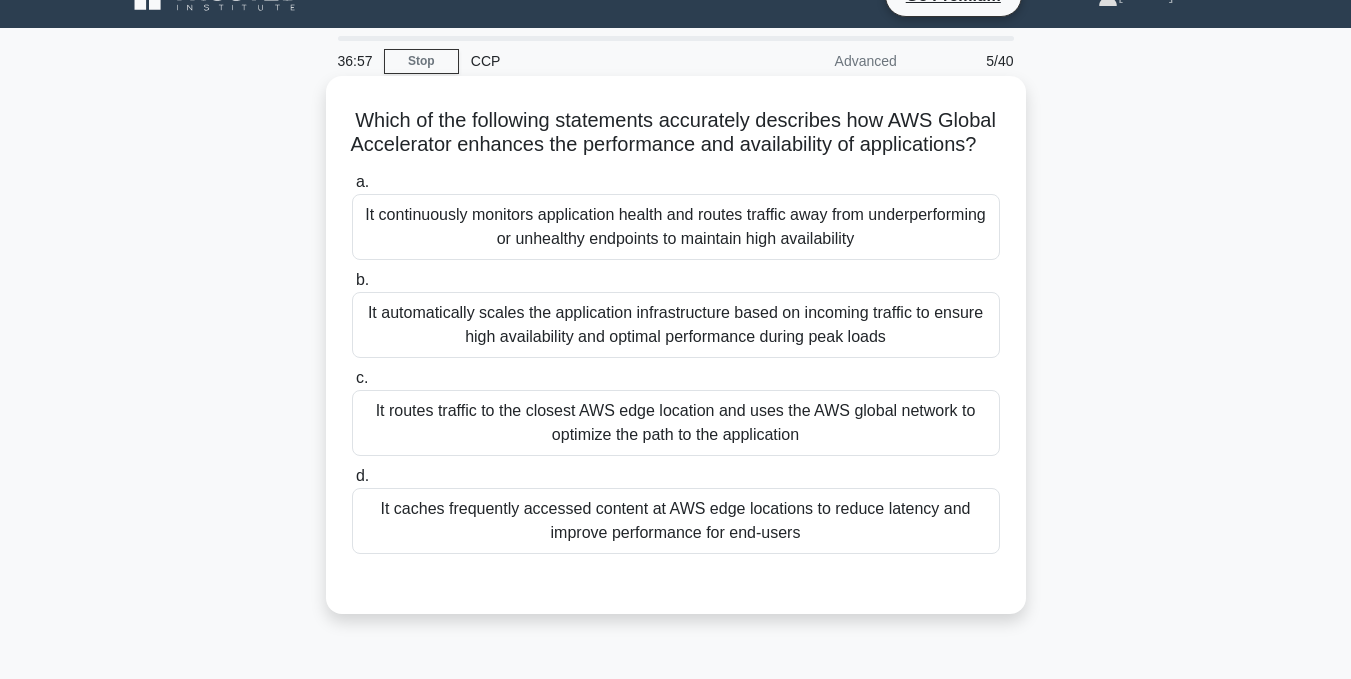 scroll, scrollTop: 1, scrollLeft: 0, axis: vertical 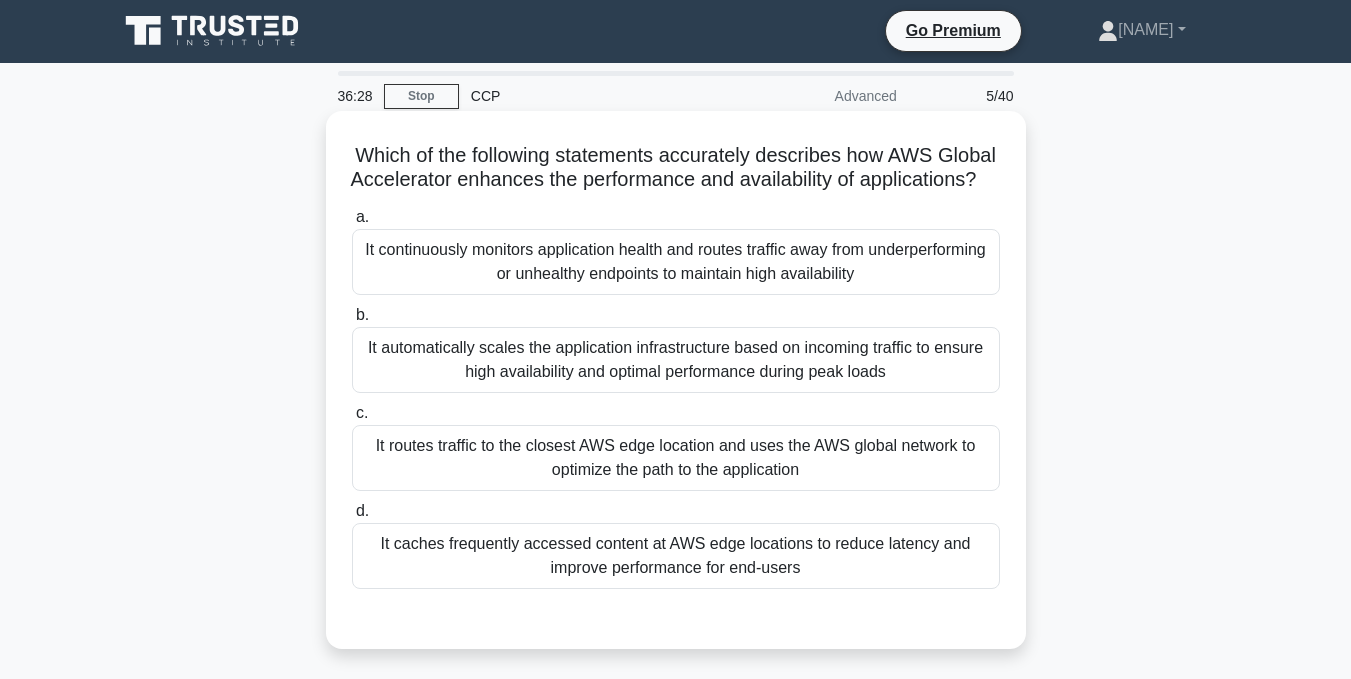 click on "It automatically scales the application infrastructure based on incoming traffic to ensure high availability and optimal performance during peak loads" at bounding box center [676, 360] 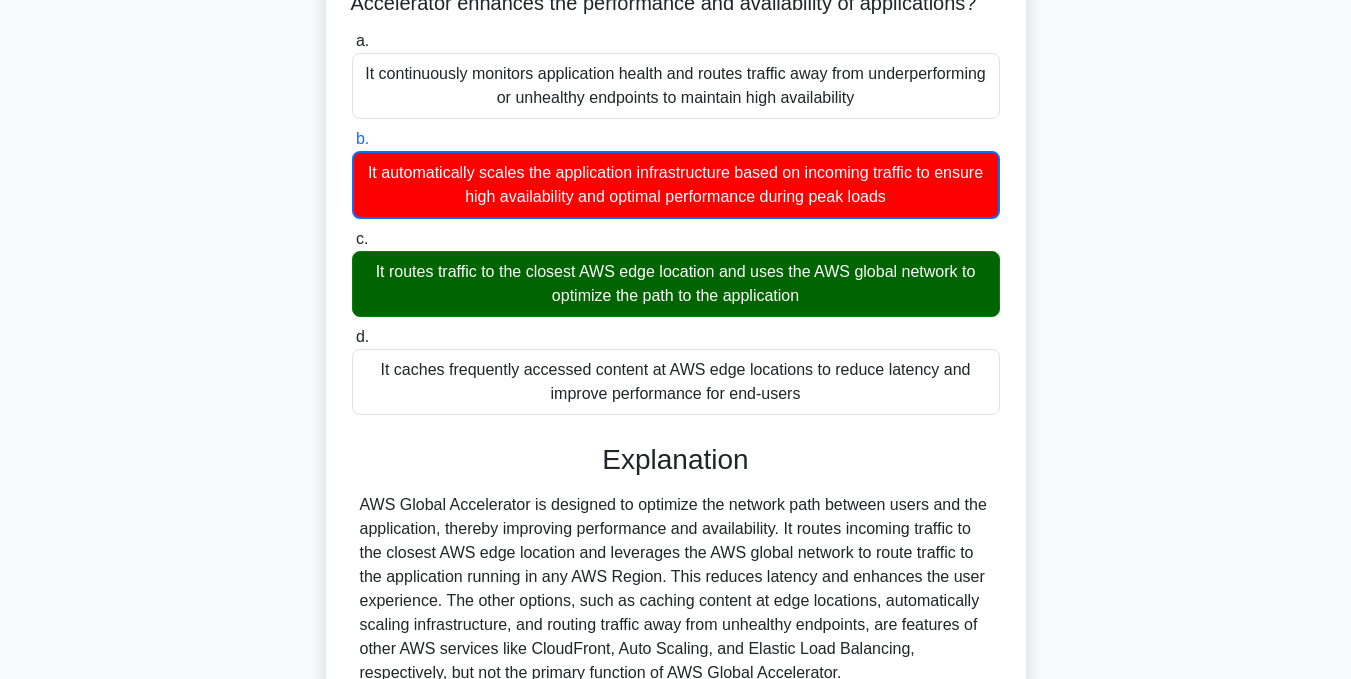 scroll, scrollTop: 401, scrollLeft: 0, axis: vertical 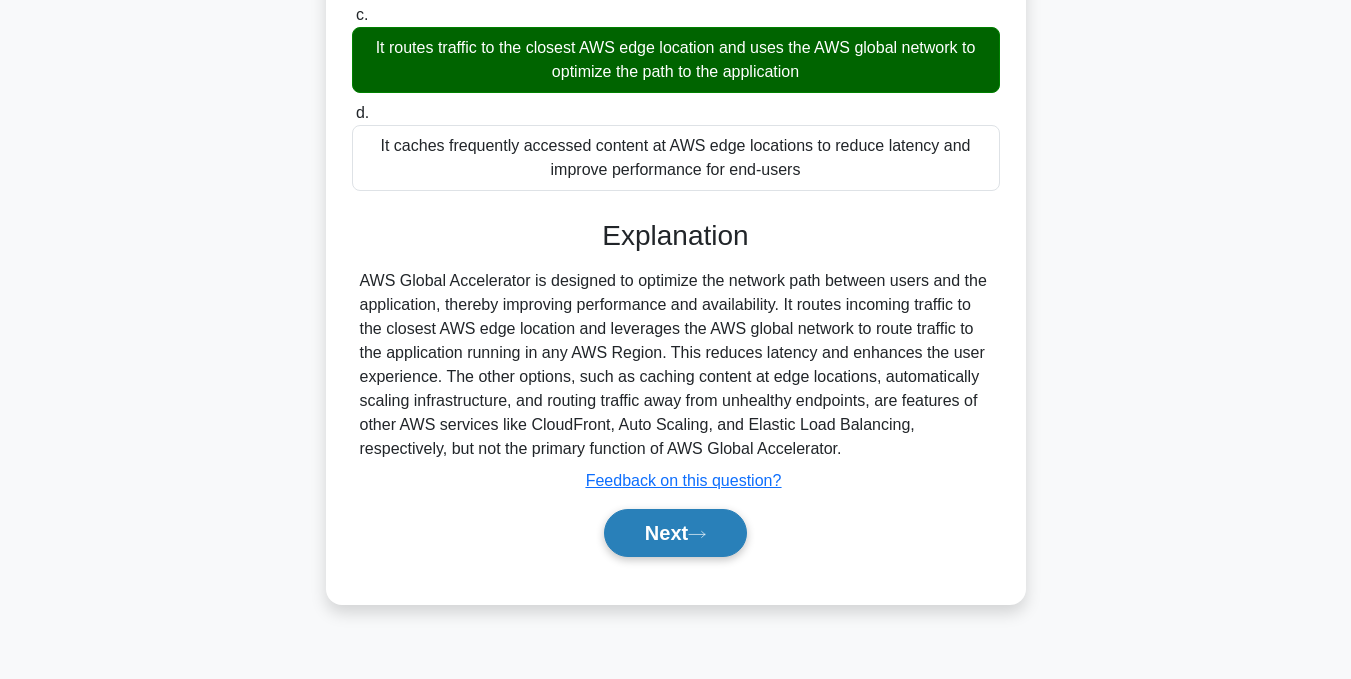 click on "Next" at bounding box center [675, 533] 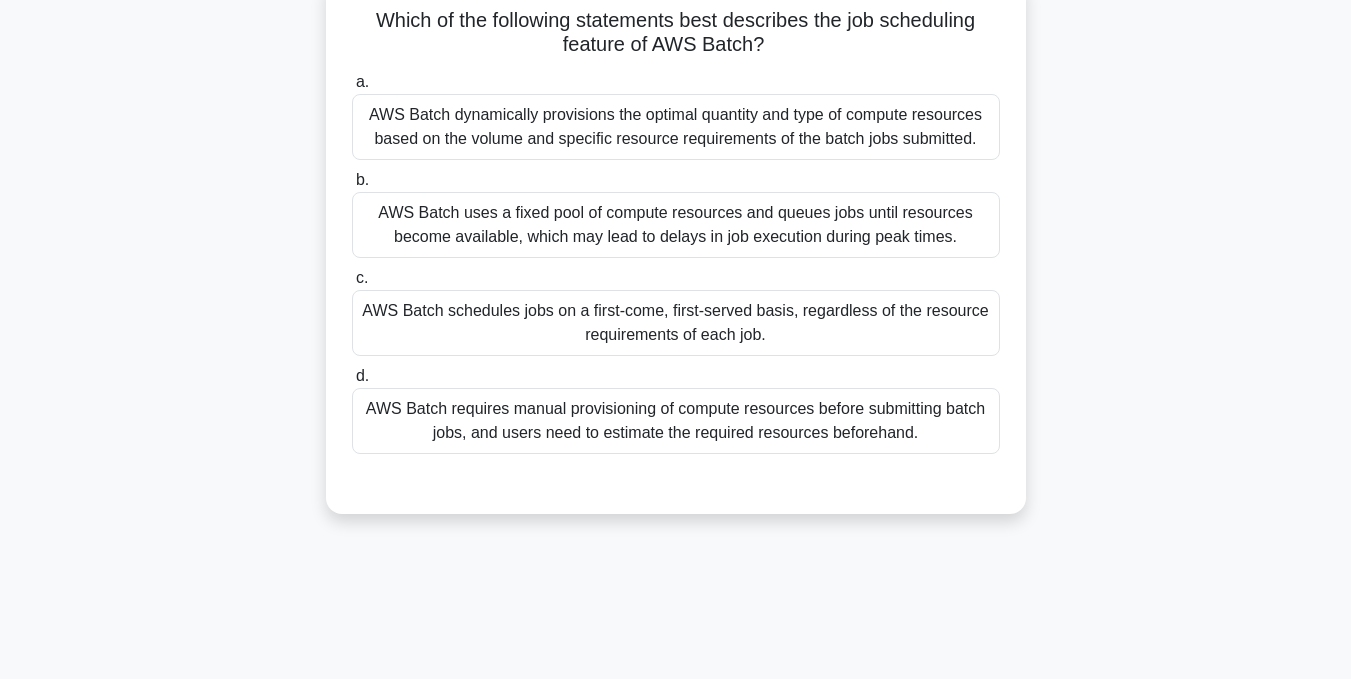 scroll, scrollTop: 101, scrollLeft: 0, axis: vertical 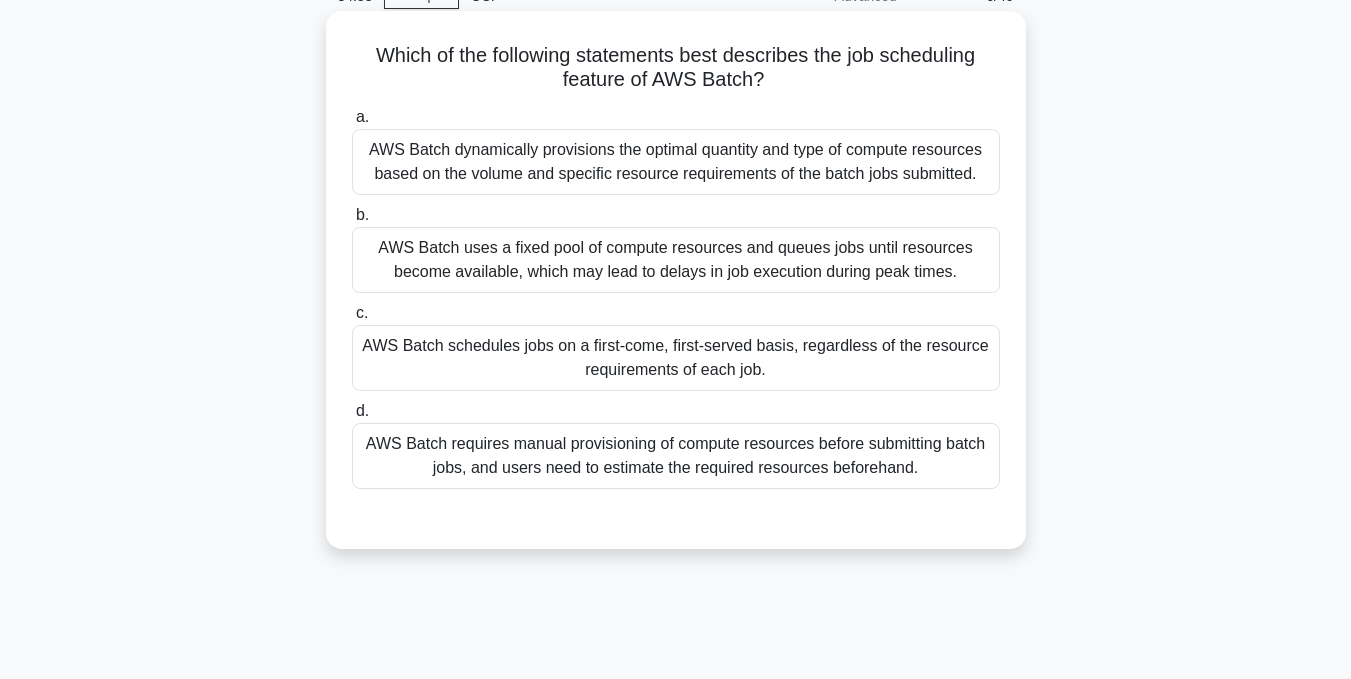 click on "AWS Batch dynamically provisions the optimal quantity and type of compute resources based on the volume and specific resource requirements of the batch jobs submitted." at bounding box center (676, 162) 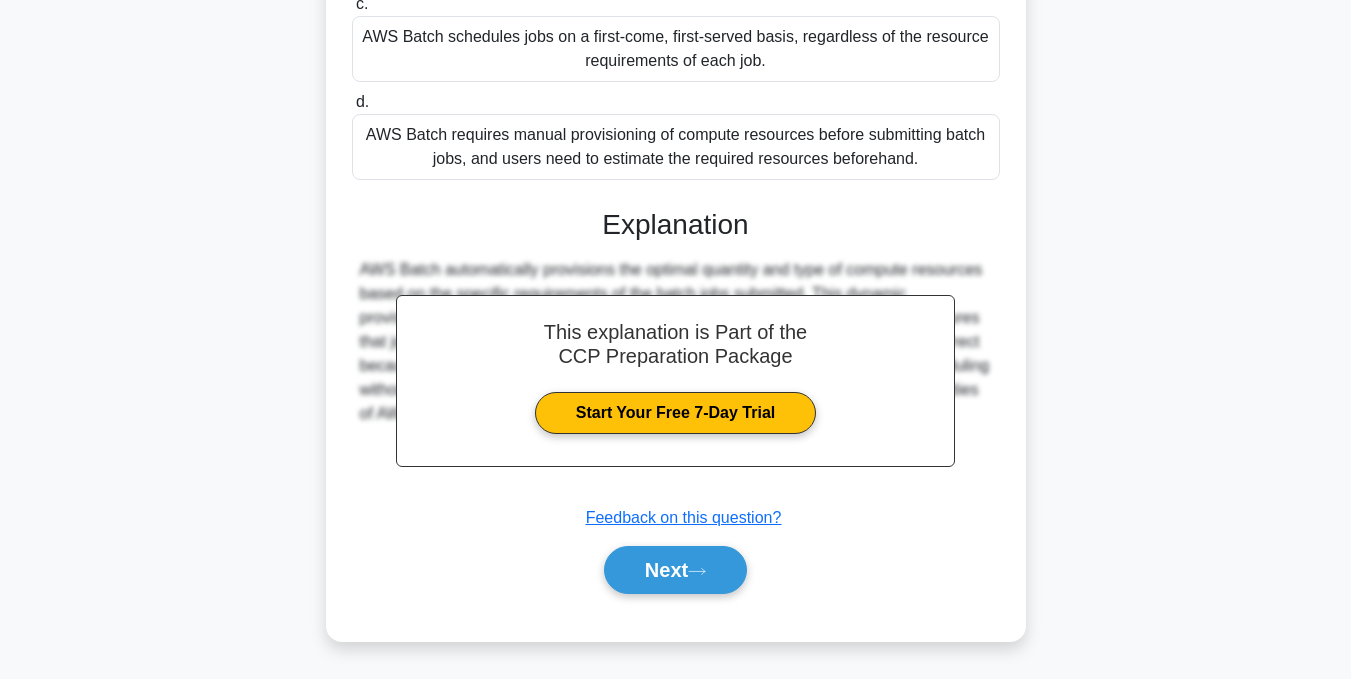 scroll, scrollTop: 435, scrollLeft: 0, axis: vertical 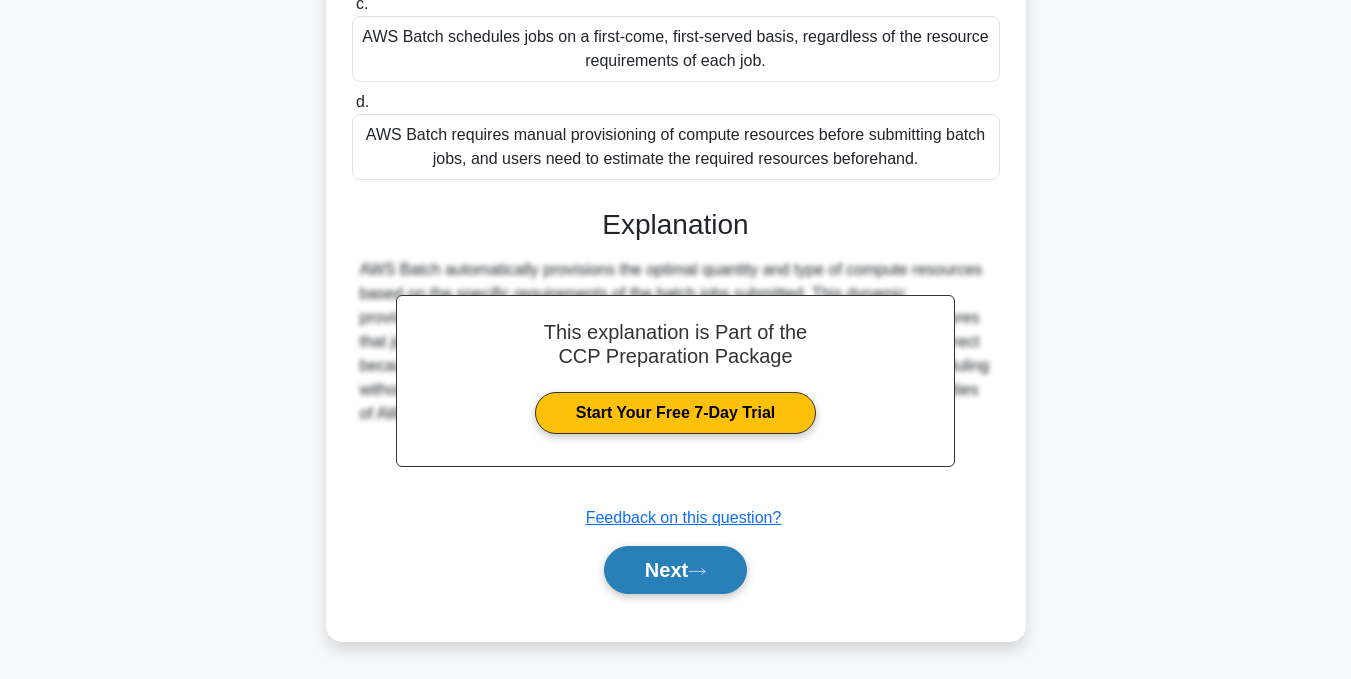 click on "Next" at bounding box center [675, 570] 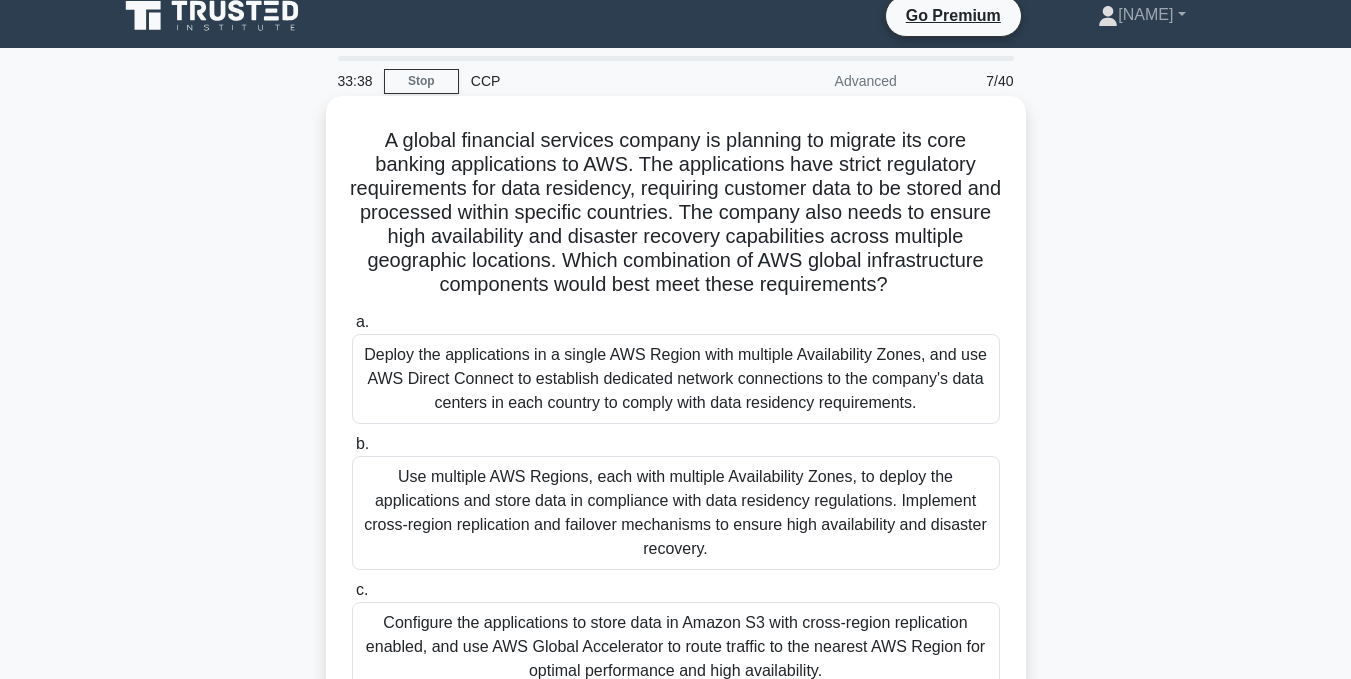scroll, scrollTop: 0, scrollLeft: 0, axis: both 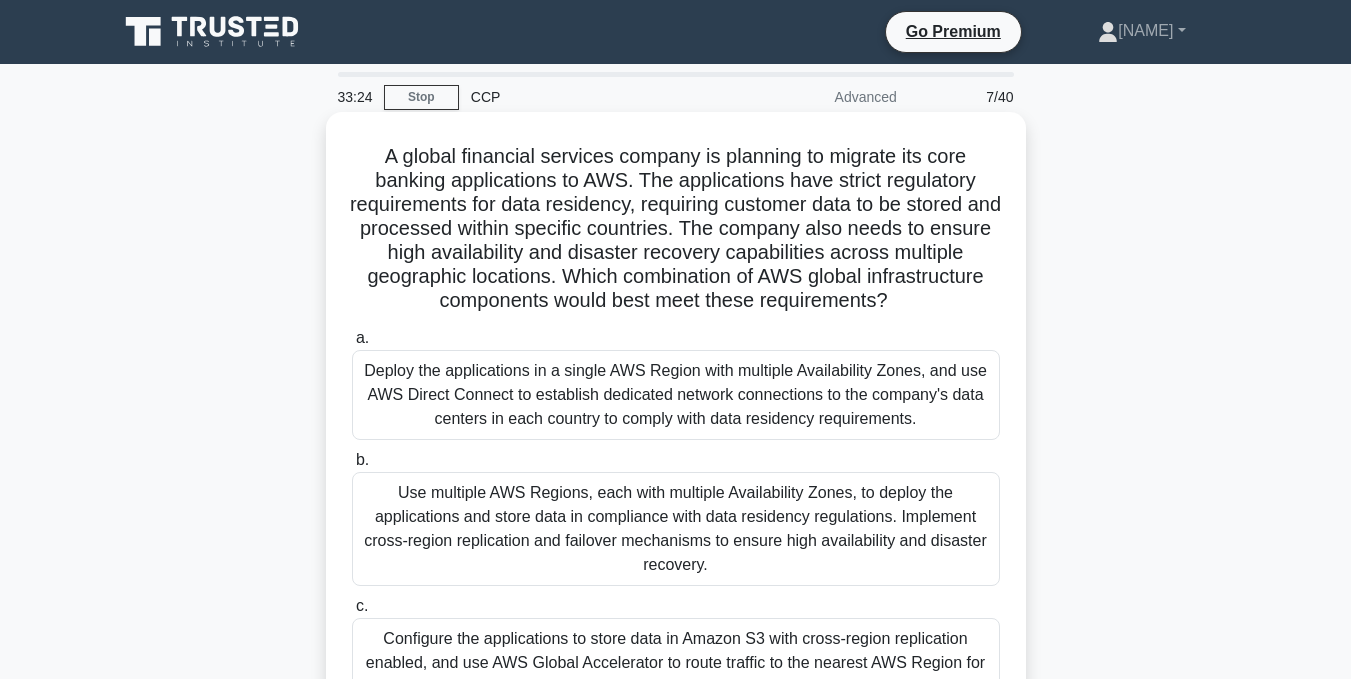 click on "Use multiple AWS Regions, each with multiple Availability Zones, to deploy the applications and store data in compliance with data residency regulations. Implement cross-region replication and failover mechanisms to ensure high availability and disaster recovery." at bounding box center (676, 529) 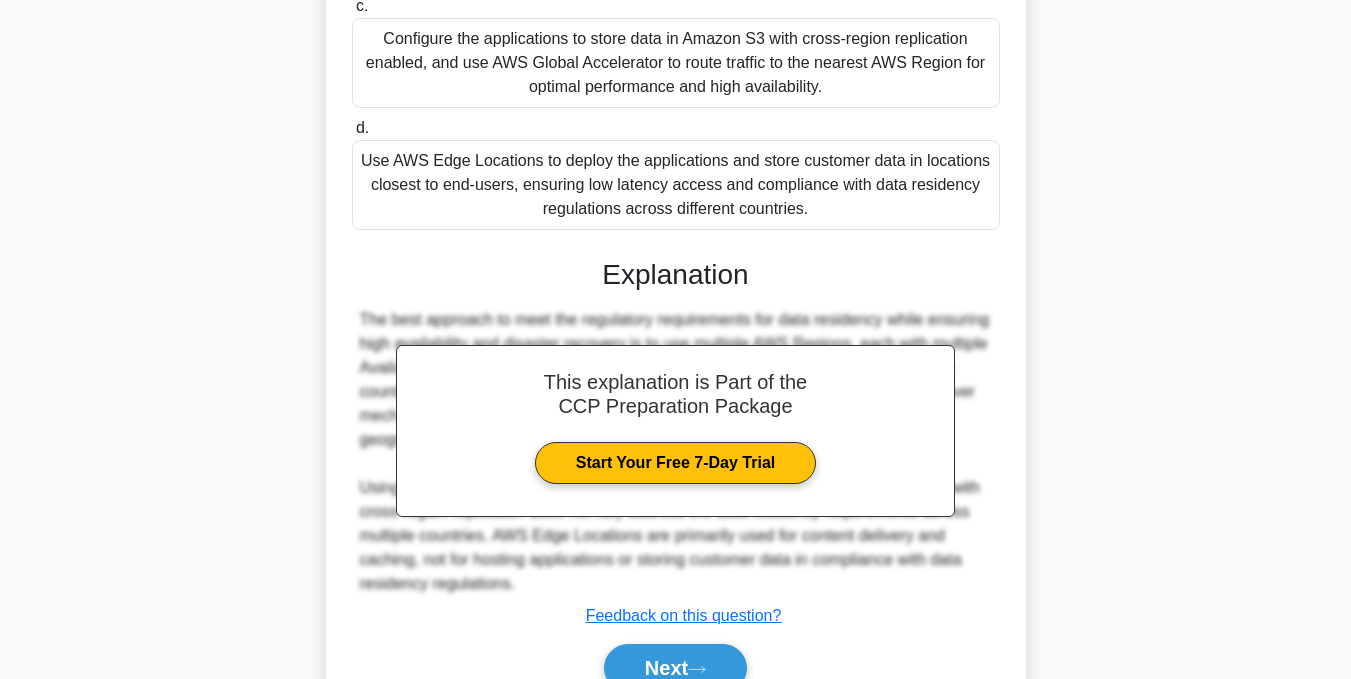 scroll, scrollTop: 699, scrollLeft: 0, axis: vertical 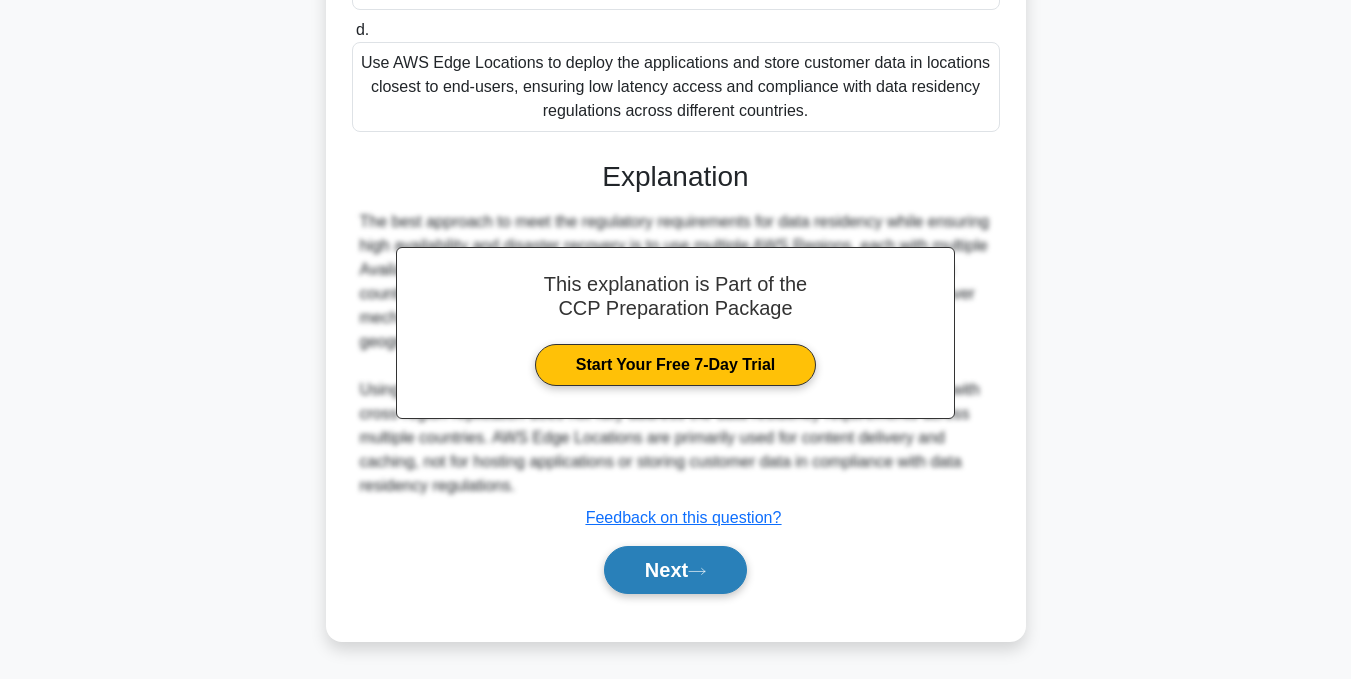 click on "Next" at bounding box center (675, 570) 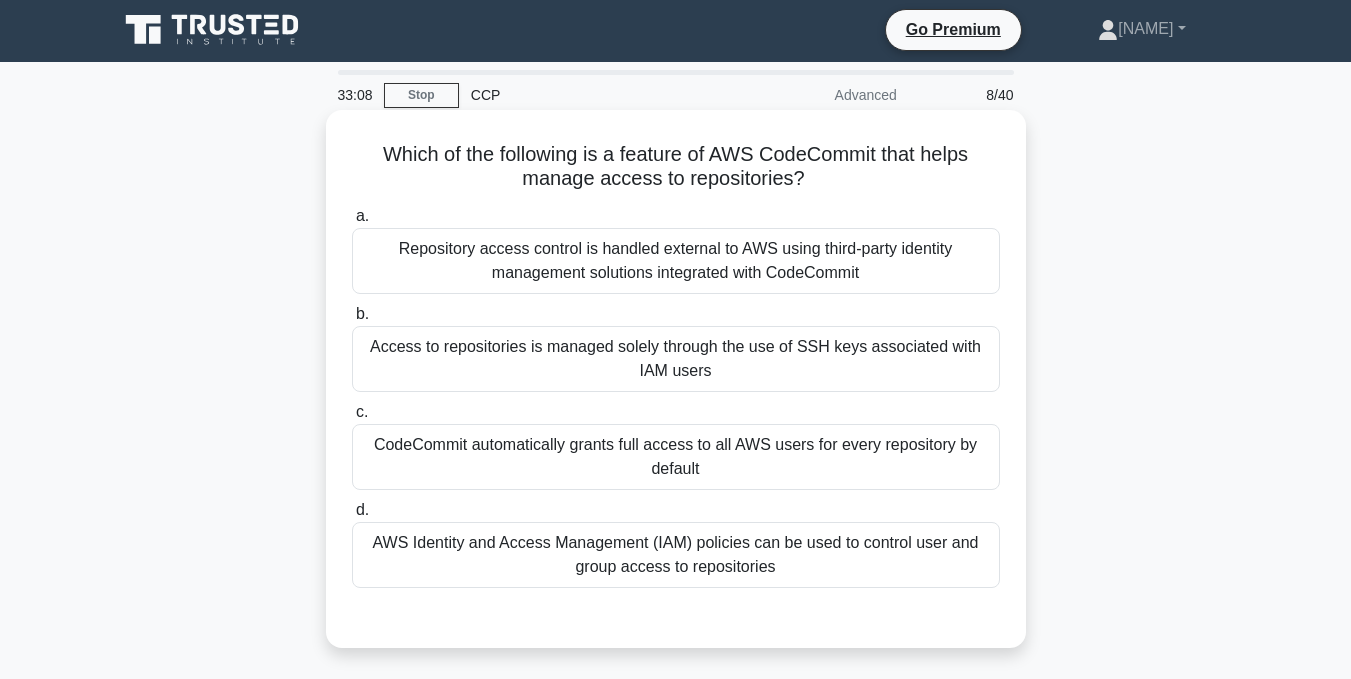 scroll, scrollTop: 0, scrollLeft: 0, axis: both 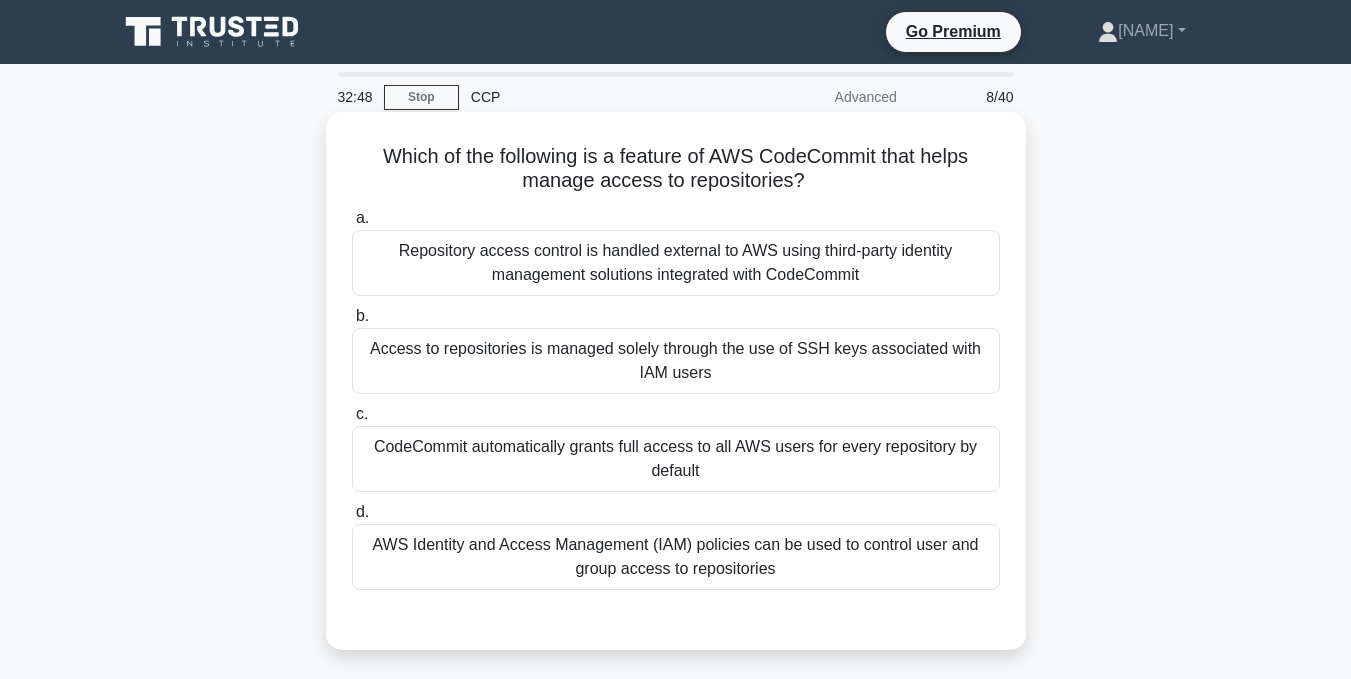 click on "Repository access control is handled external to AWS using third-party identity management solutions integrated with CodeCommit" at bounding box center [676, 263] 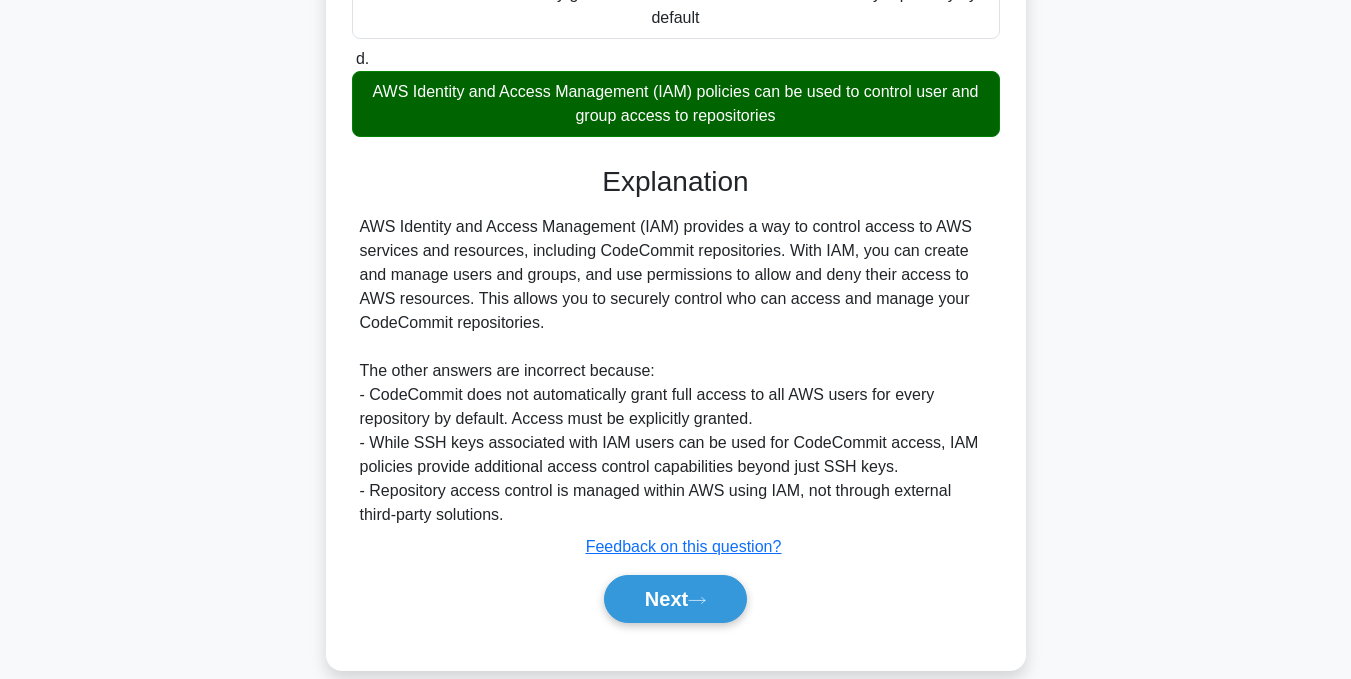 scroll, scrollTop: 485, scrollLeft: 0, axis: vertical 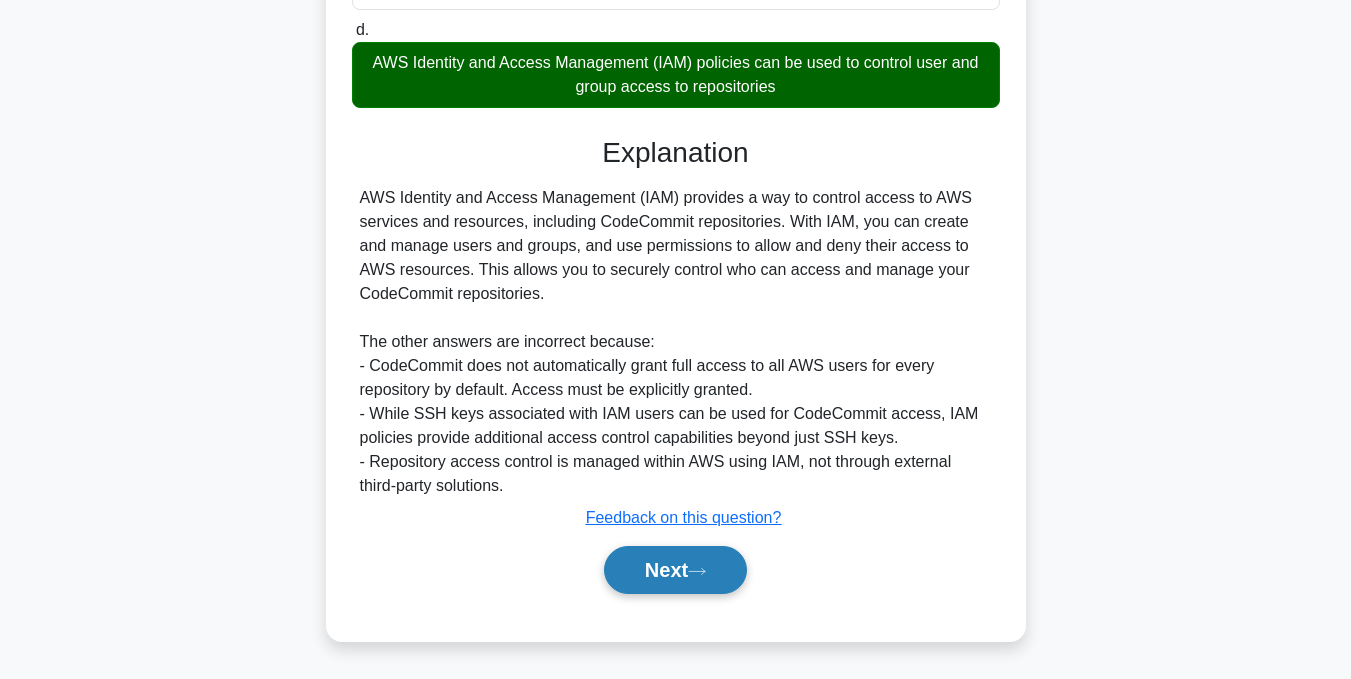 click on "Next" at bounding box center (675, 570) 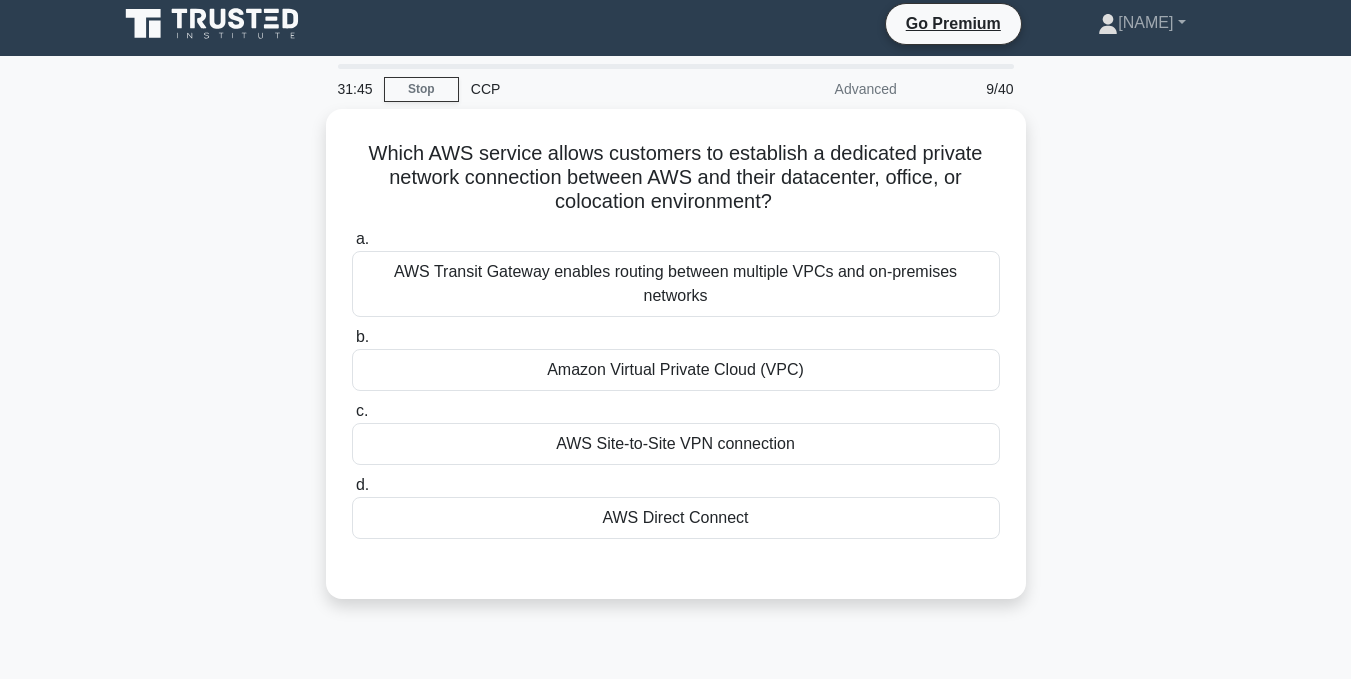 scroll, scrollTop: 1, scrollLeft: 0, axis: vertical 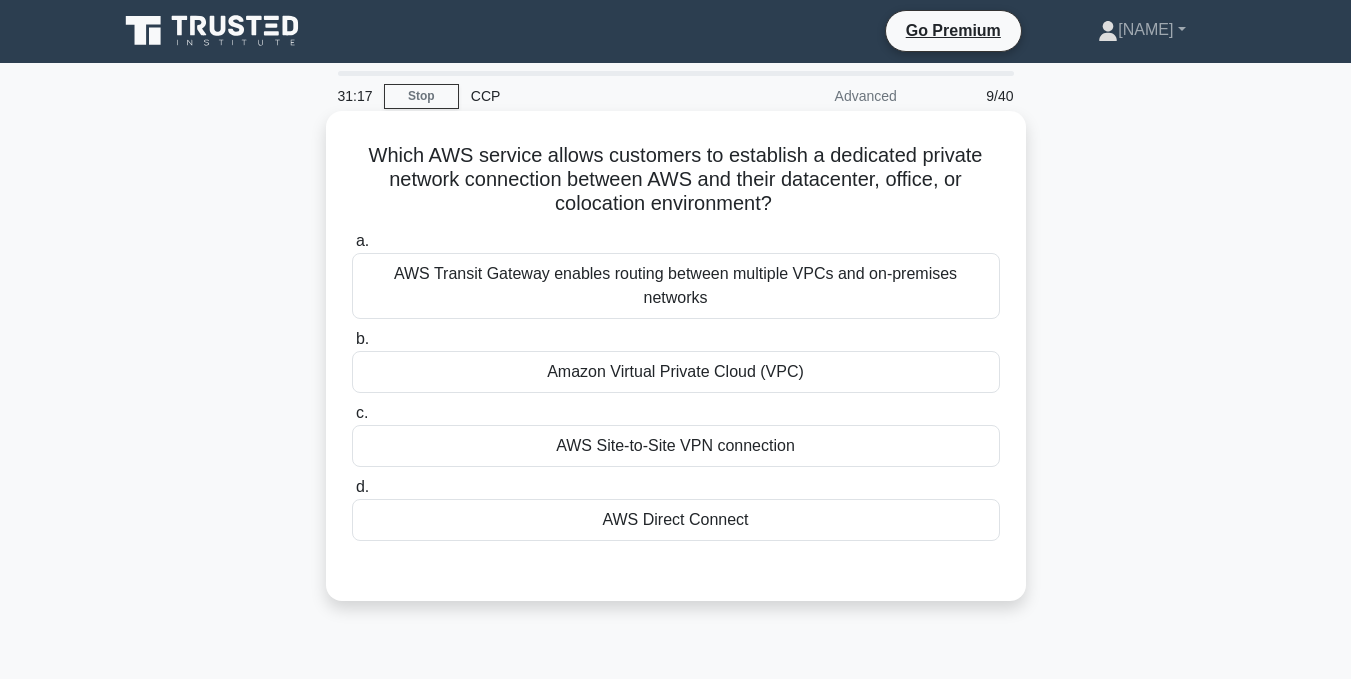 click on "AWS Direct Connect" at bounding box center [676, 520] 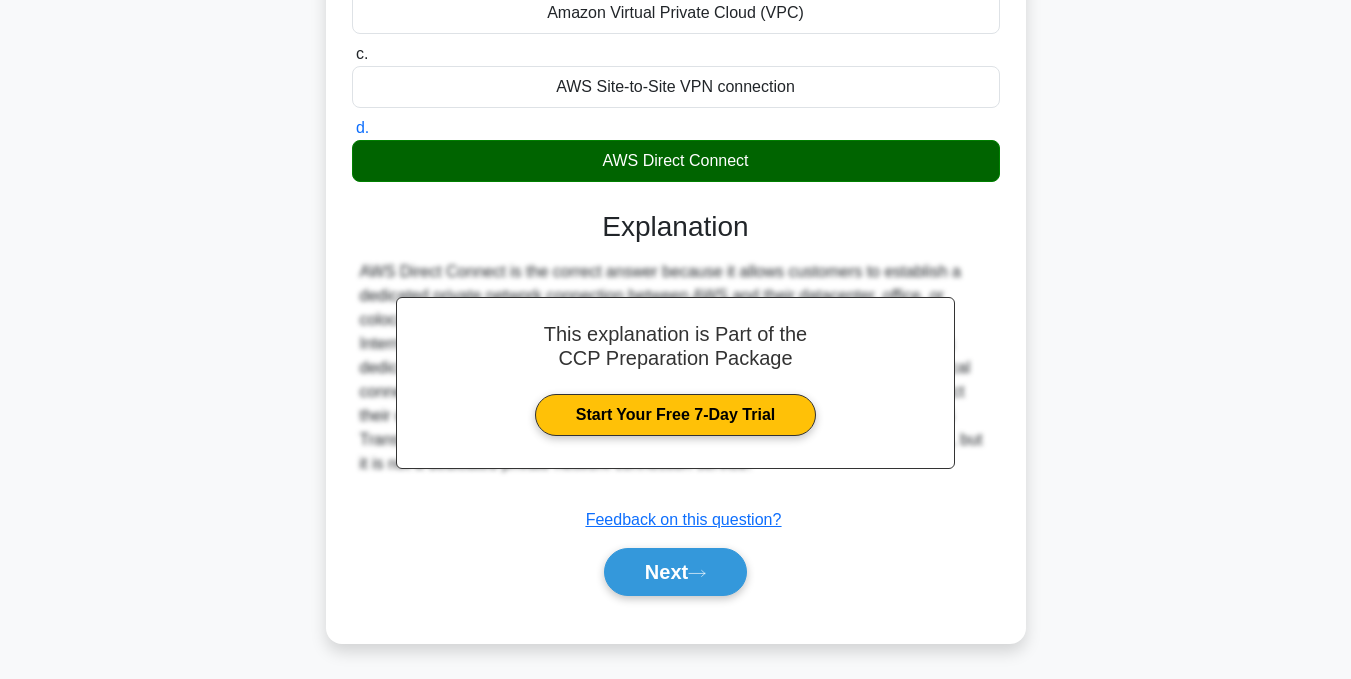scroll, scrollTop: 401, scrollLeft: 0, axis: vertical 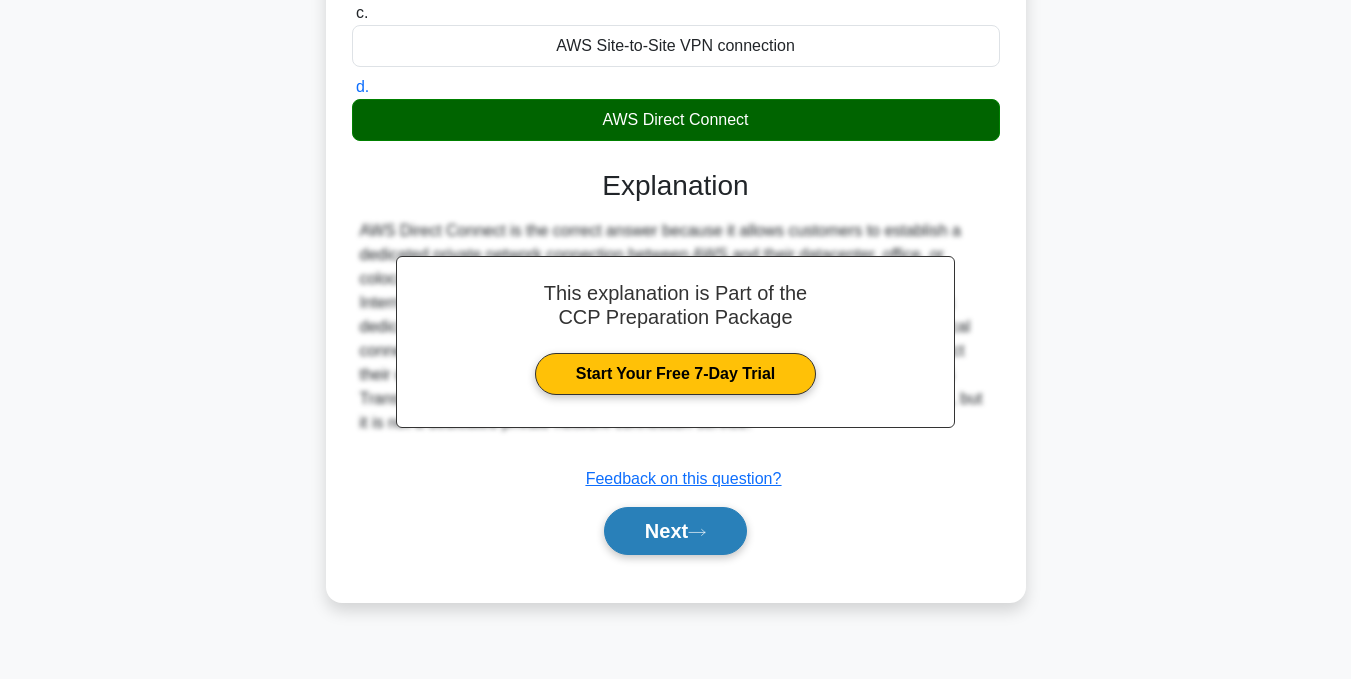 click 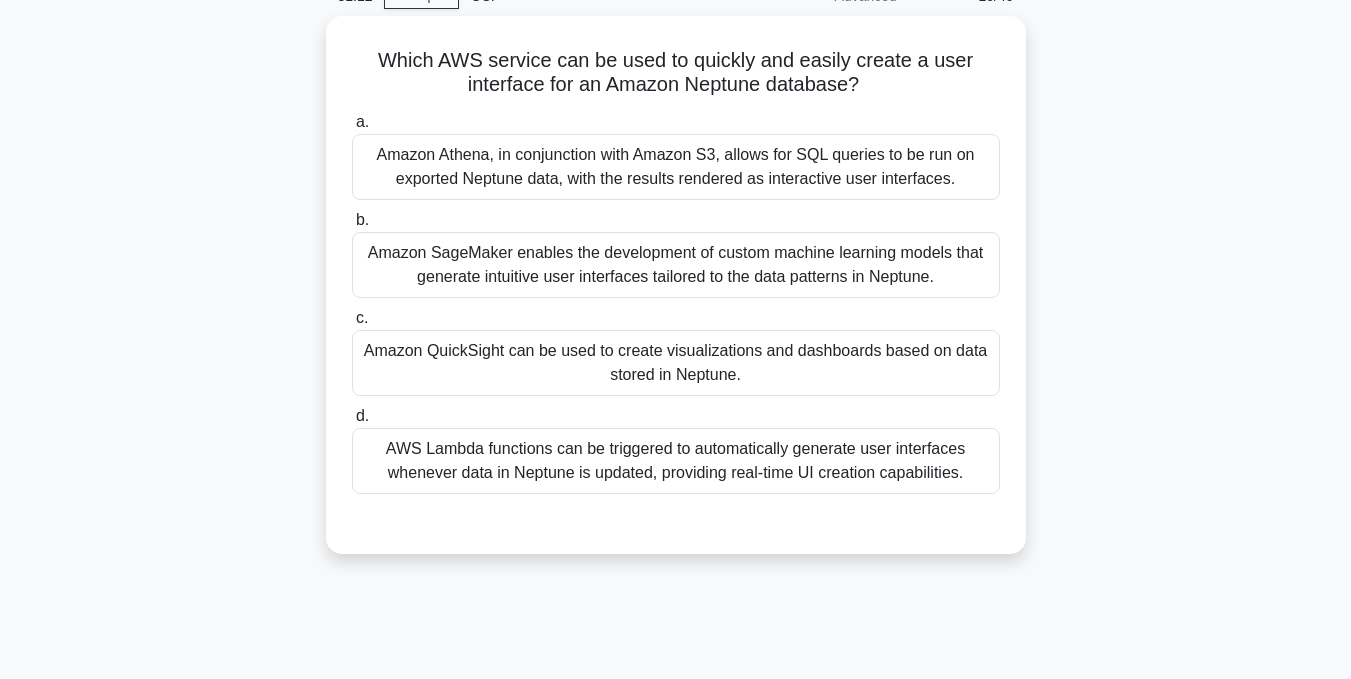 scroll, scrollTop: 1, scrollLeft: 0, axis: vertical 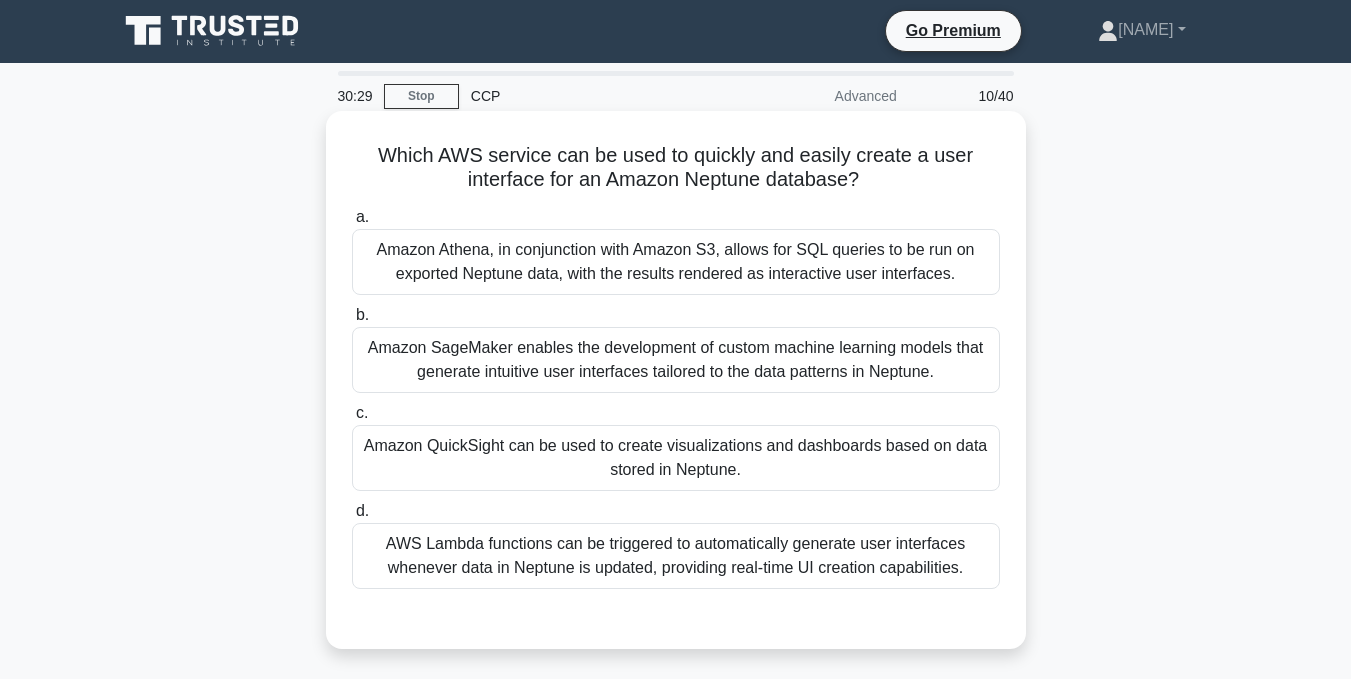 click on "AWS Lambda functions can be triggered to automatically generate user interfaces whenever data in Neptune is updated, providing real-time UI creation capabilities." at bounding box center [676, 556] 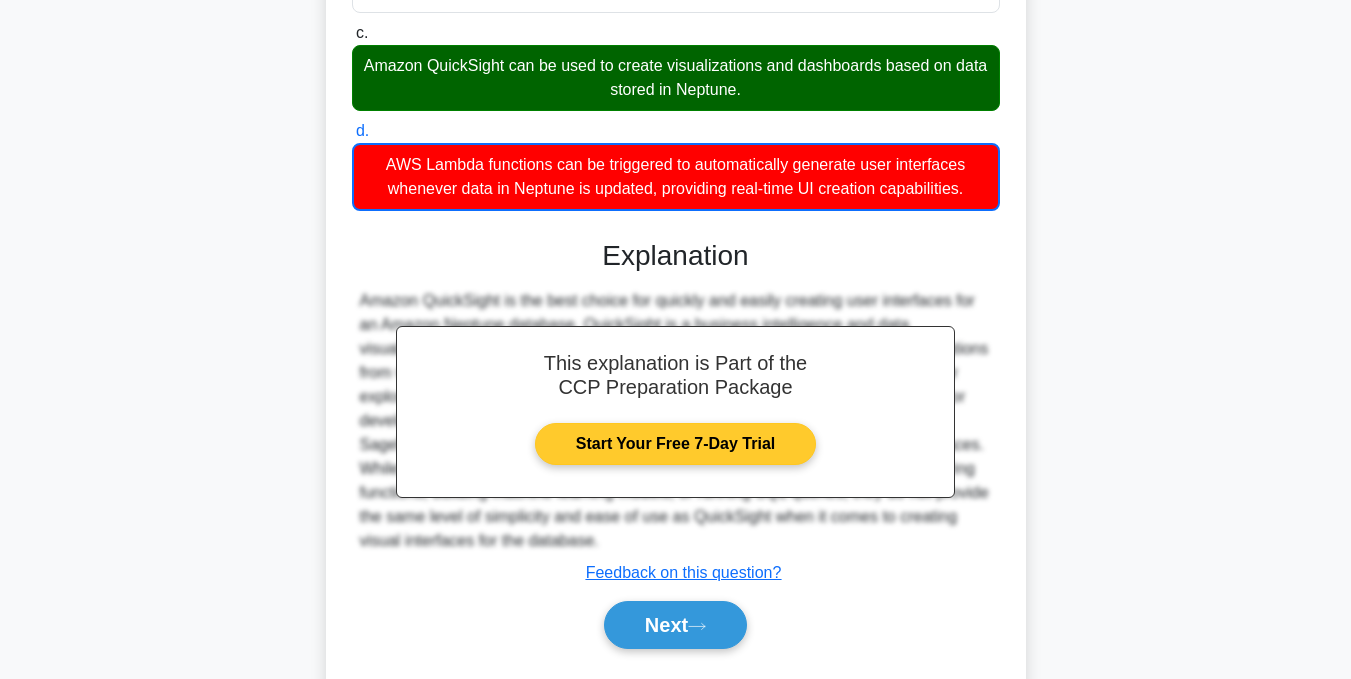 scroll, scrollTop: 437, scrollLeft: 0, axis: vertical 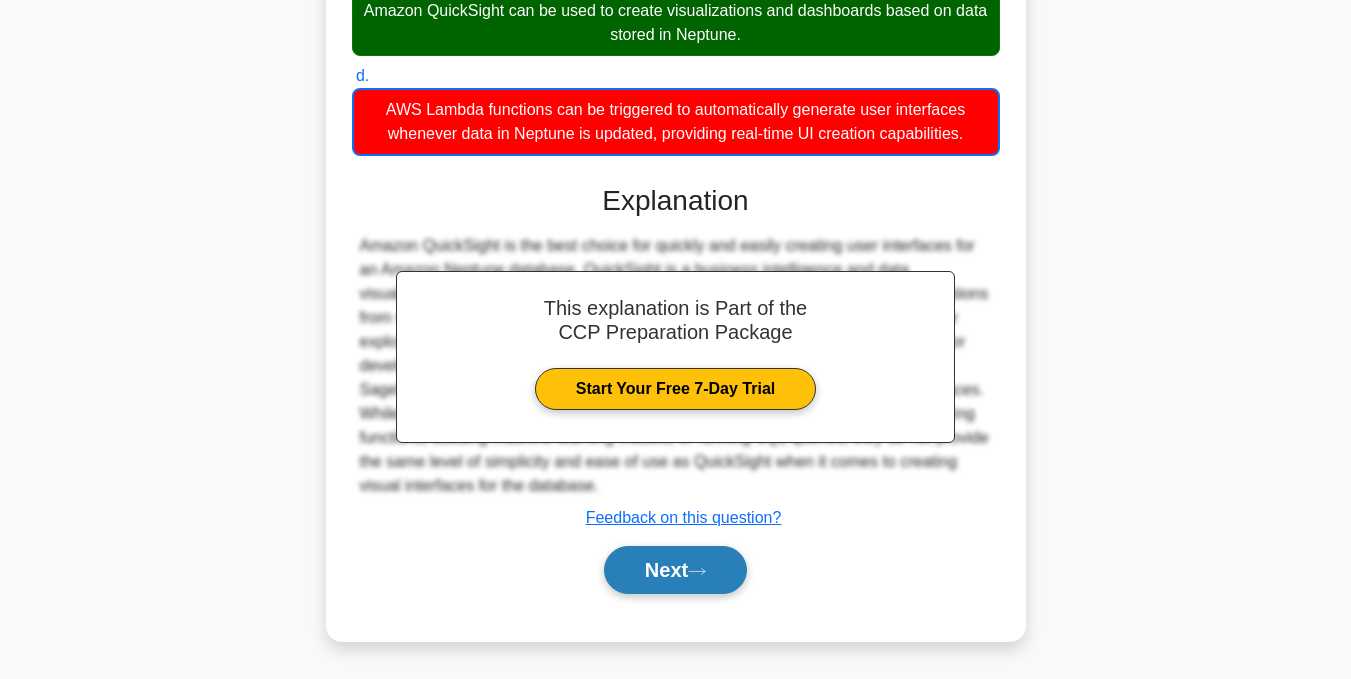 click on "Next" at bounding box center [675, 570] 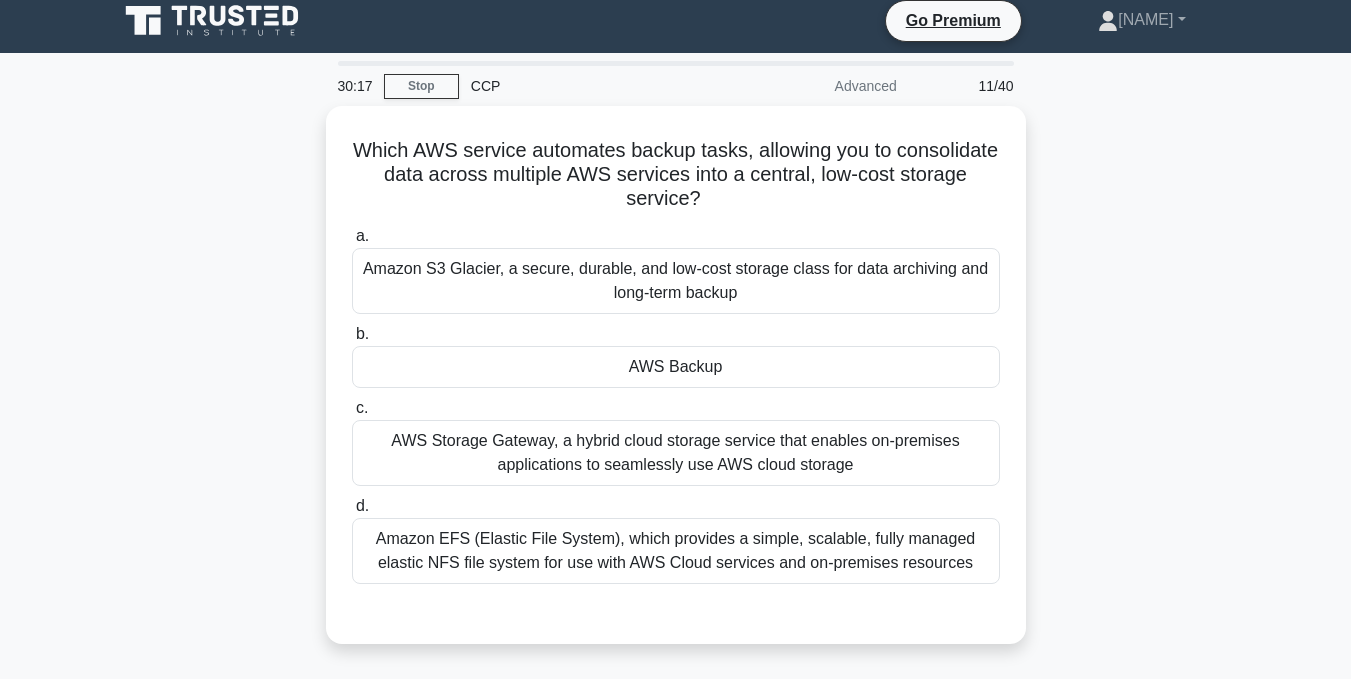 scroll, scrollTop: 1, scrollLeft: 0, axis: vertical 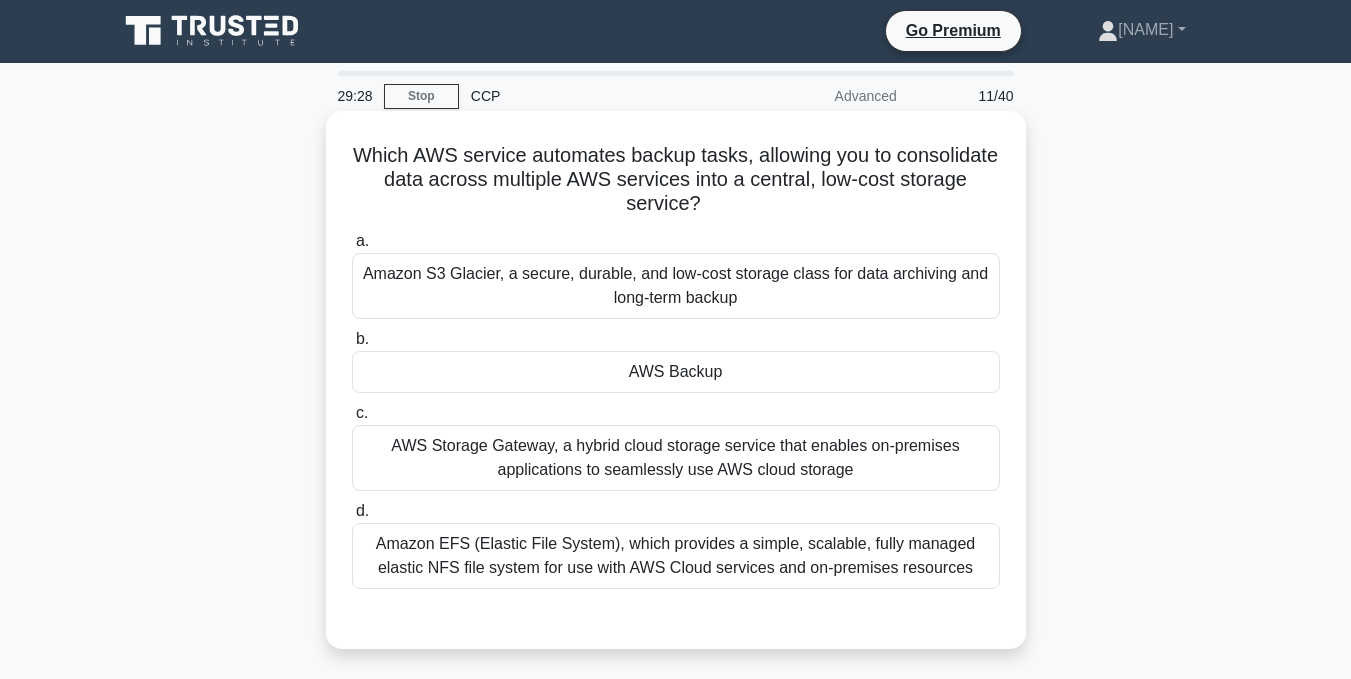 click on "AWS Backup" at bounding box center (676, 372) 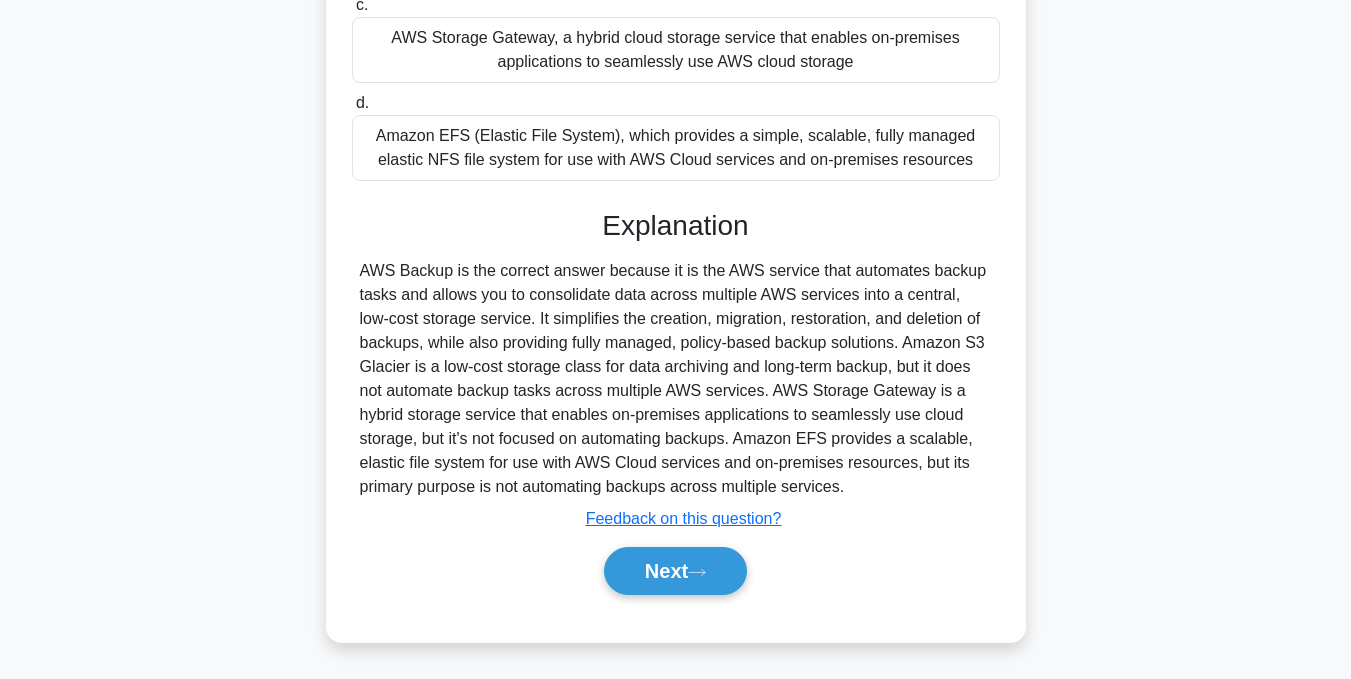 scroll, scrollTop: 411, scrollLeft: 0, axis: vertical 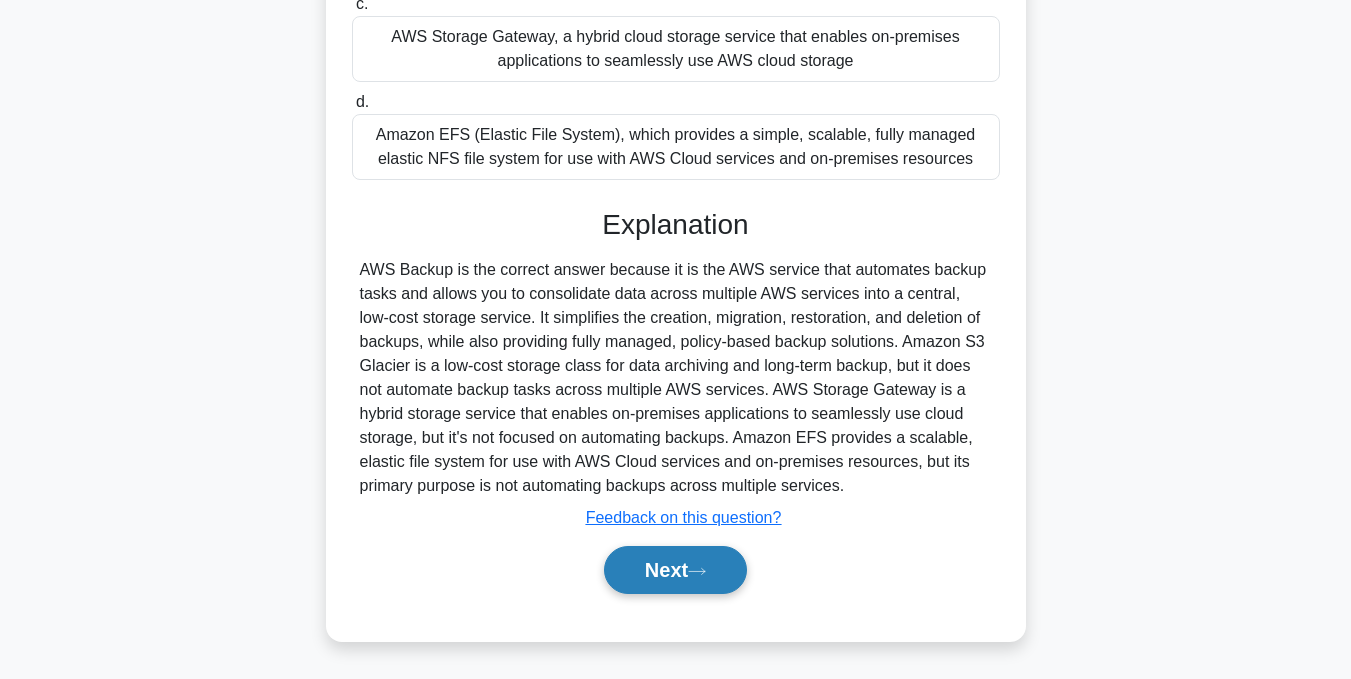click on "Next" at bounding box center [675, 570] 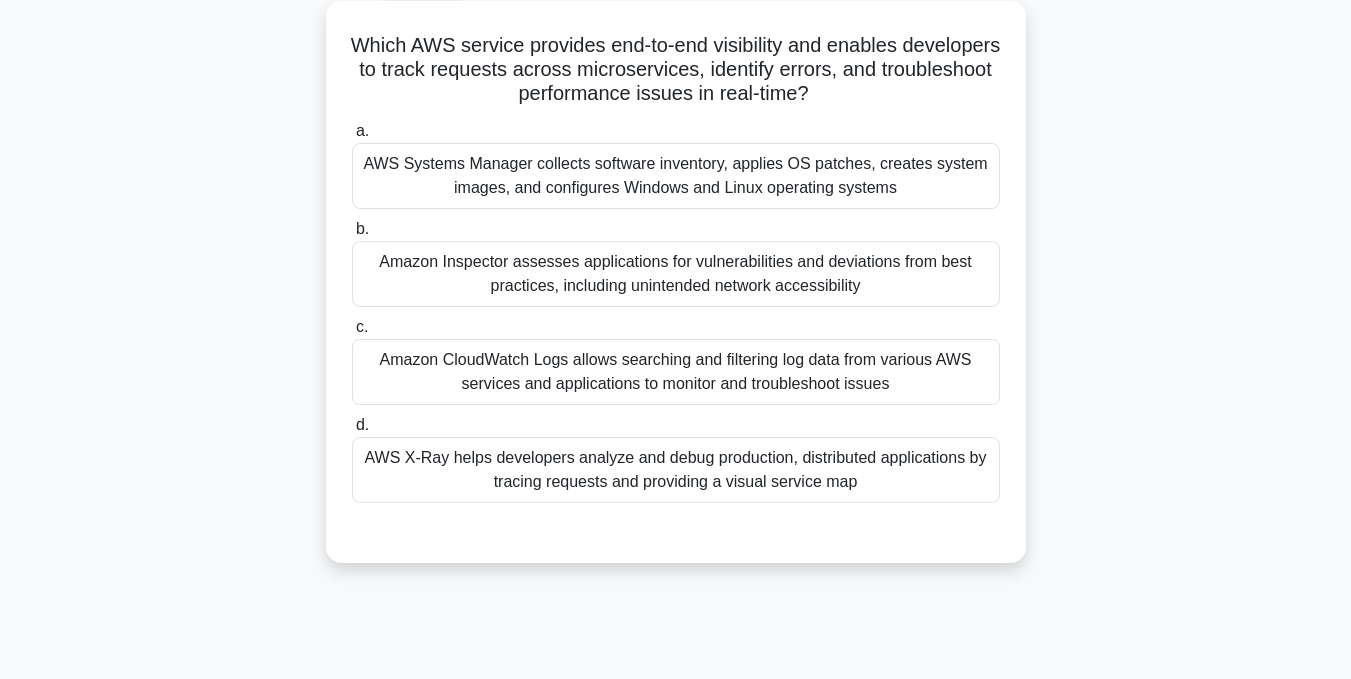 scroll, scrollTop: 101, scrollLeft: 0, axis: vertical 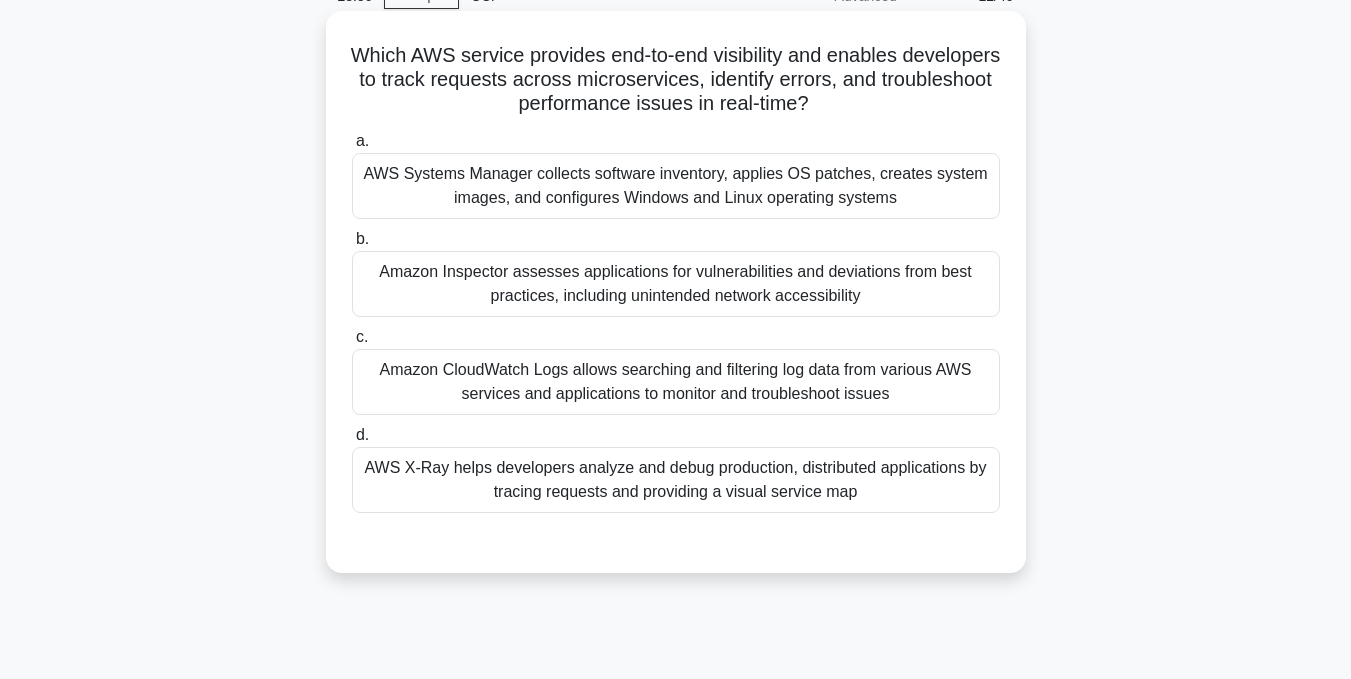 click on "AWS X-Ray helps developers analyze and debug production, distributed applications by tracing requests and providing a visual service map" at bounding box center (676, 480) 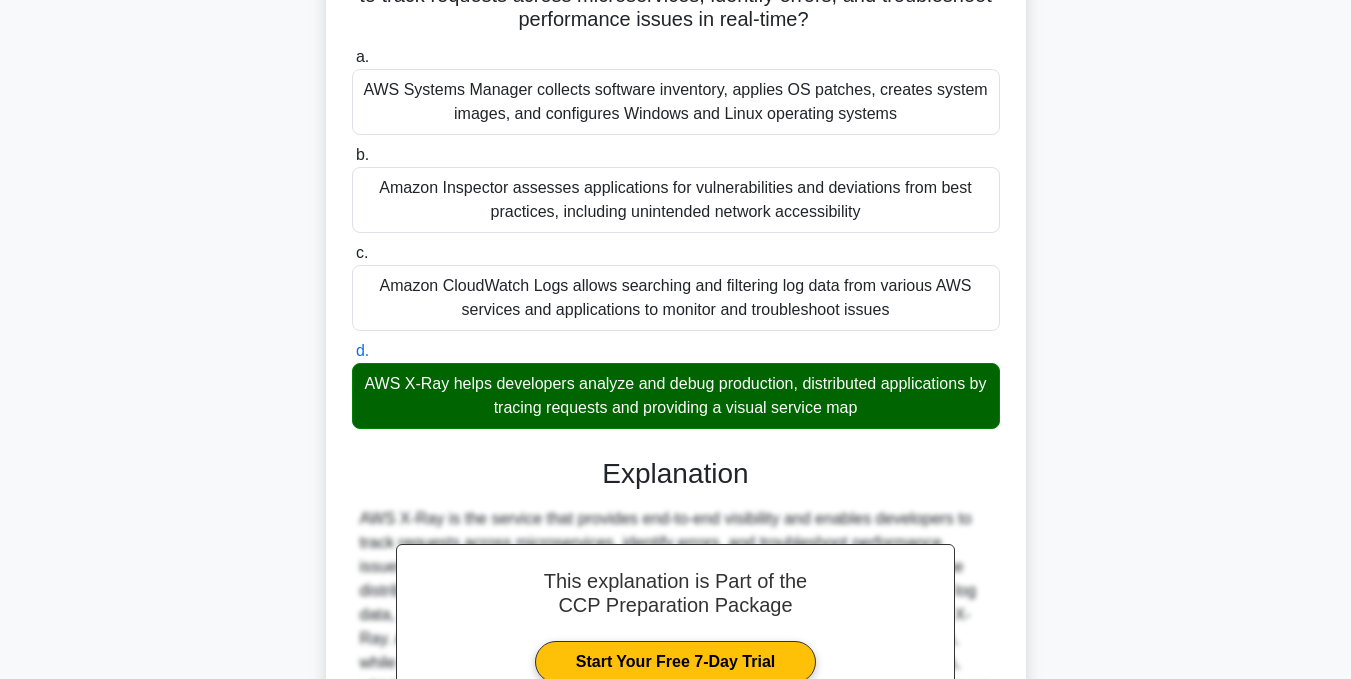 scroll, scrollTop: 401, scrollLeft: 0, axis: vertical 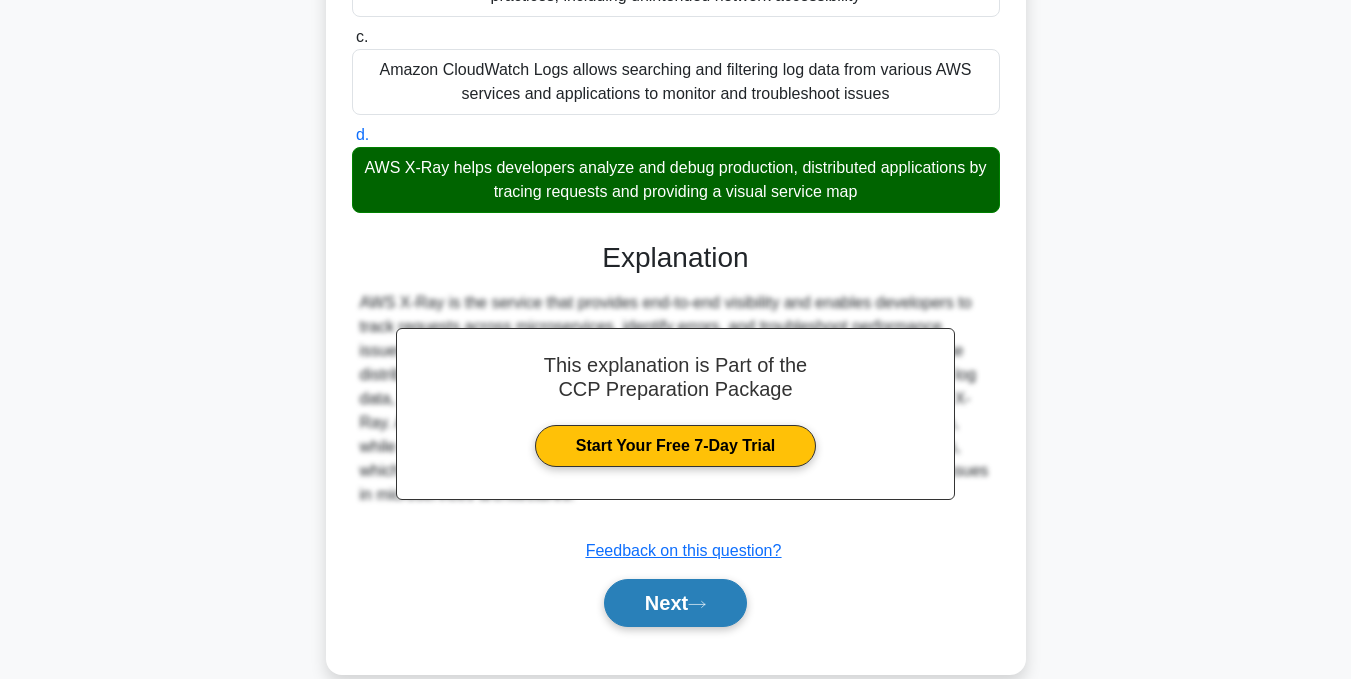 click on "Next" at bounding box center [675, 603] 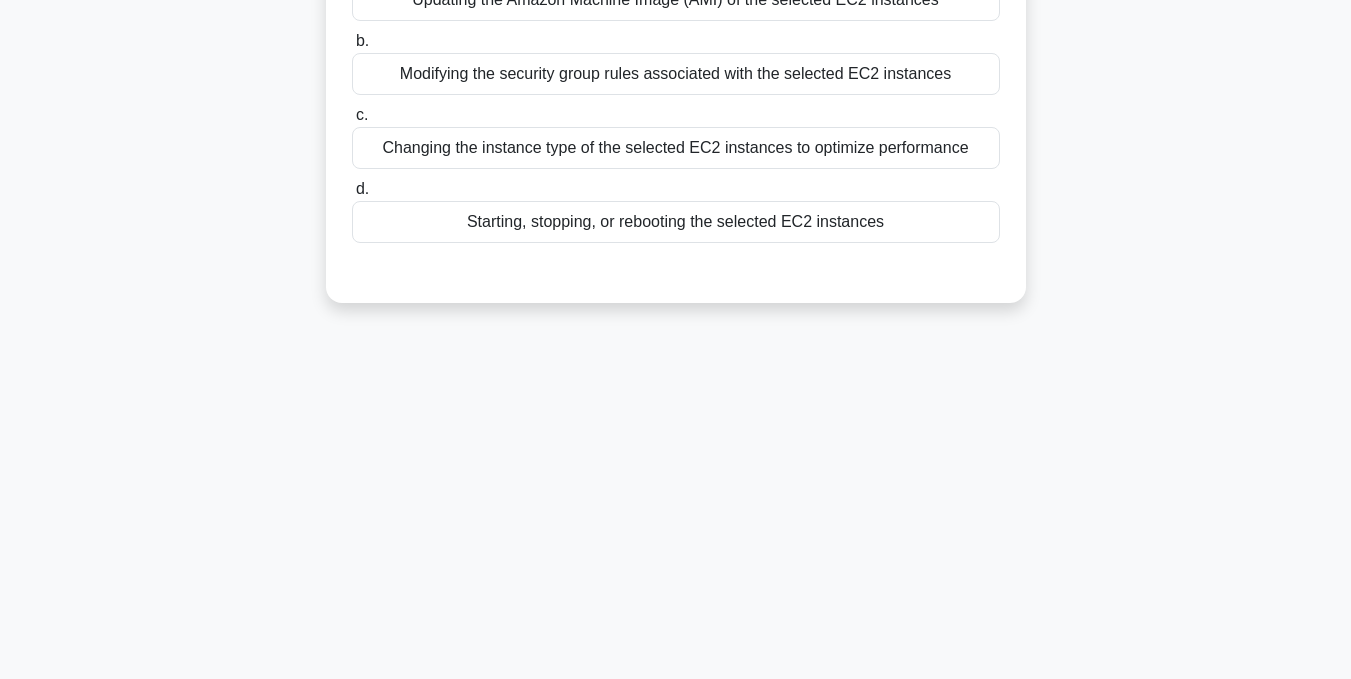 scroll, scrollTop: 101, scrollLeft: 0, axis: vertical 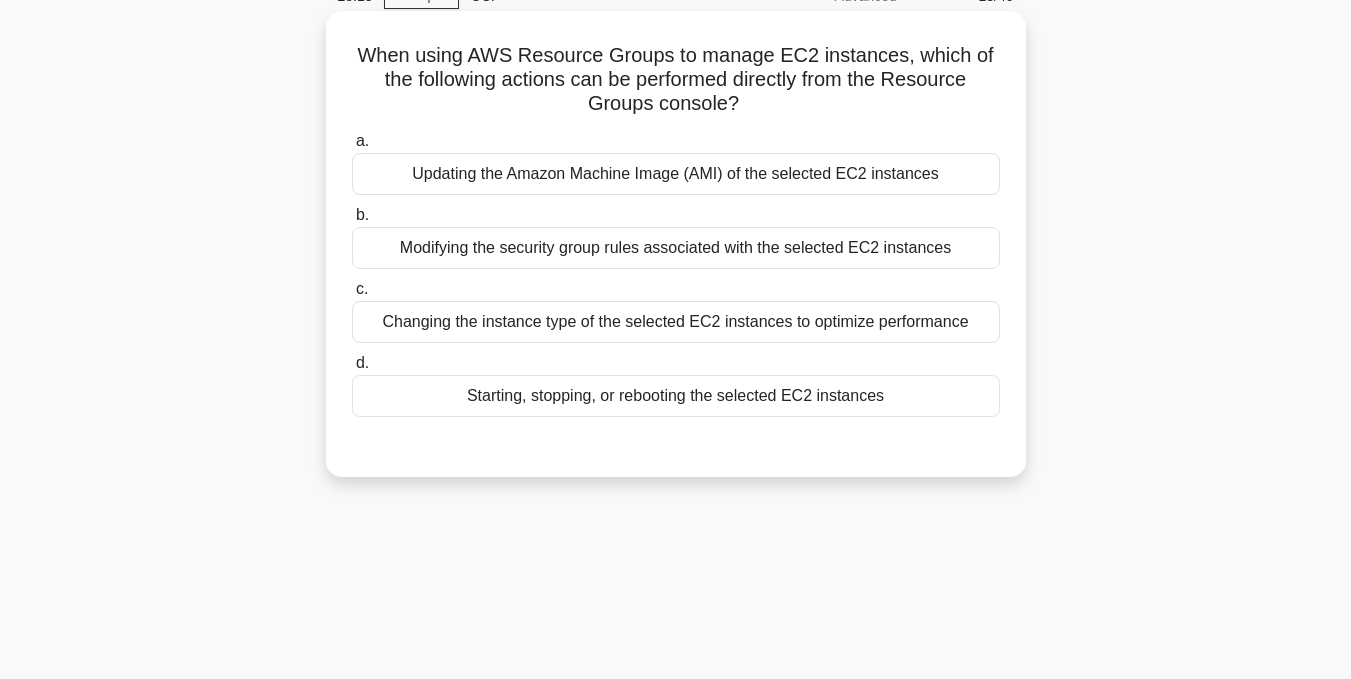click on "Updating the Amazon Machine Image (AMI) of the selected EC2 instances" at bounding box center (676, 174) 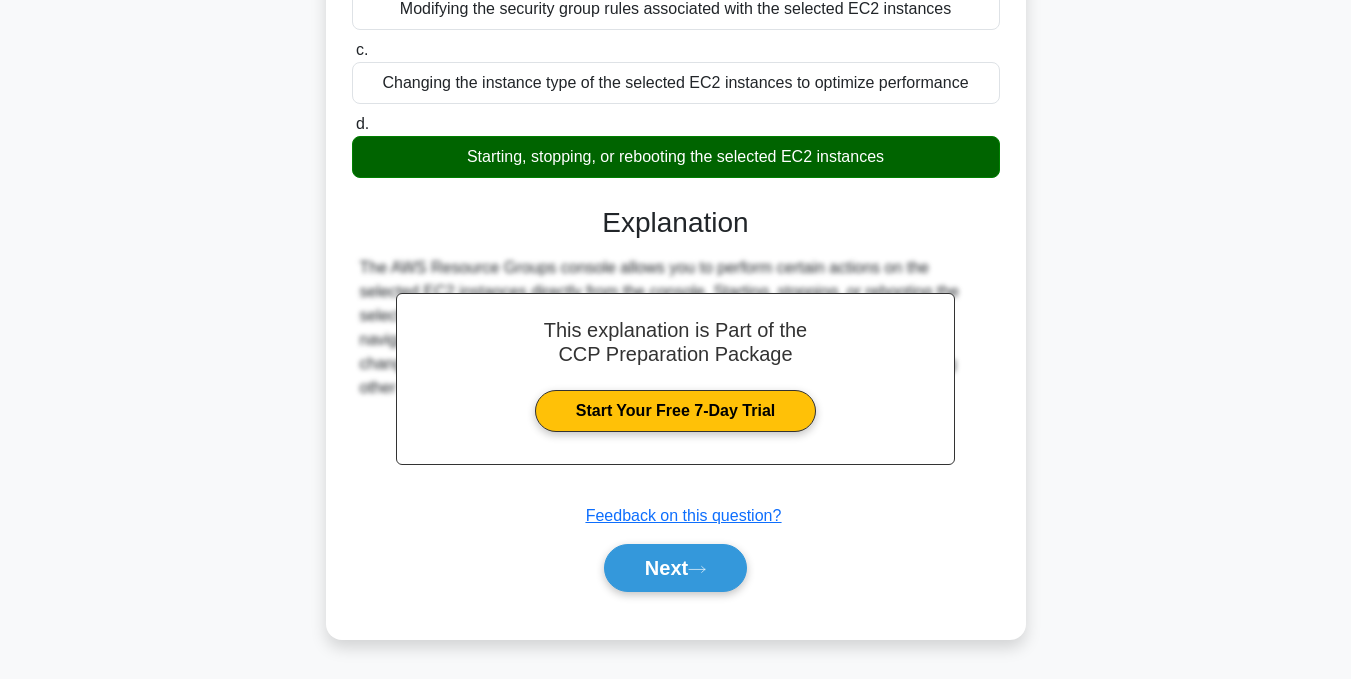 scroll, scrollTop: 401, scrollLeft: 0, axis: vertical 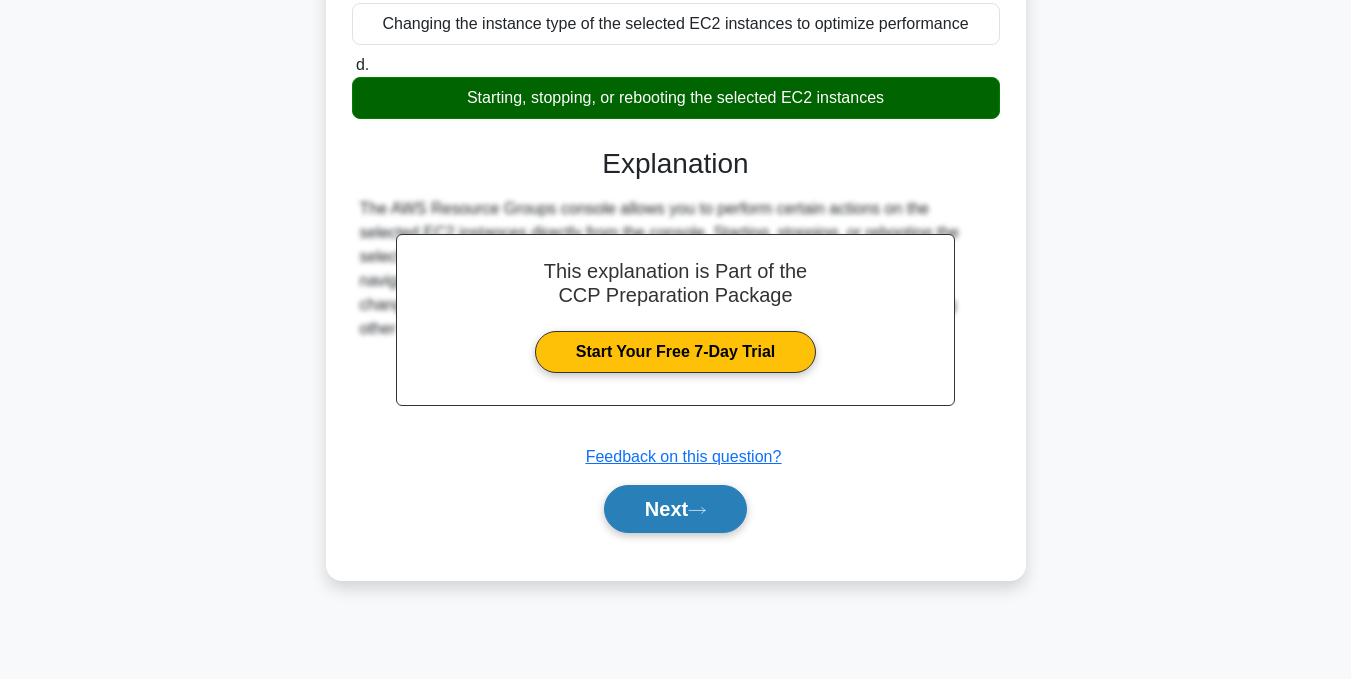 click on "Next" at bounding box center (676, 509) 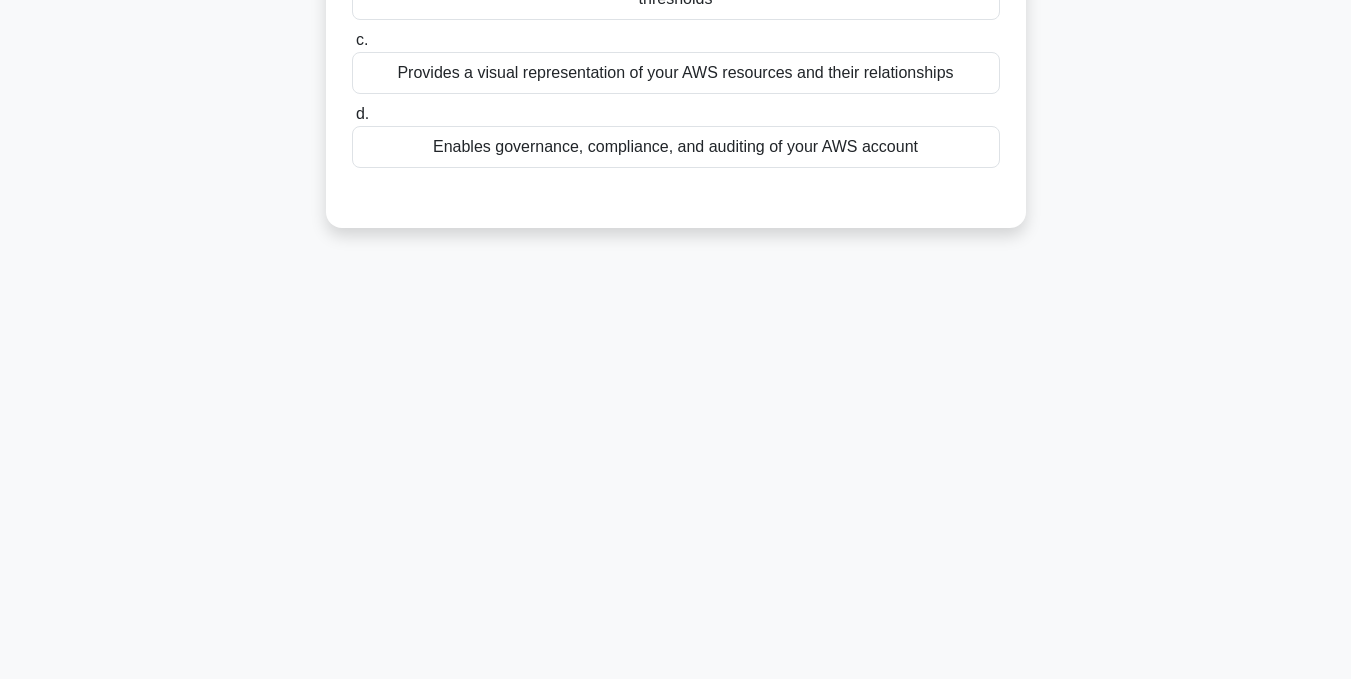 scroll, scrollTop: 101, scrollLeft: 0, axis: vertical 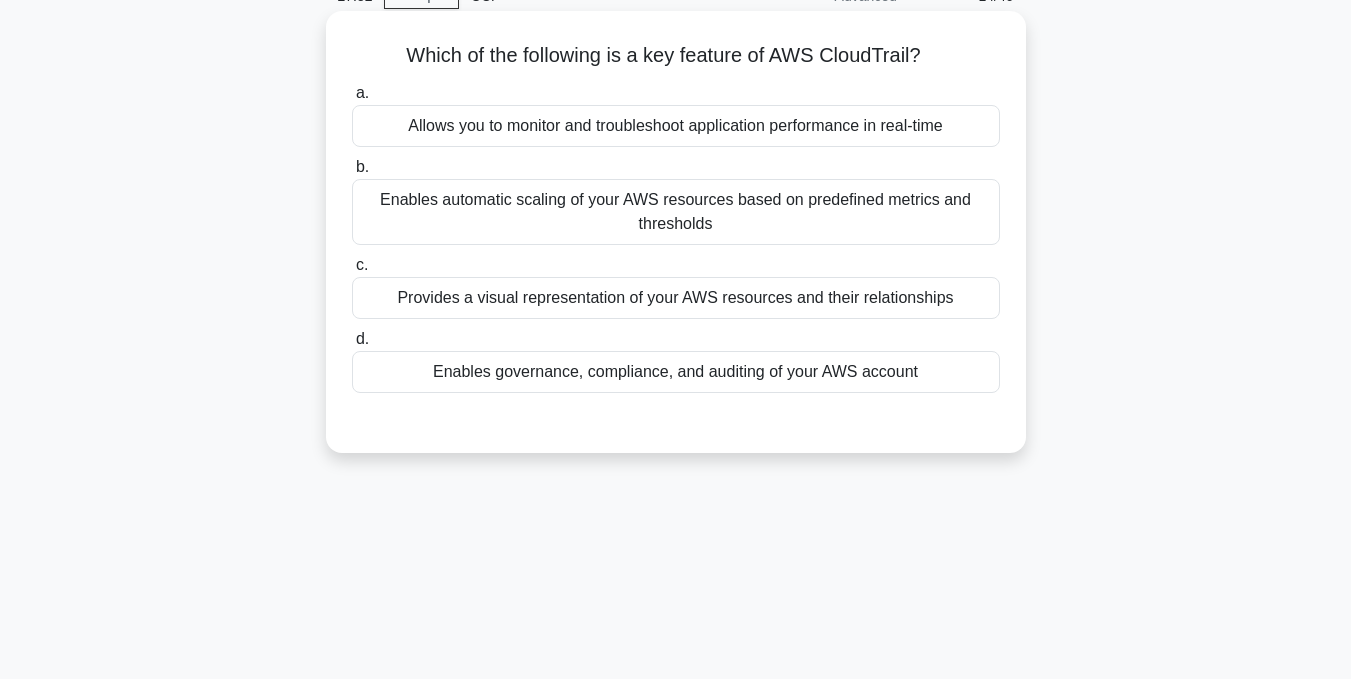 click on "Enables governance, compliance, and auditing of your AWS account" at bounding box center [676, 372] 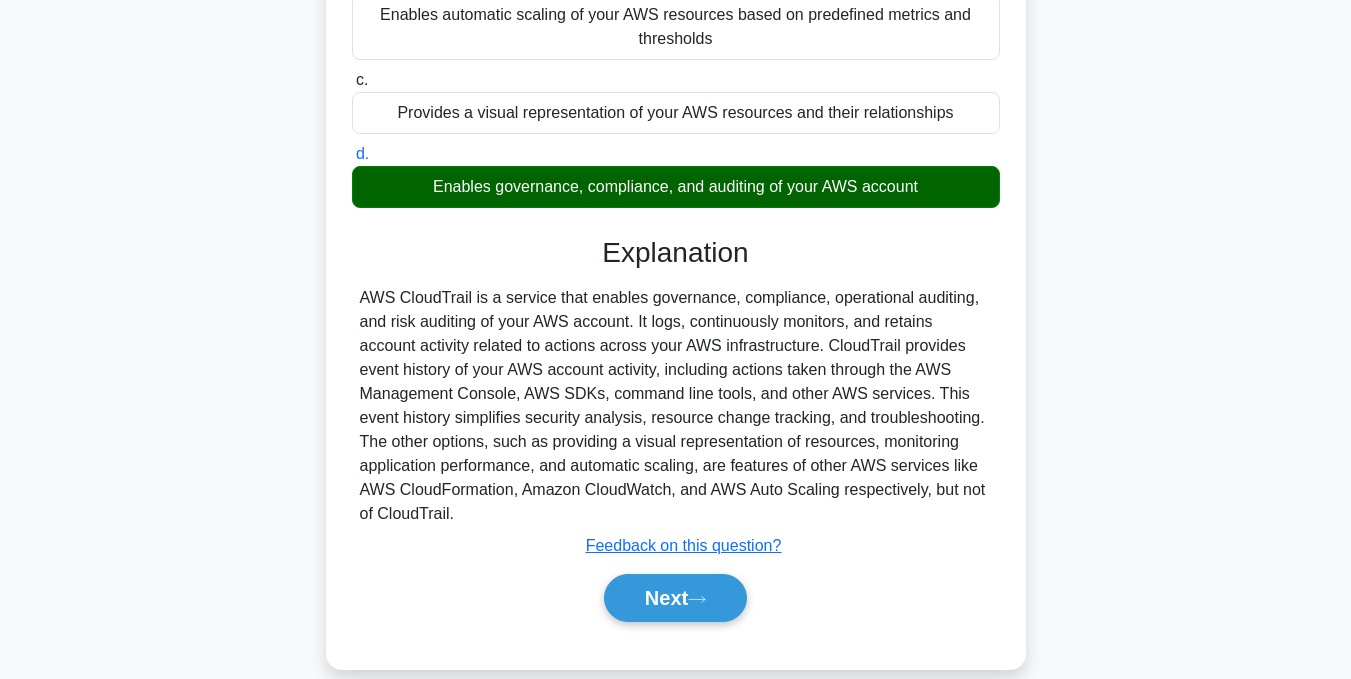 scroll, scrollTop: 301, scrollLeft: 0, axis: vertical 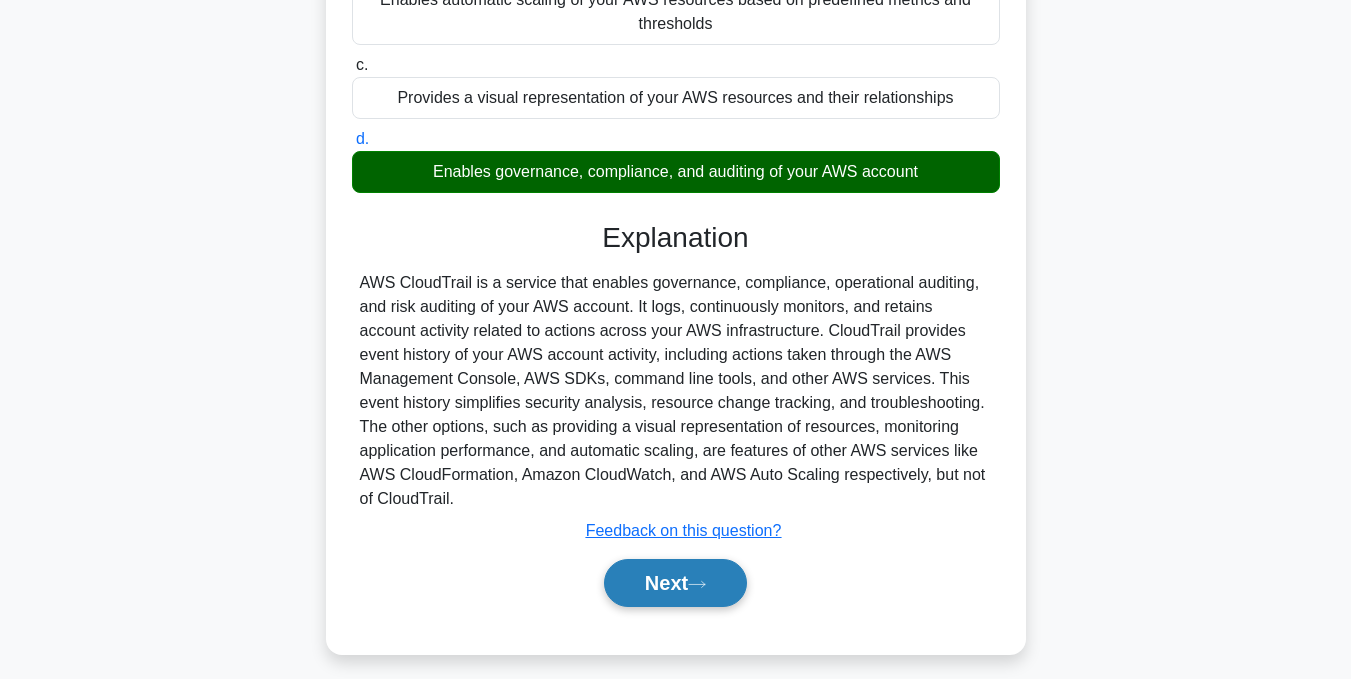 click on "Next" at bounding box center [675, 583] 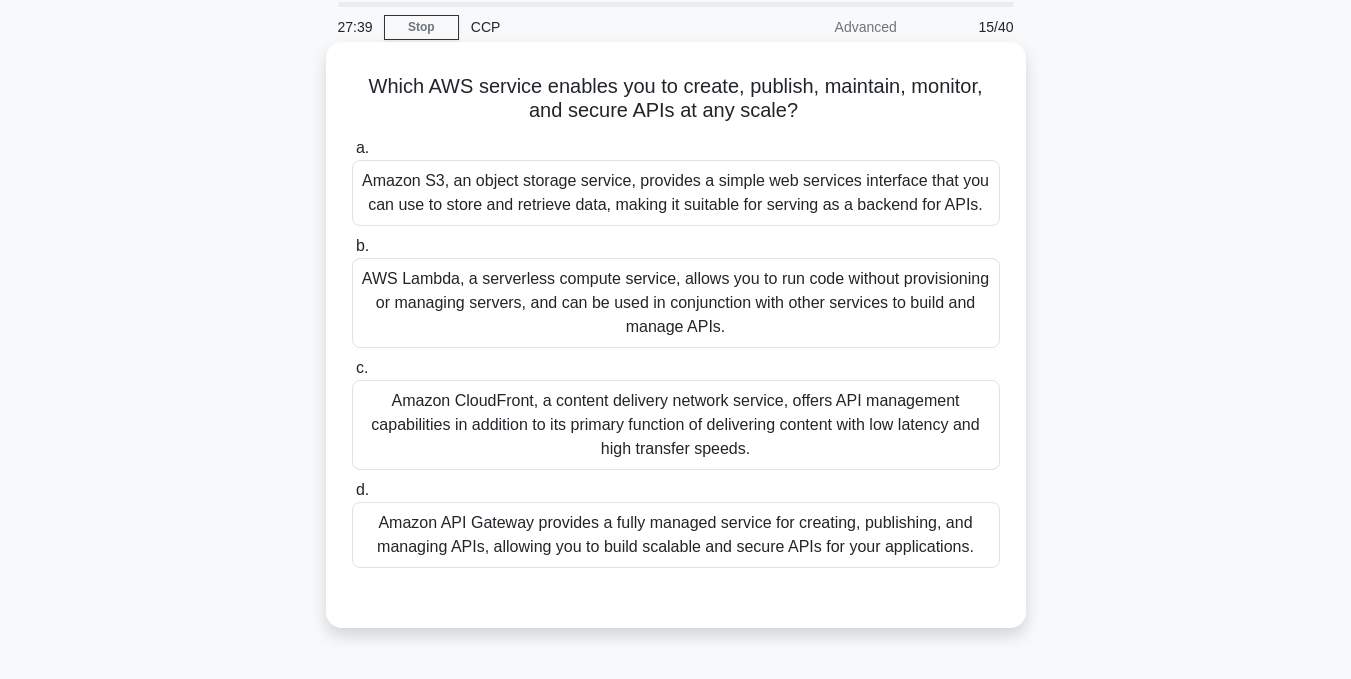 scroll, scrollTop: 0, scrollLeft: 0, axis: both 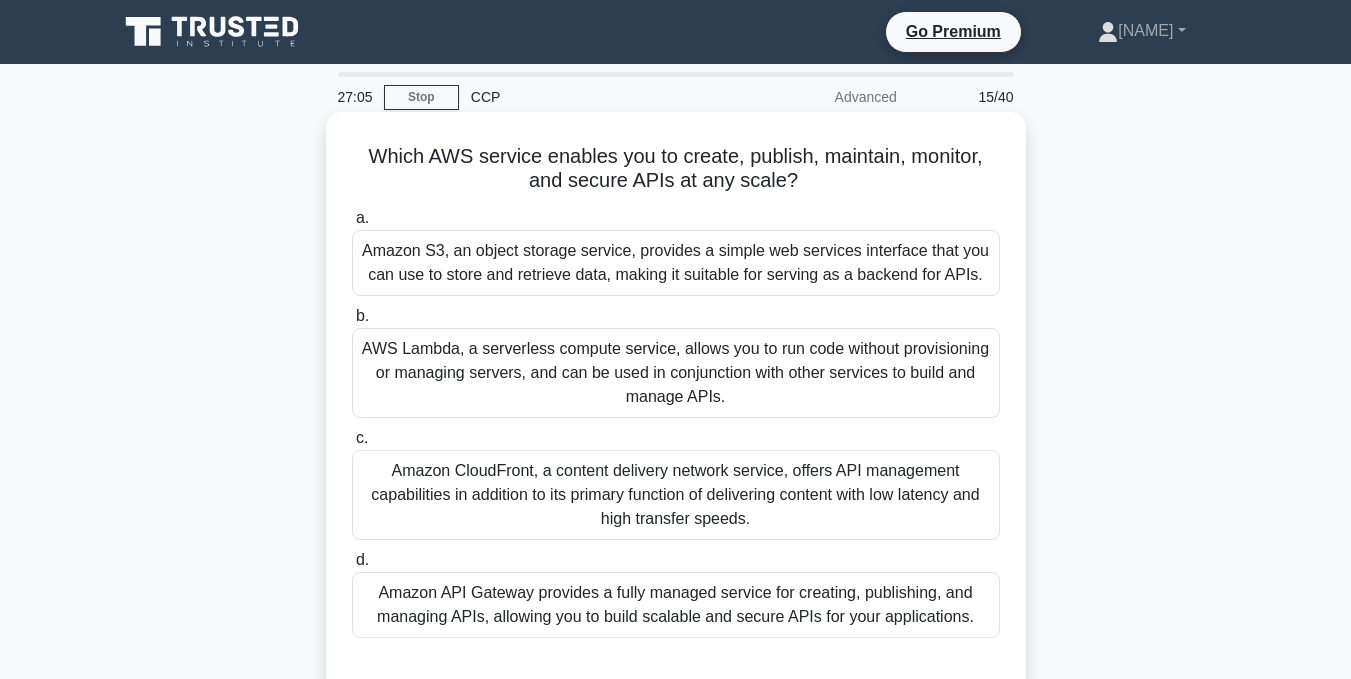 click on "Amazon API Gateway provides a fully managed service for creating, publishing, and managing APIs, allowing you to build scalable and secure APIs for your applications." at bounding box center (676, 605) 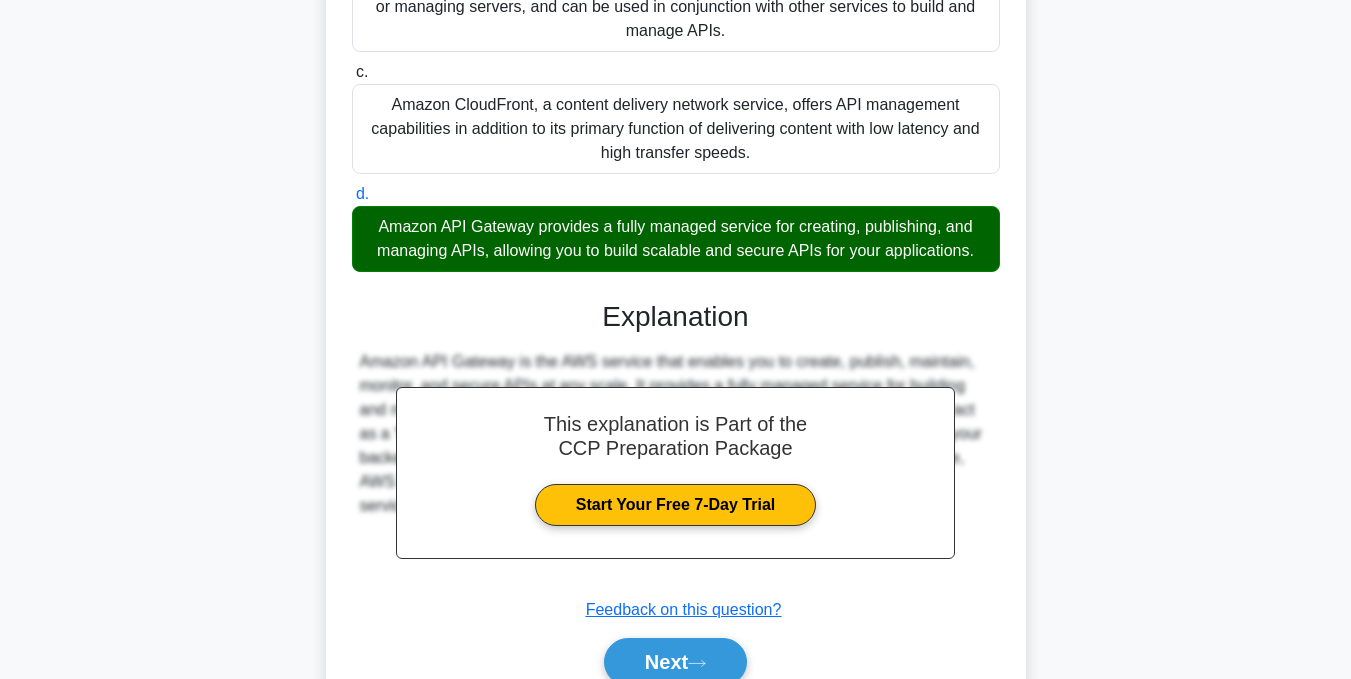 scroll, scrollTop: 400, scrollLeft: 0, axis: vertical 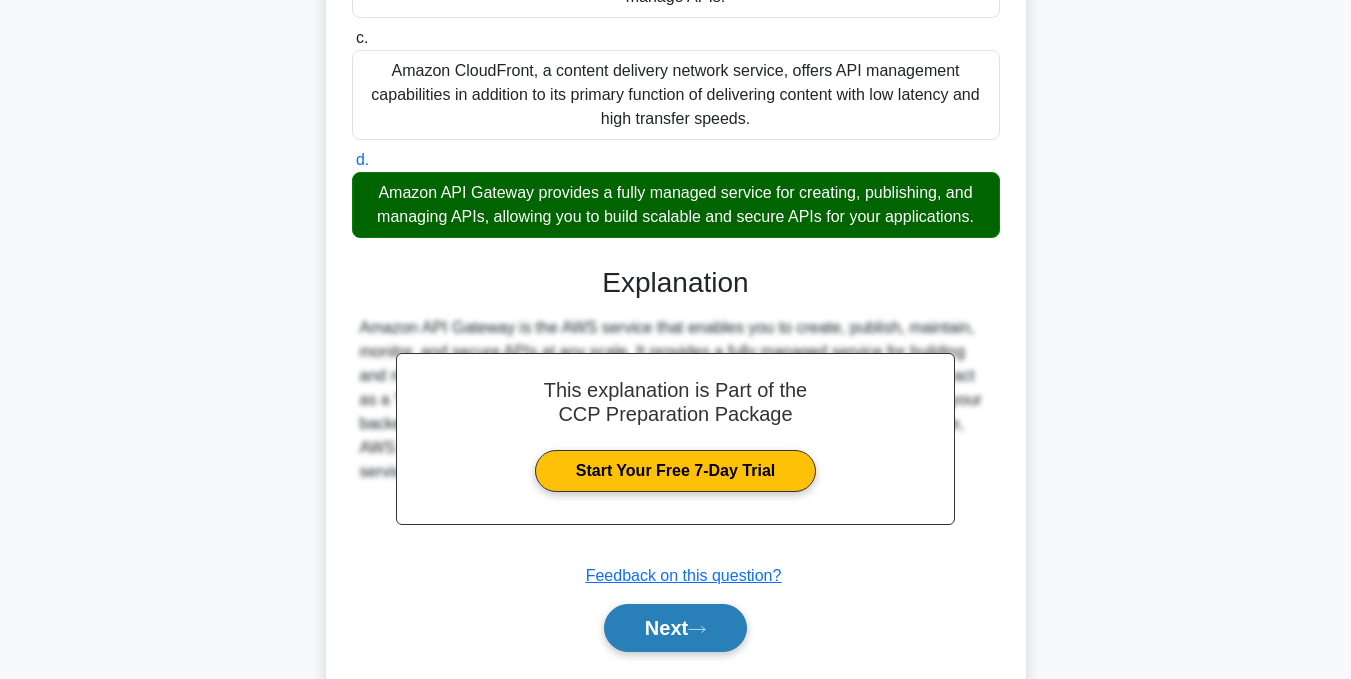 click on "Next" at bounding box center (675, 628) 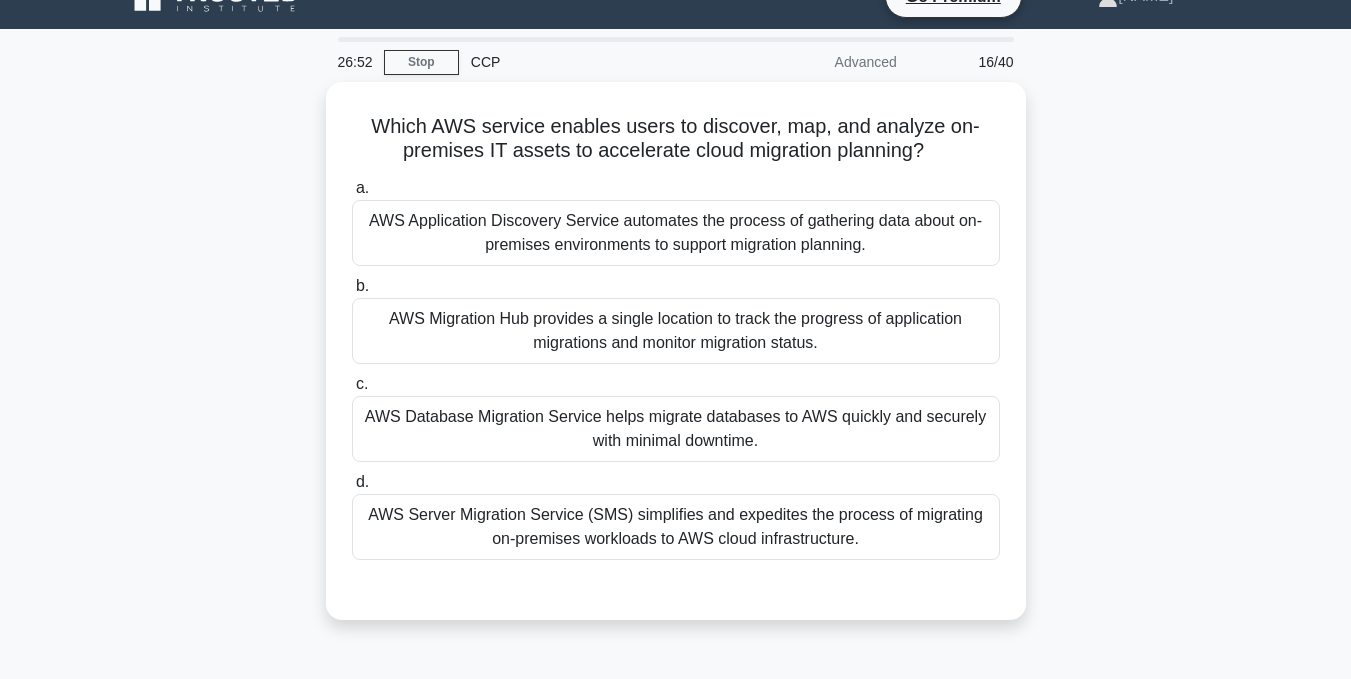 scroll, scrollTop: 0, scrollLeft: 0, axis: both 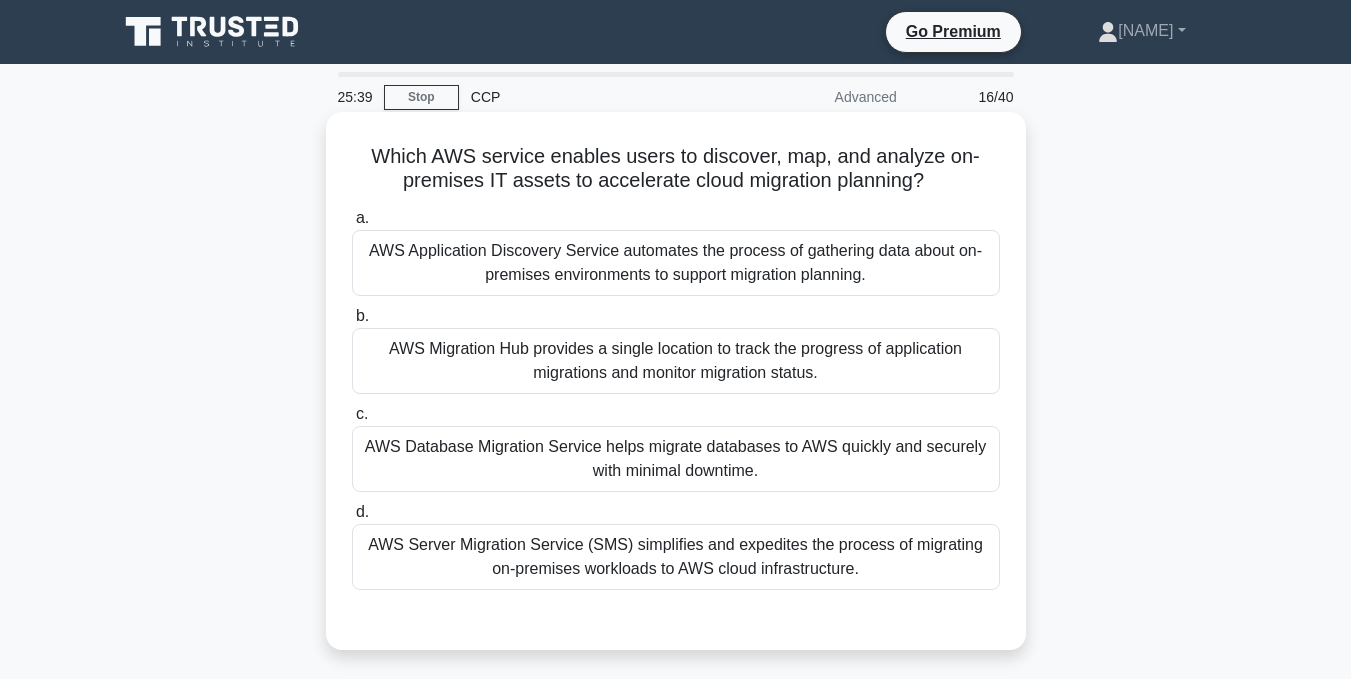 click on "AWS Application Discovery Service automates the process of gathering data about on-premises environments to support migration planning." at bounding box center [676, 263] 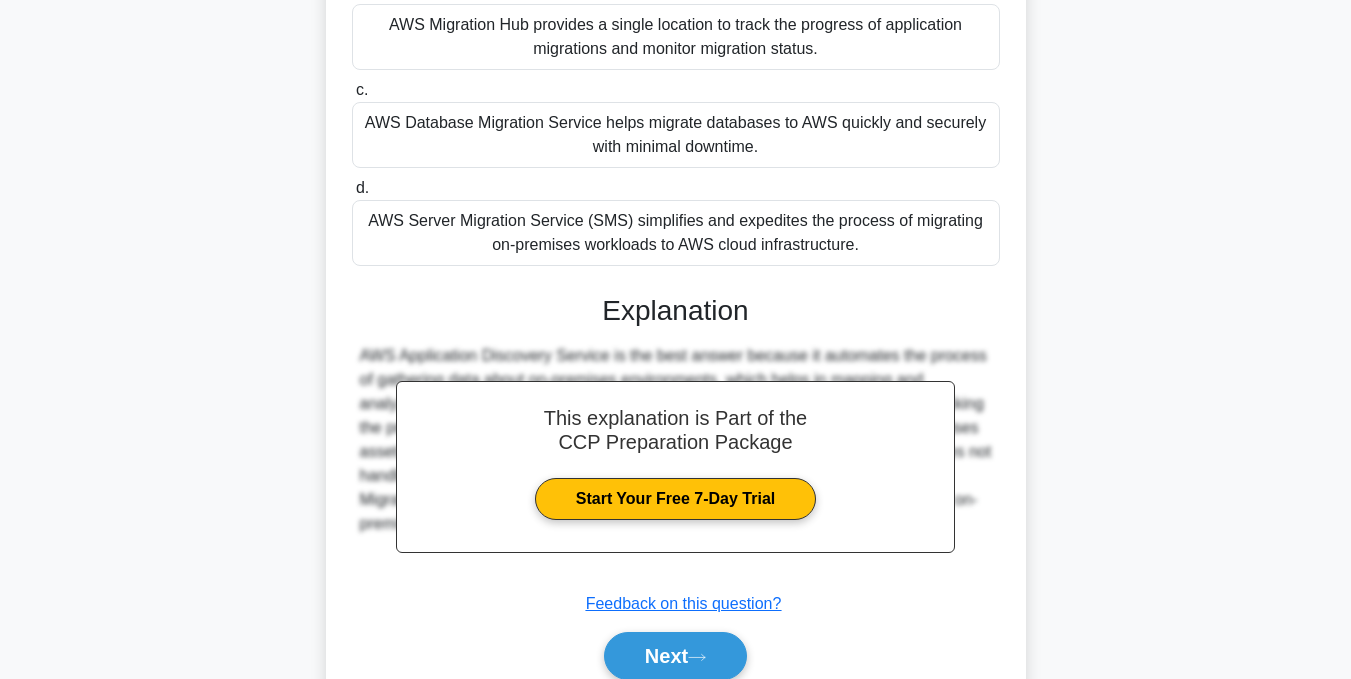 scroll, scrollTop: 400, scrollLeft: 0, axis: vertical 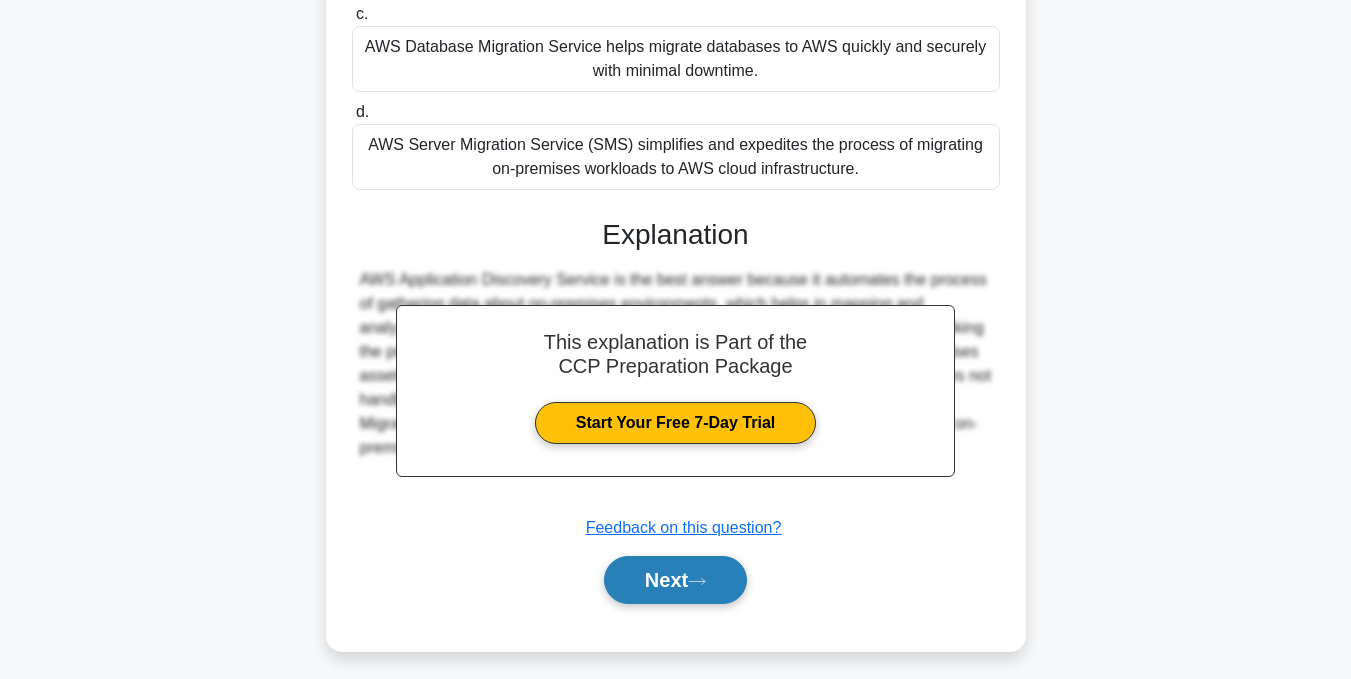 click on "Next" at bounding box center (675, 580) 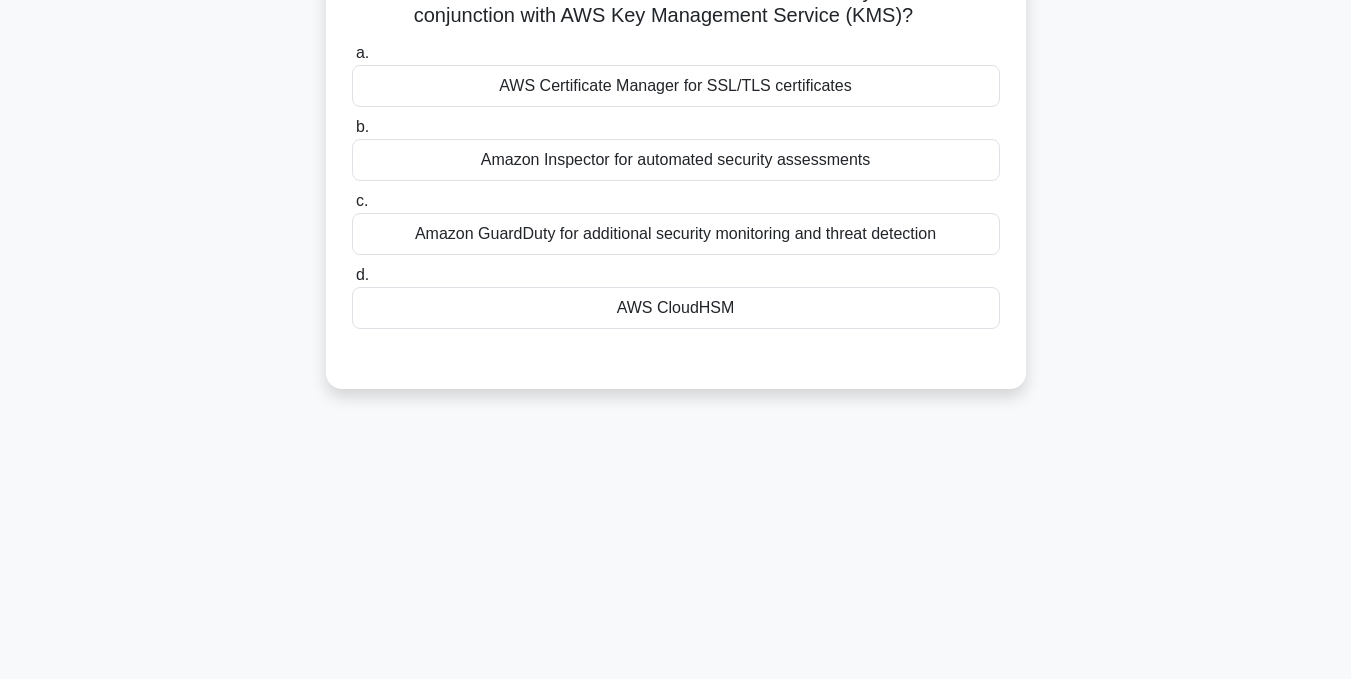 scroll, scrollTop: 0, scrollLeft: 0, axis: both 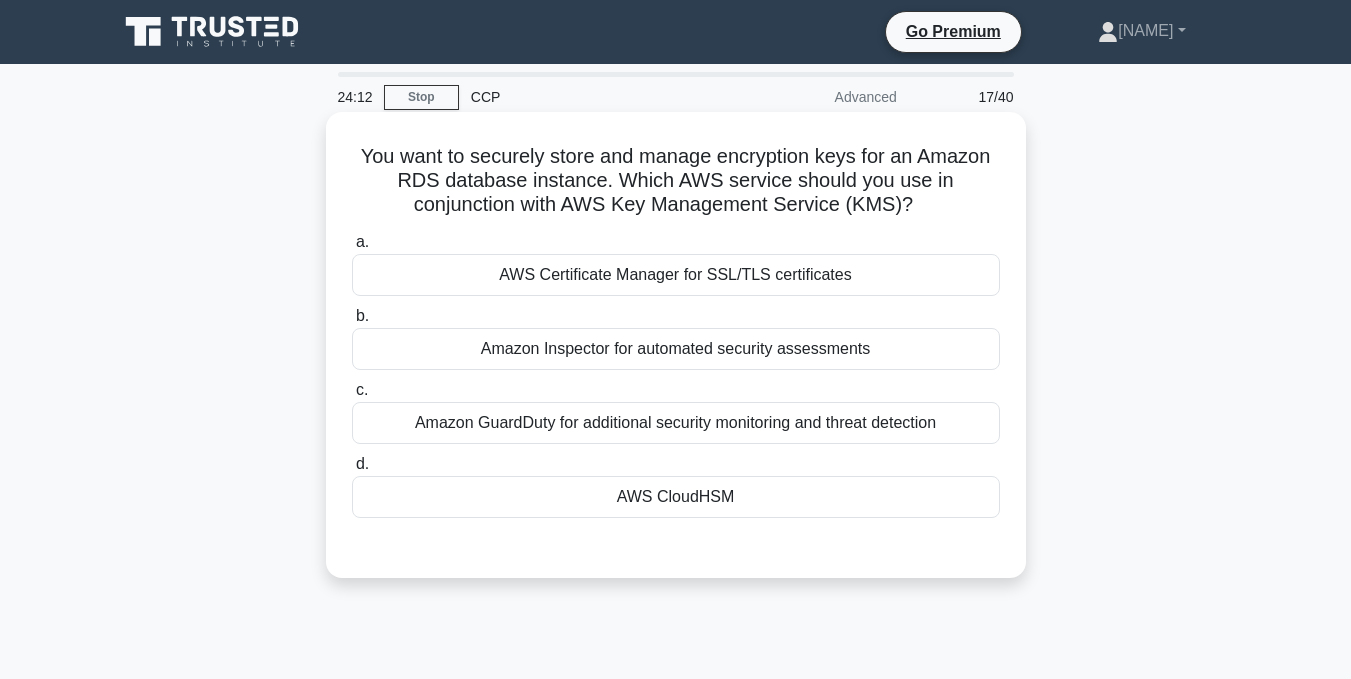 click on "AWS CloudHSM" at bounding box center [676, 497] 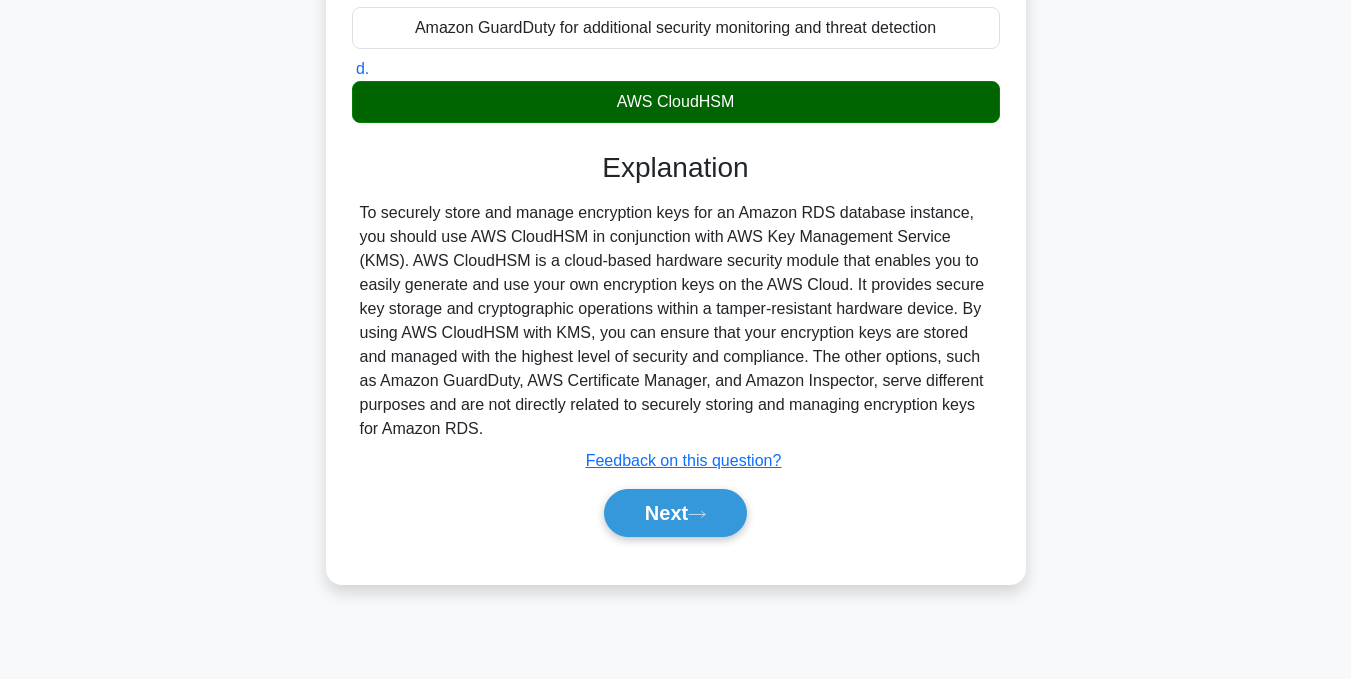 scroll, scrollTop: 401, scrollLeft: 0, axis: vertical 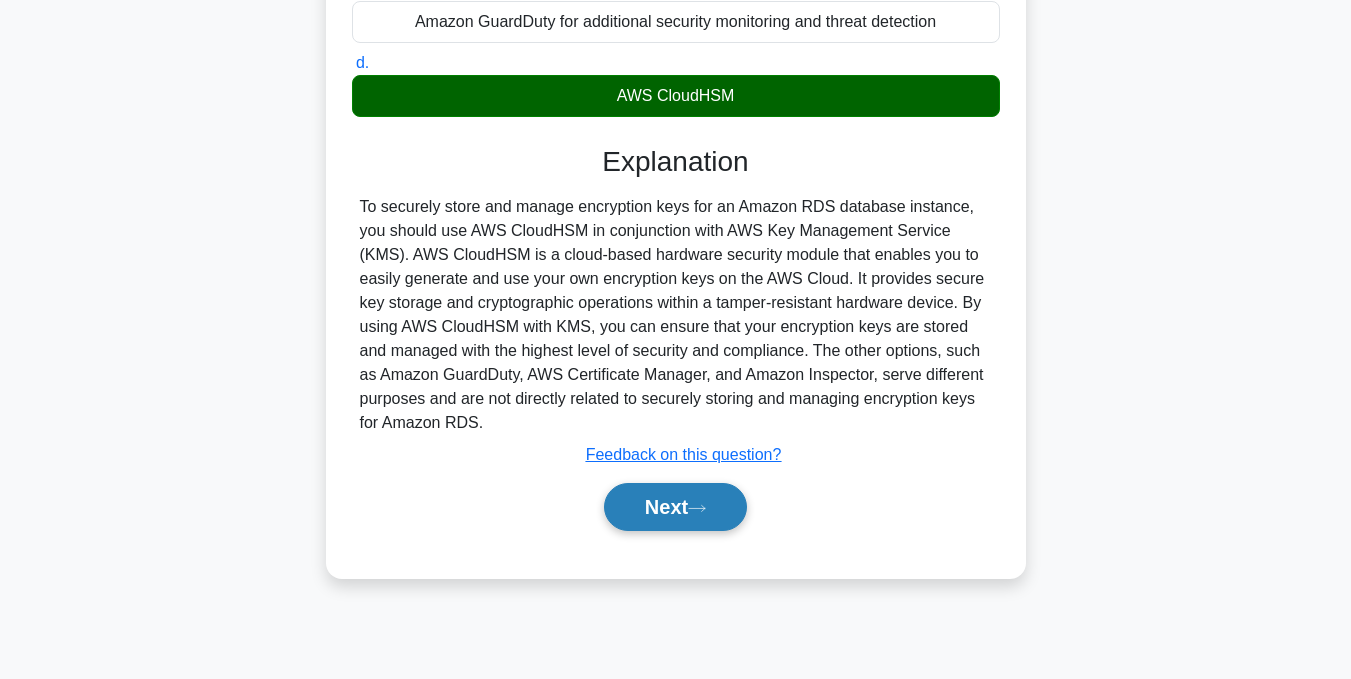 click on "Next" at bounding box center [675, 507] 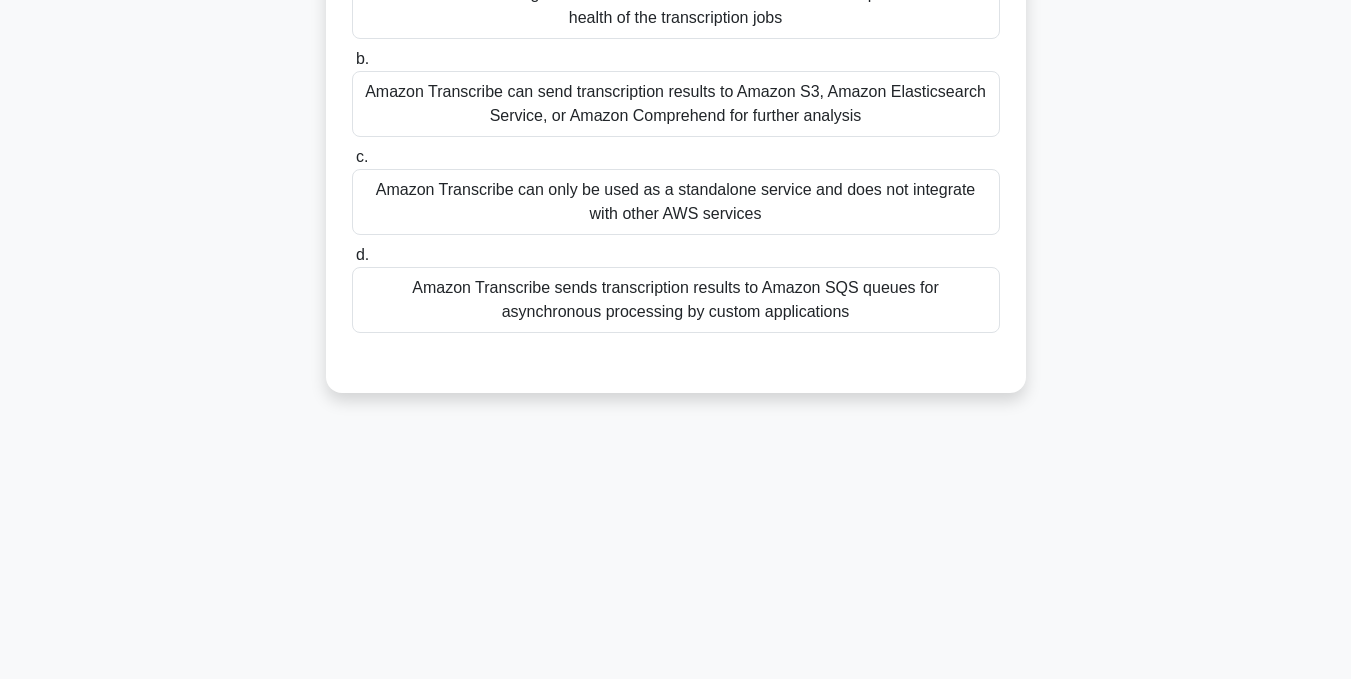 scroll, scrollTop: 1, scrollLeft: 0, axis: vertical 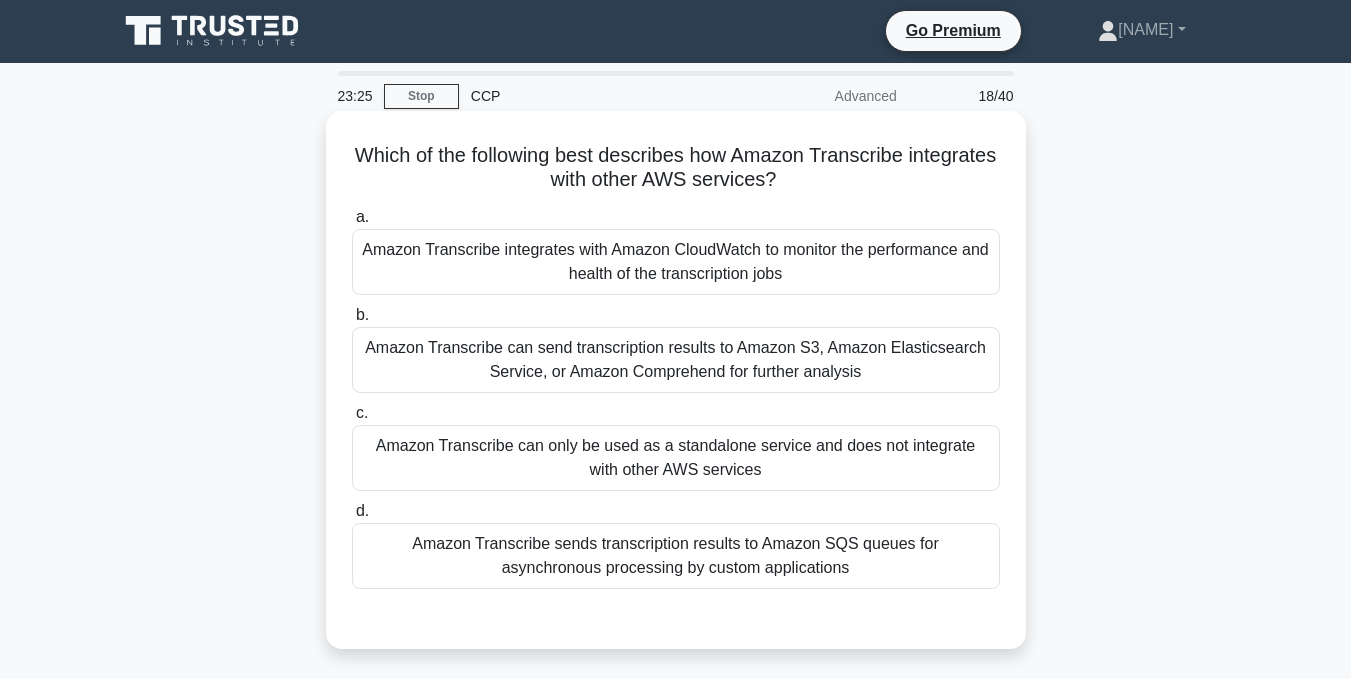 click on "Amazon Transcribe can only be used as a standalone service and does not integrate with other AWS services" at bounding box center (676, 458) 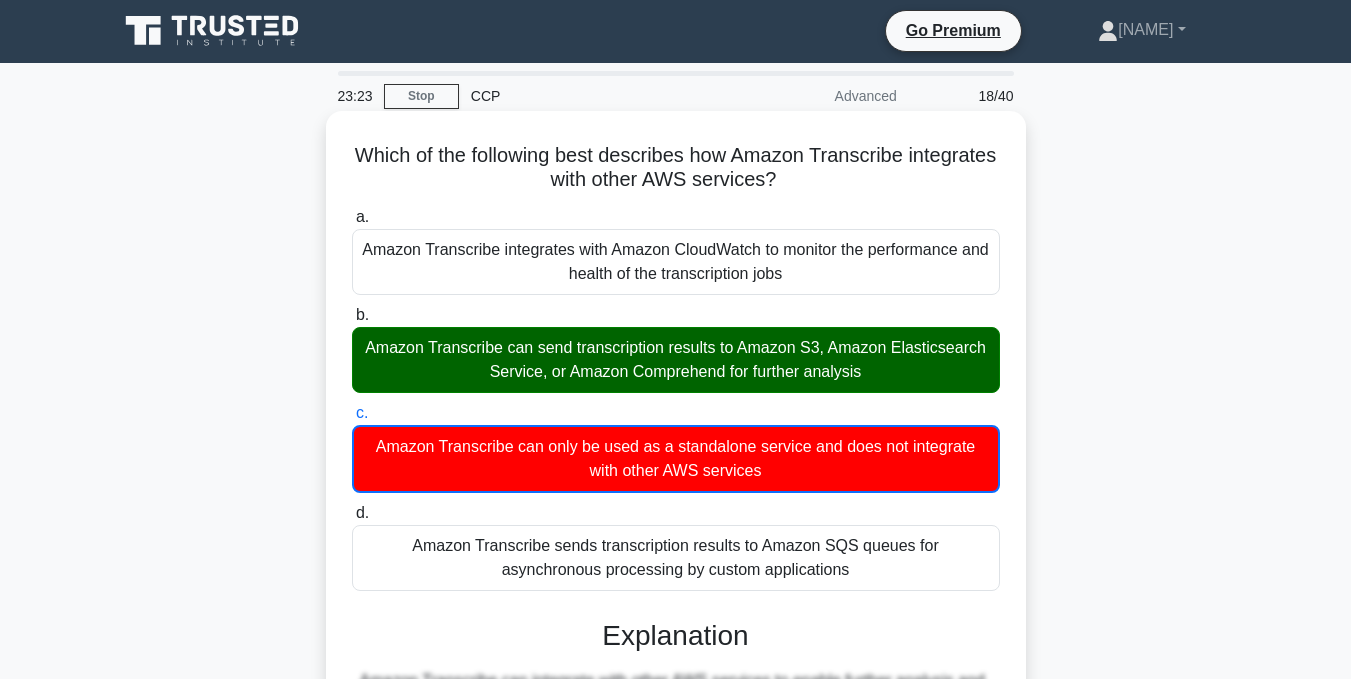 click on "Amazon Transcribe can send transcription results to Amazon S3, Amazon Elasticsearch Service, or Amazon Comprehend for further analysis" at bounding box center [676, 360] 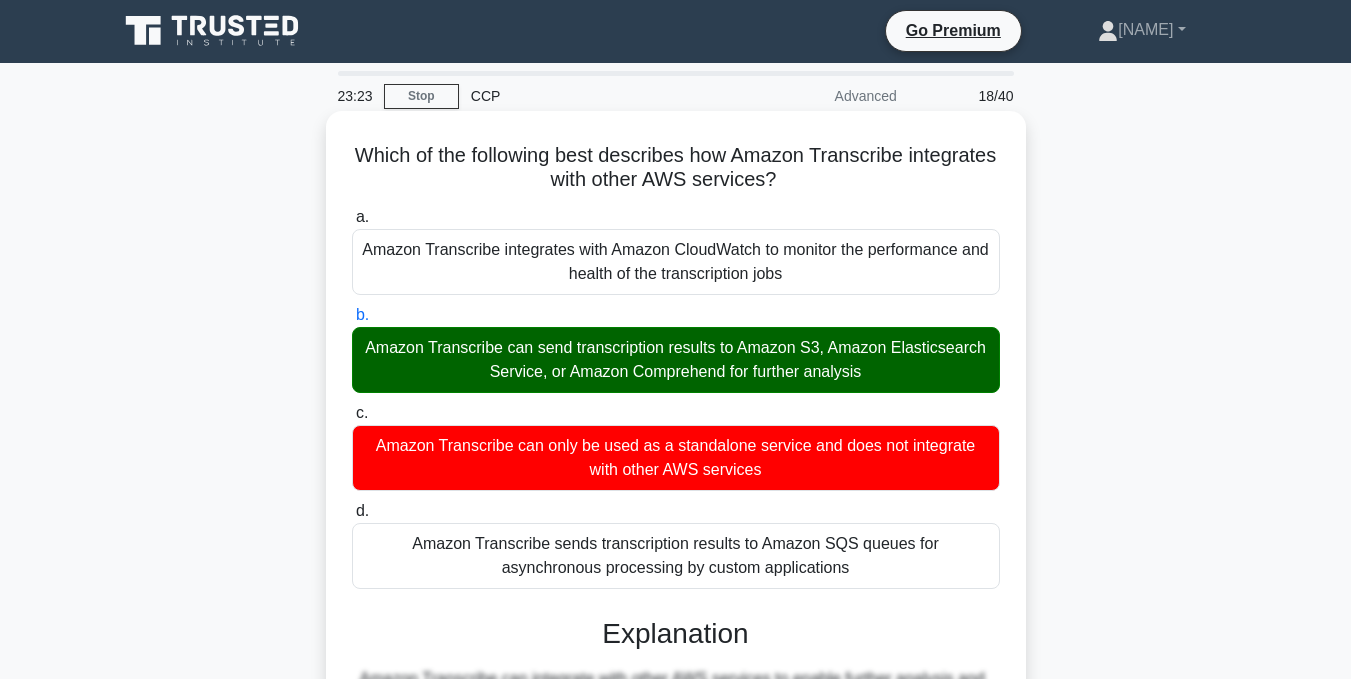 click on "Amazon Transcribe can send transcription results to Amazon S3, Amazon Elasticsearch Service, or Amazon Comprehend for further analysis" at bounding box center (676, 360) 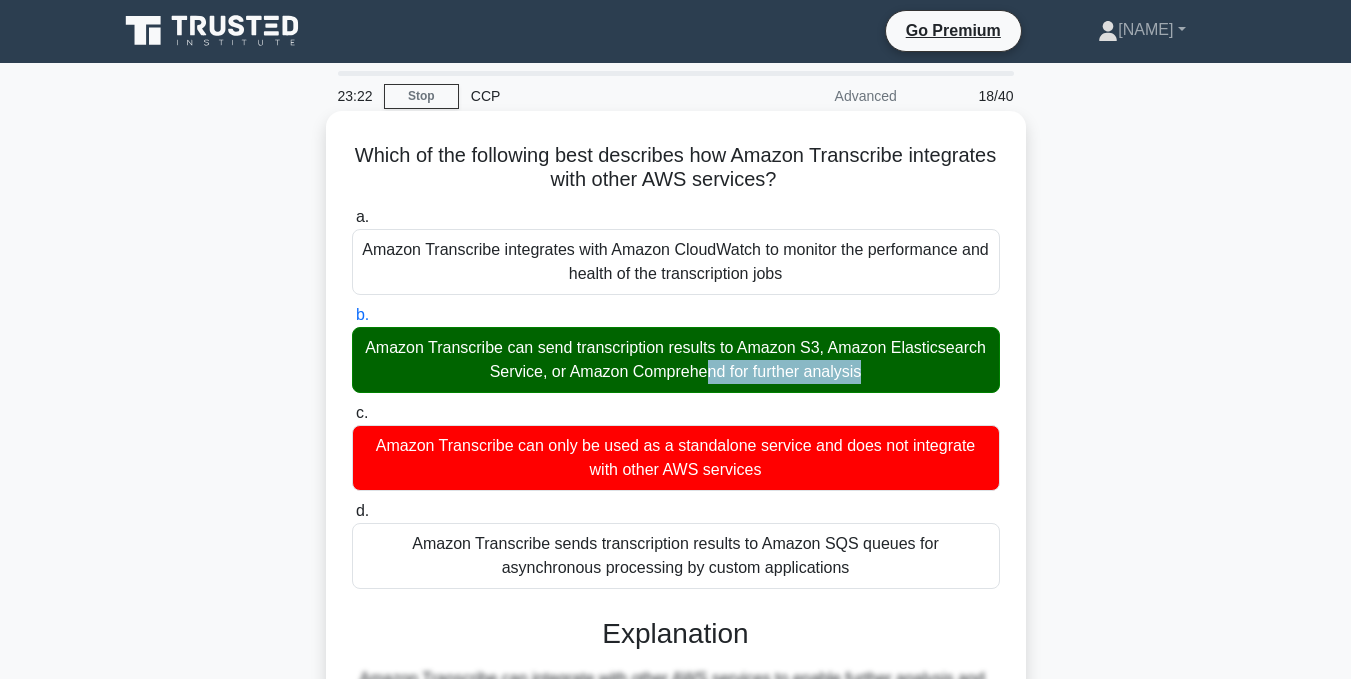 click on "Amazon Transcribe can send transcription results to Amazon S3, Amazon Elasticsearch Service, or Amazon Comprehend for further analysis" at bounding box center [676, 360] 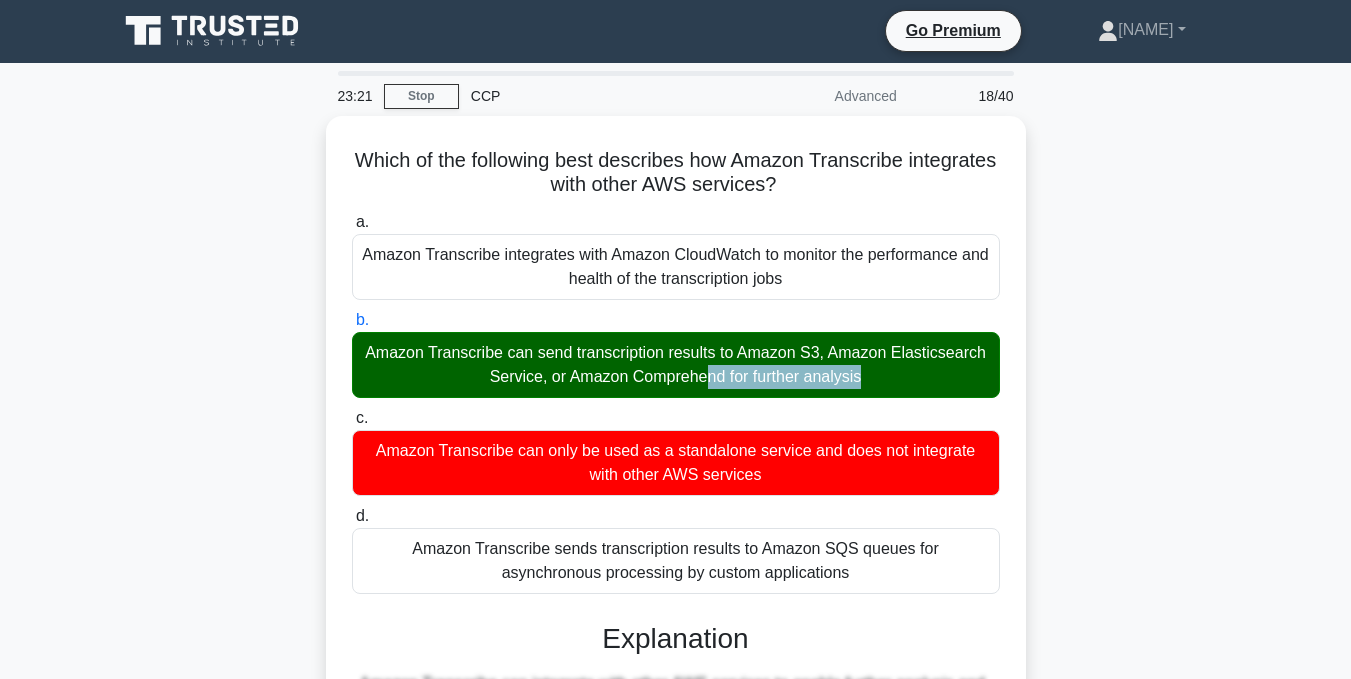 click on "Which of the following best describes how Amazon Transcribe integrates with other AWS services?
.spinner_0XTQ{transform-origin:center;animation:spinner_y6GP .75s linear infinite}@keyframes spinner_y6GP{100%{transform:rotate(360deg)}}
a.
Amazon Transcribe integrates with Amazon CloudWatch to monitor the performance and health of the transcription jobs
b. c. d." at bounding box center (676, 597) 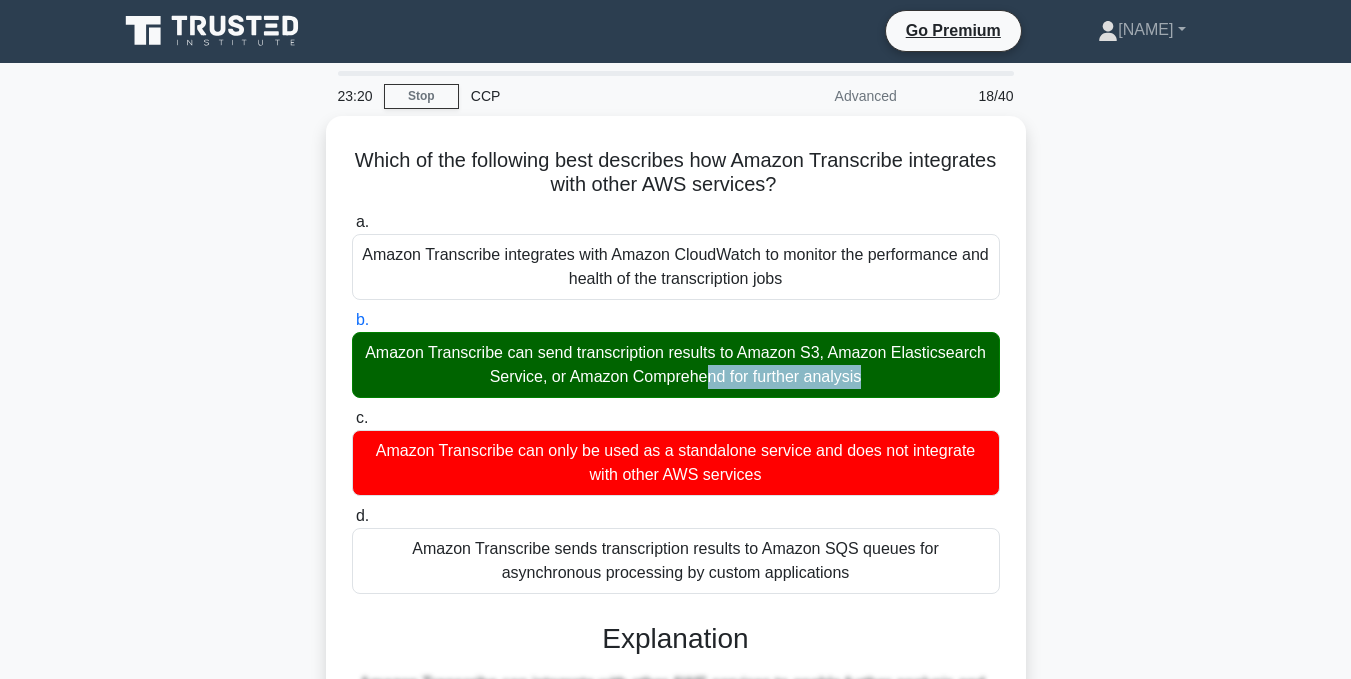 click on "Which of the following best describes how Amazon Transcribe integrates with other AWS services?
.spinner_0XTQ{transform-origin:center;animation:spinner_y6GP .75s linear infinite}@keyframes spinner_y6GP{100%{transform:rotate(360deg)}}
a.
Amazon Transcribe integrates with Amazon CloudWatch to monitor the performance and health of the transcription jobs
b. c. d." at bounding box center [676, 597] 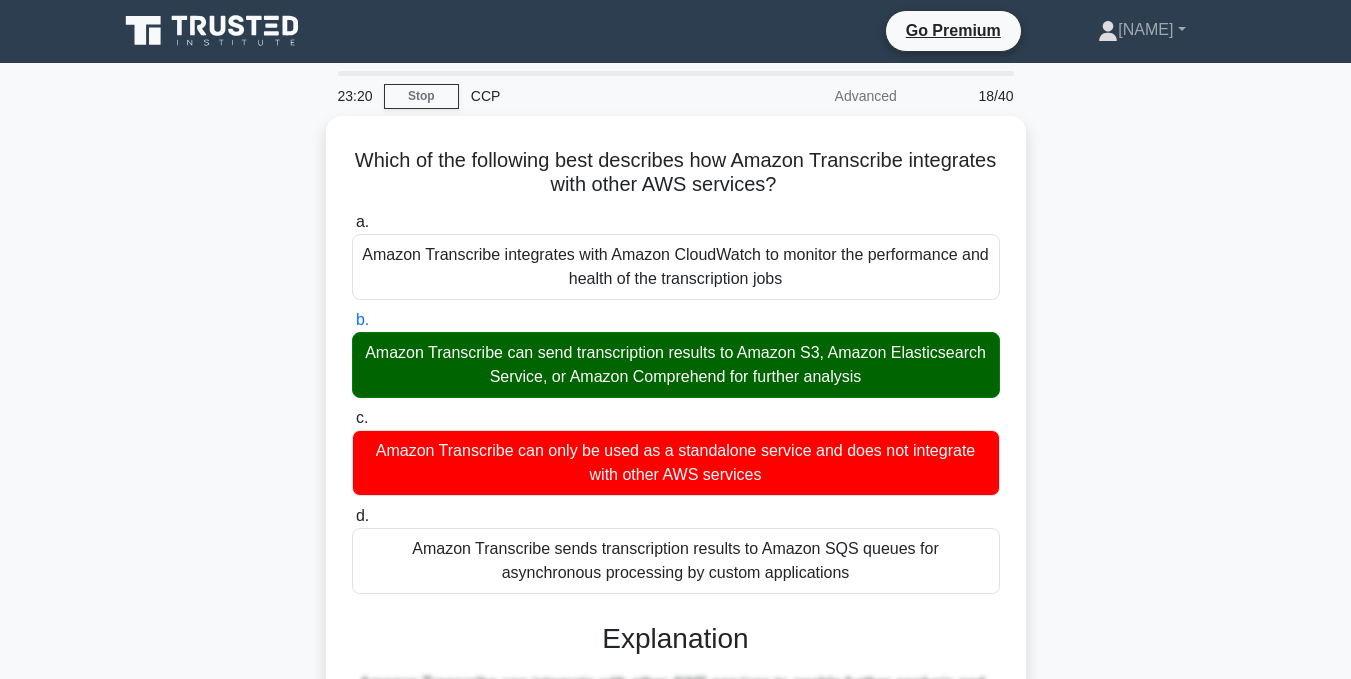 click on "Which of the following best describes how Amazon Transcribe integrates with other AWS services?
.spinner_0XTQ{transform-origin:center;animation:spinner_y6GP .75s linear infinite}@keyframes spinner_y6GP{100%{transform:rotate(360deg)}}
a.
Amazon Transcribe integrates with Amazon CloudWatch to monitor the performance and health of the transcription jobs
b. c. d." at bounding box center [676, 597] 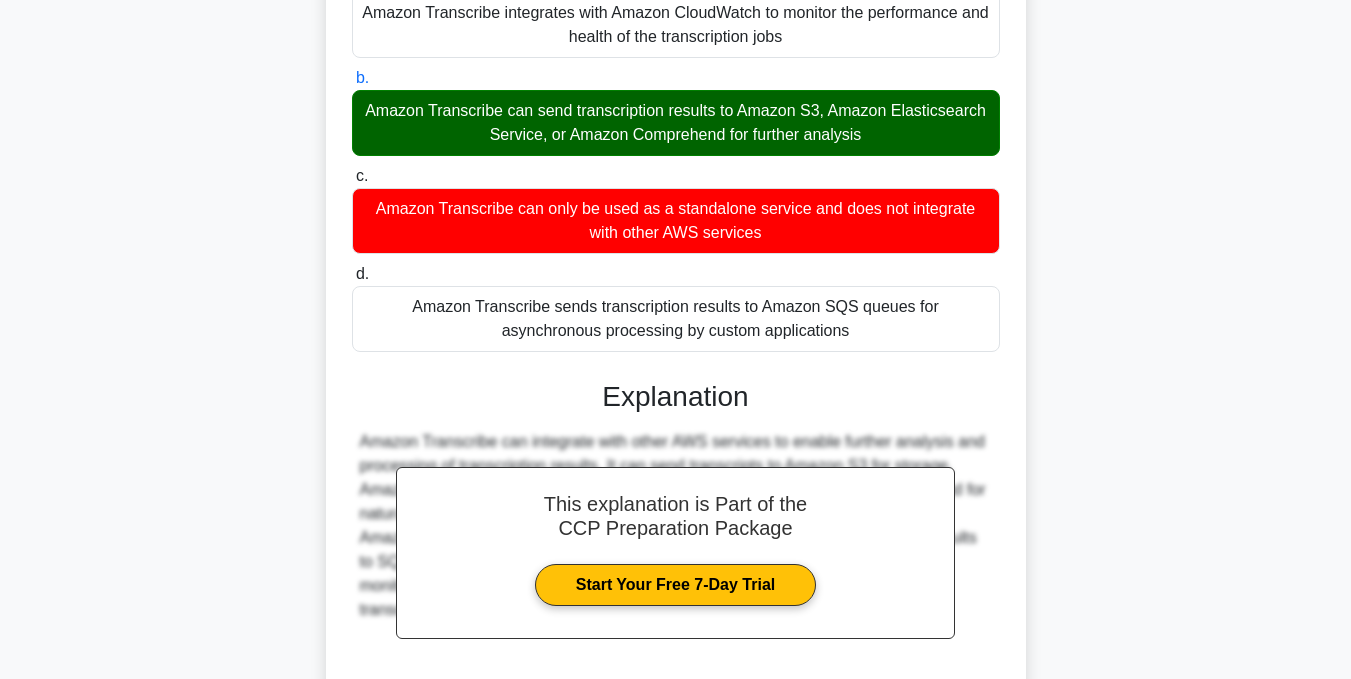 scroll, scrollTop: 411, scrollLeft: 0, axis: vertical 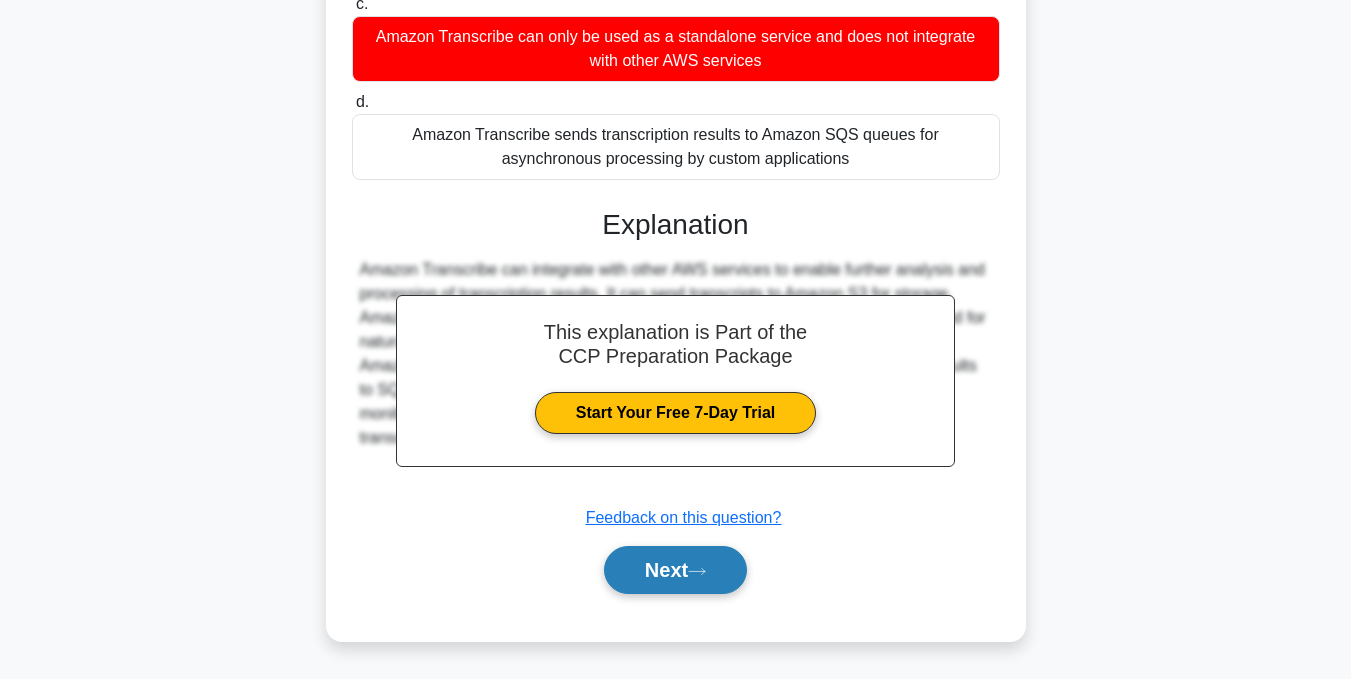 click 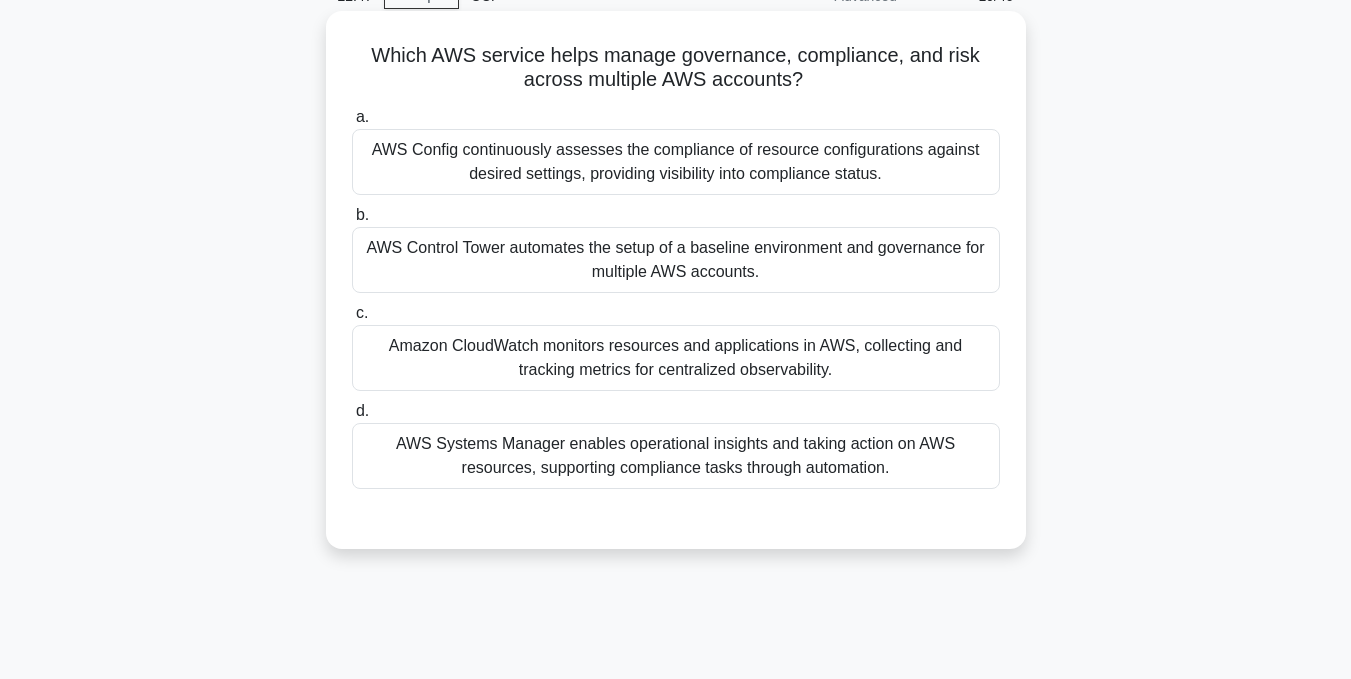 scroll, scrollTop: 1, scrollLeft: 0, axis: vertical 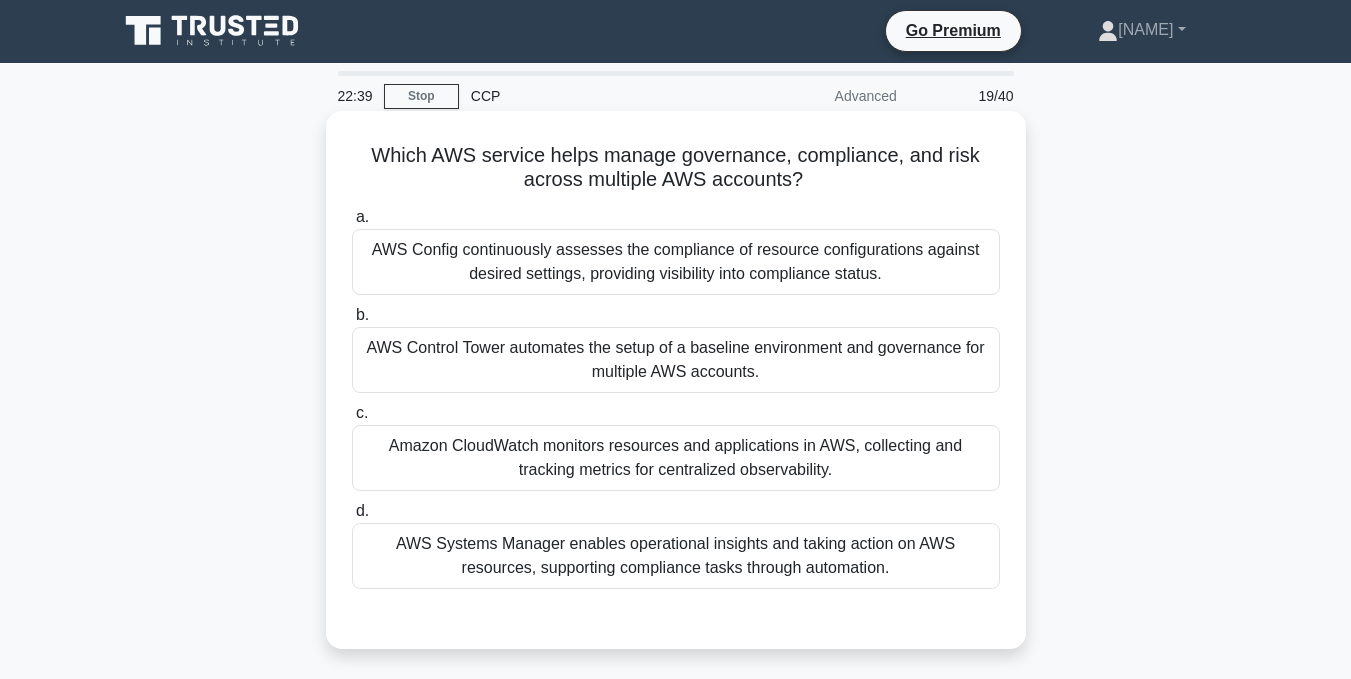 click on "AWS Control Tower automates the setup of a baseline environment and governance for multiple AWS accounts." at bounding box center [676, 360] 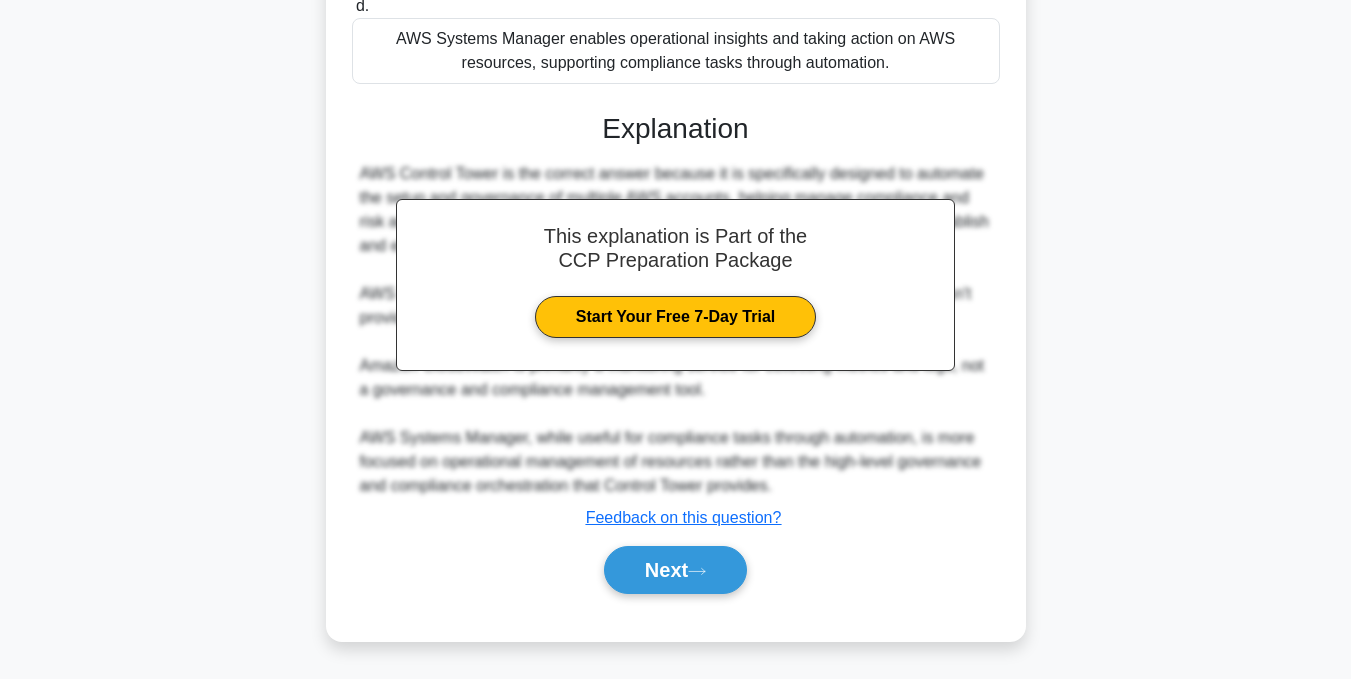 scroll, scrollTop: 507, scrollLeft: 0, axis: vertical 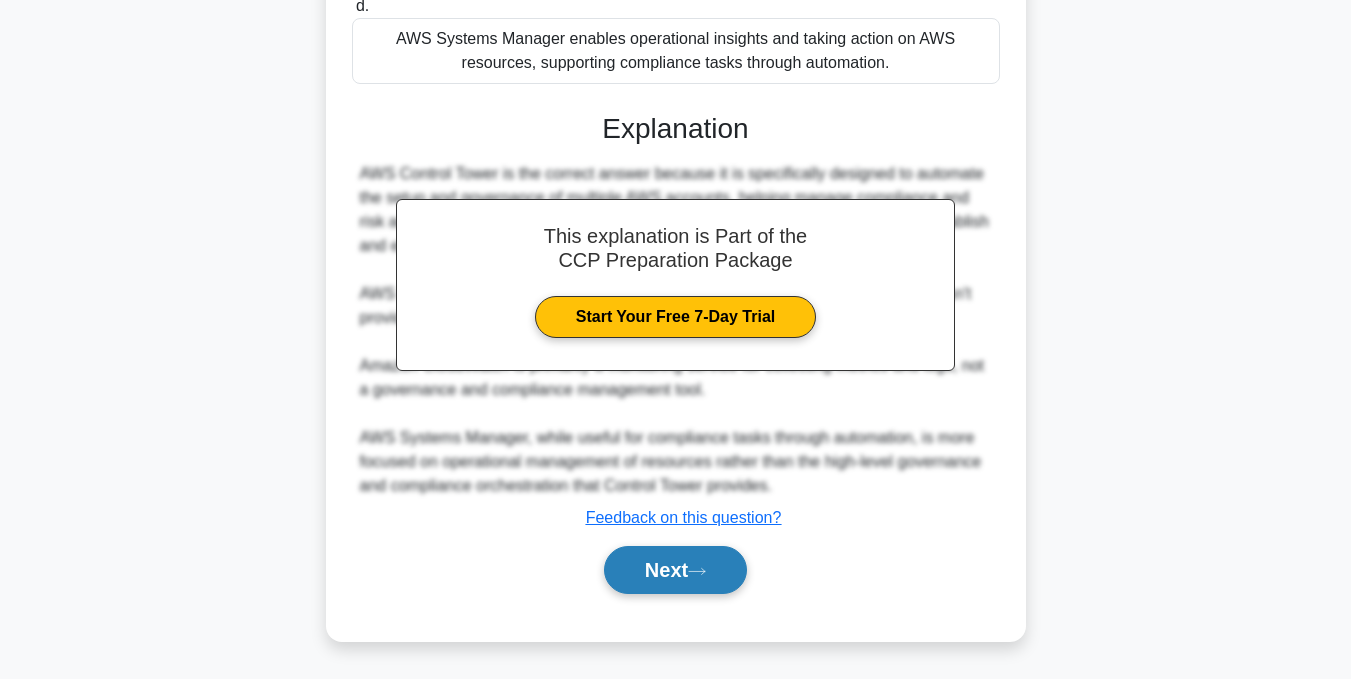 click on "Next" at bounding box center [675, 570] 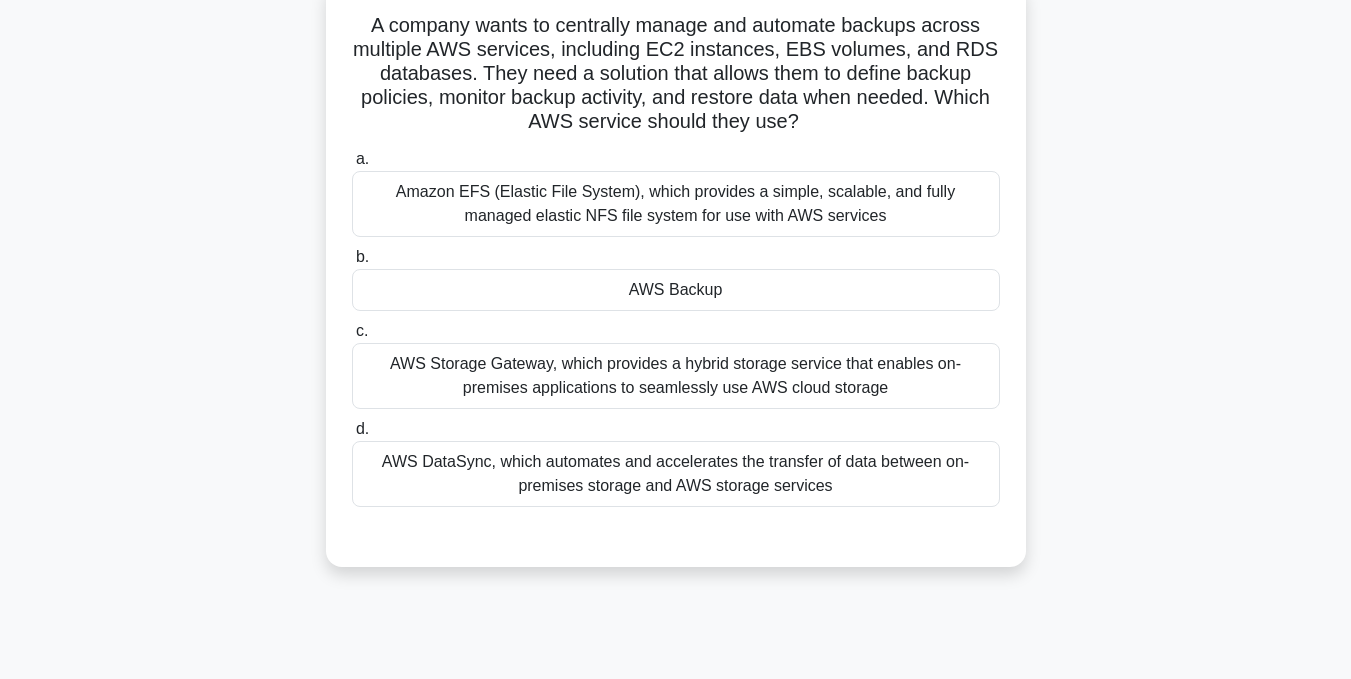 scroll, scrollTop: 101, scrollLeft: 0, axis: vertical 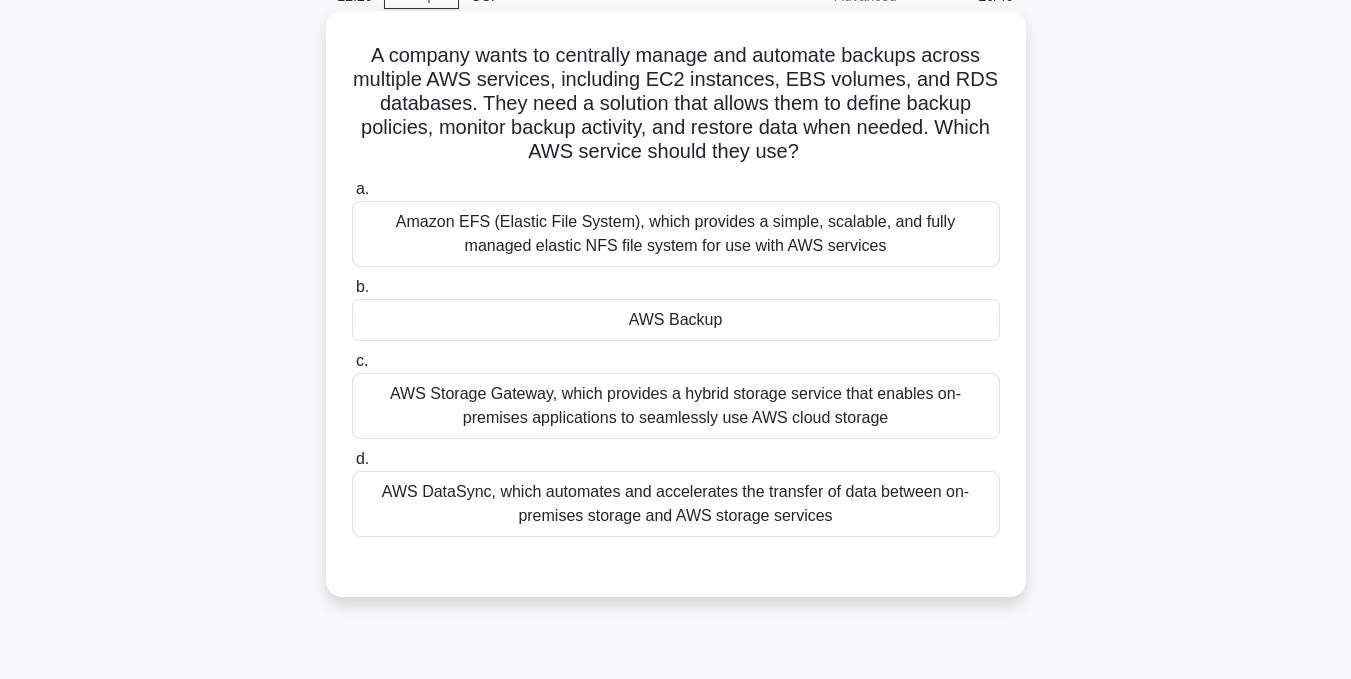 click on "AWS Backup" at bounding box center (676, 320) 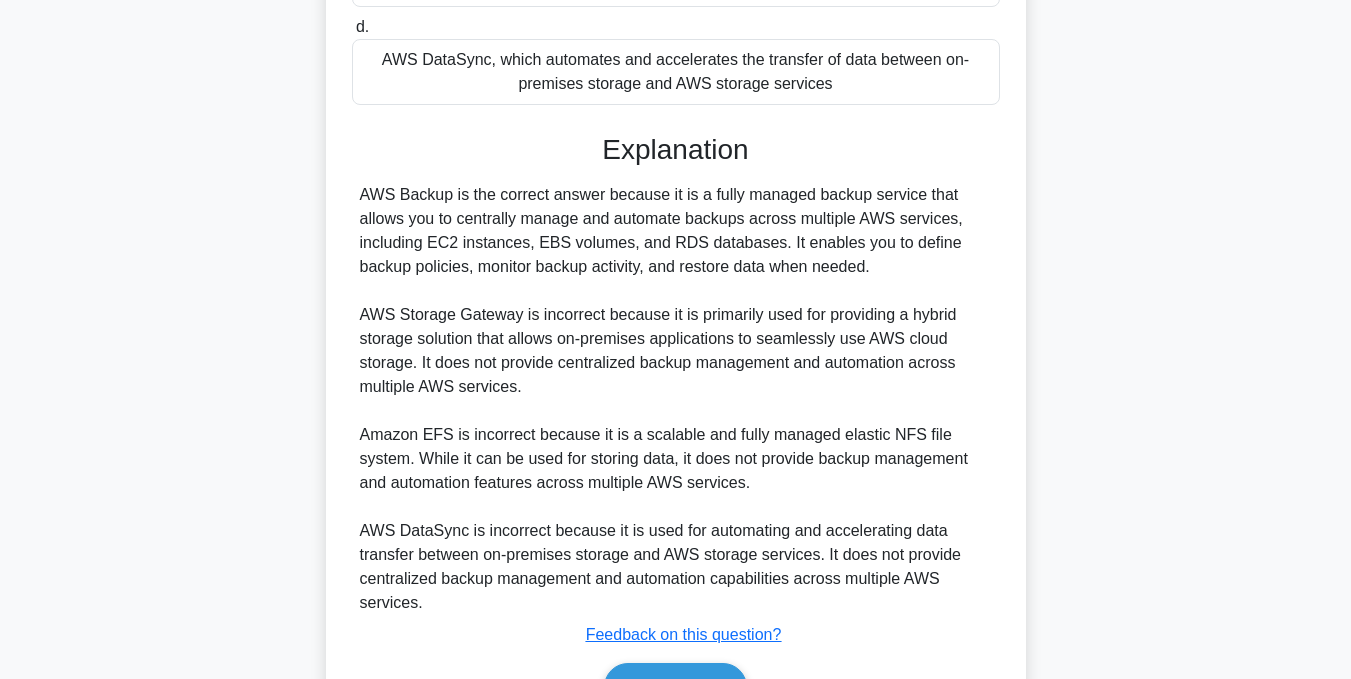 scroll, scrollTop: 601, scrollLeft: 0, axis: vertical 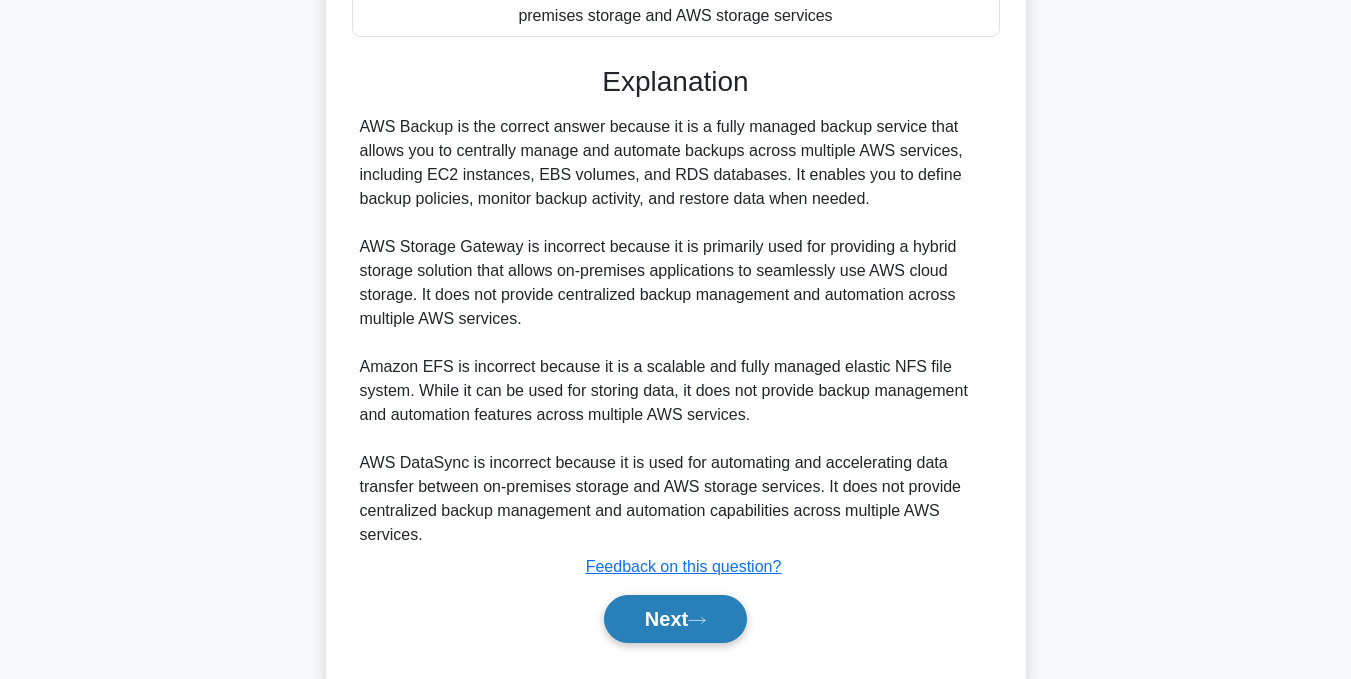 click on "Next" at bounding box center [675, 619] 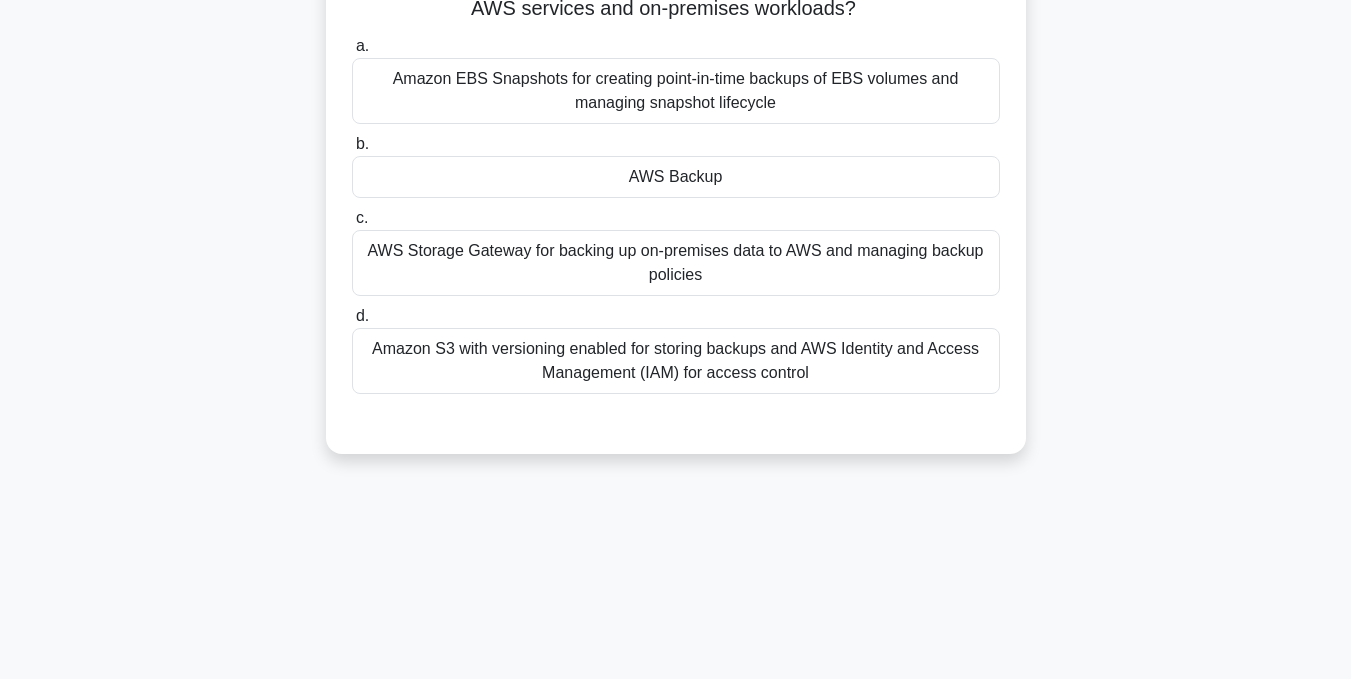 scroll, scrollTop: 101, scrollLeft: 0, axis: vertical 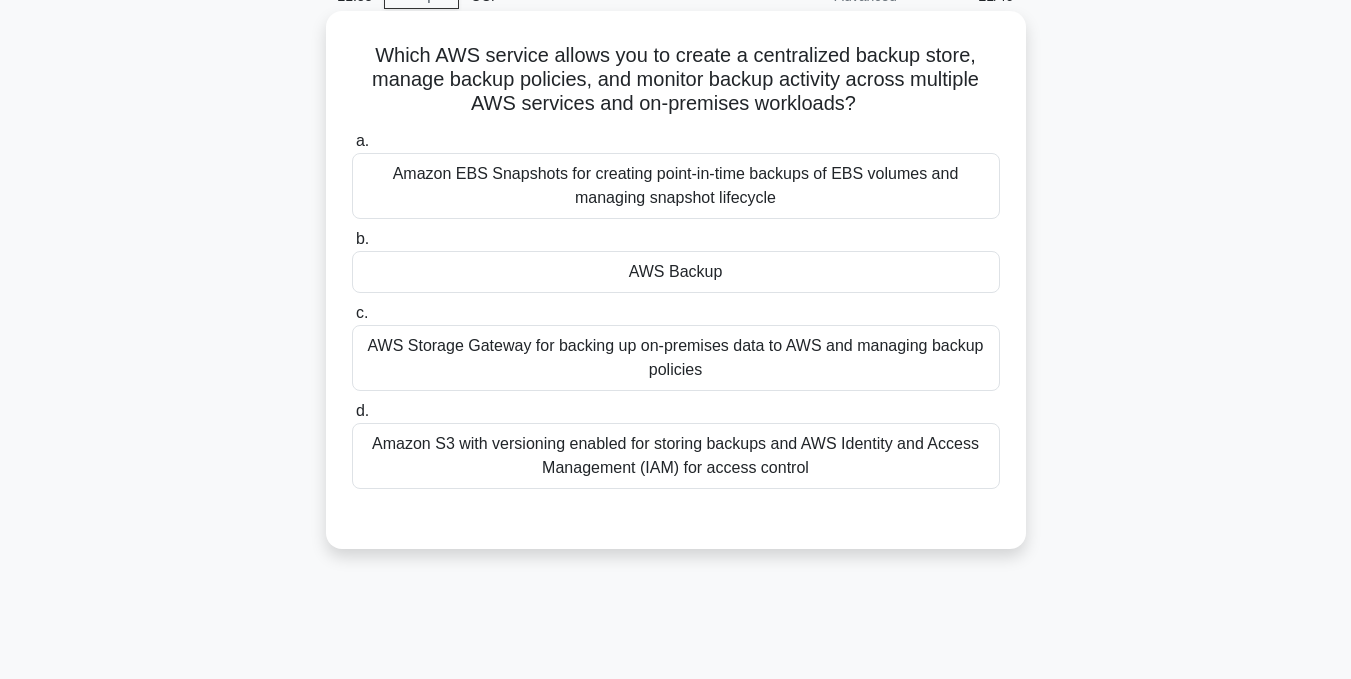 click on "AWS Backup" at bounding box center [676, 272] 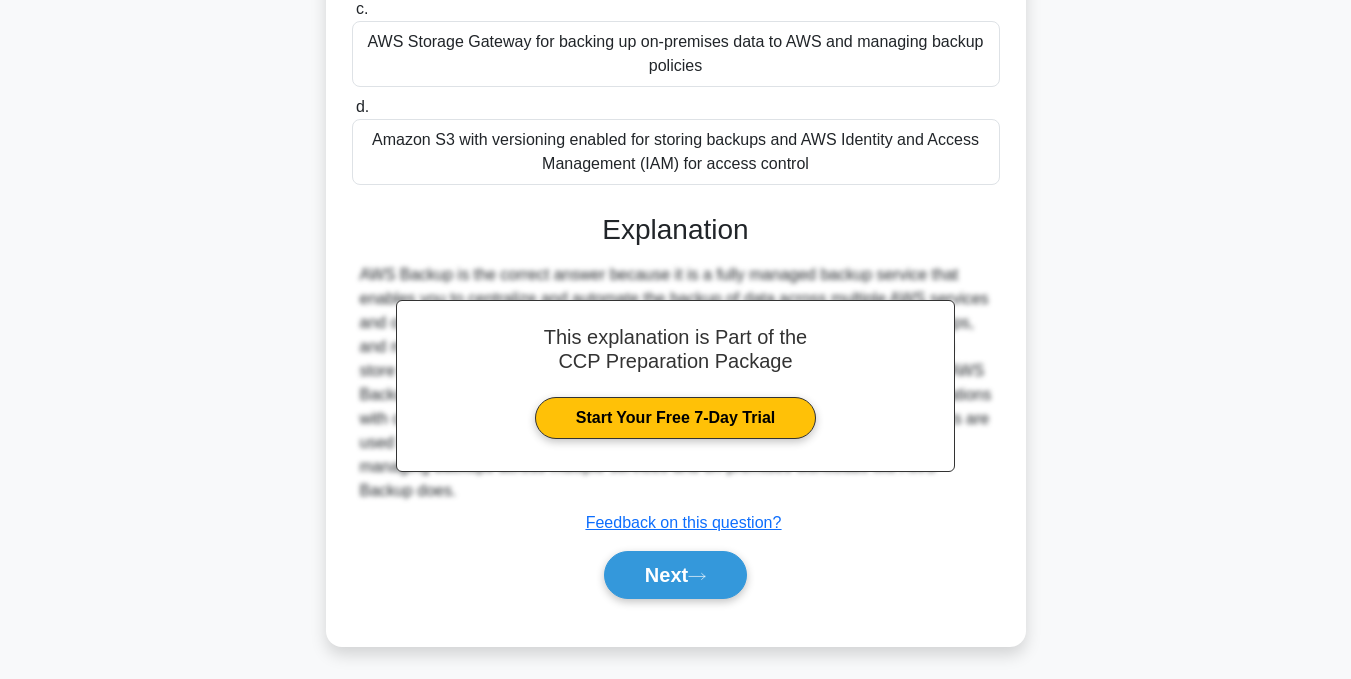 scroll, scrollTop: 411, scrollLeft: 0, axis: vertical 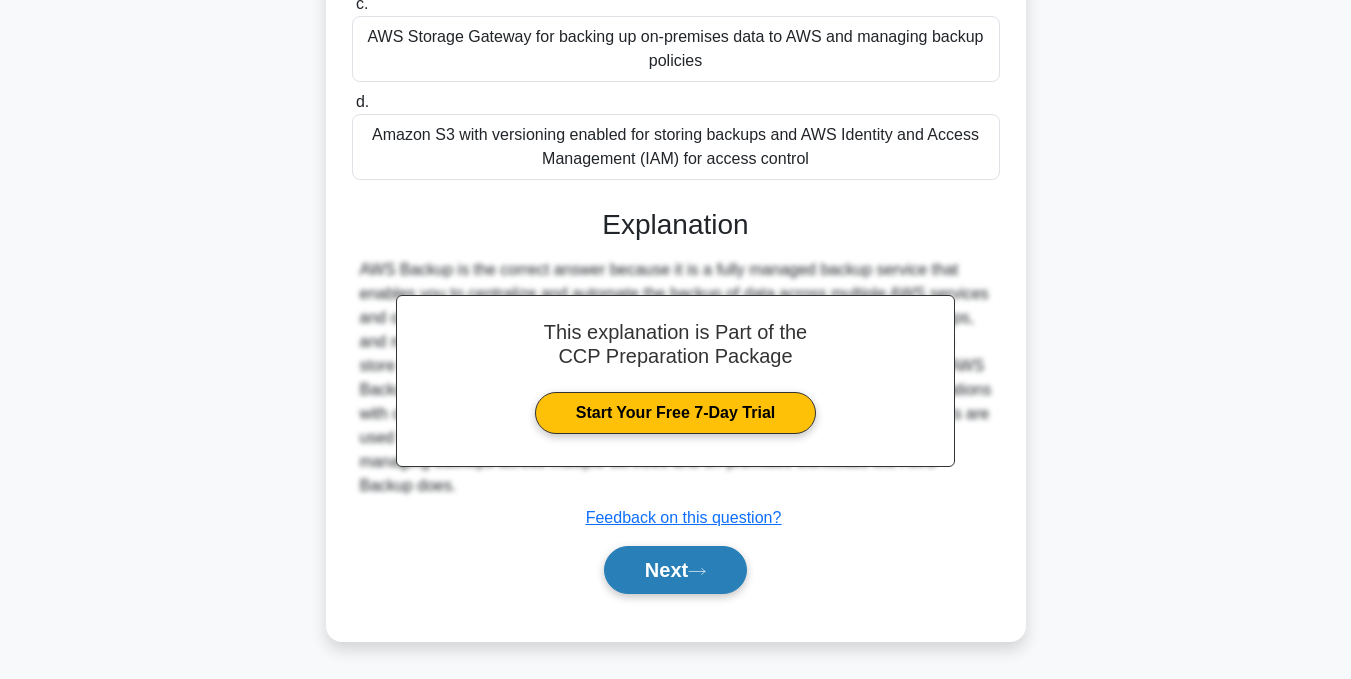 click on "Next" at bounding box center (675, 570) 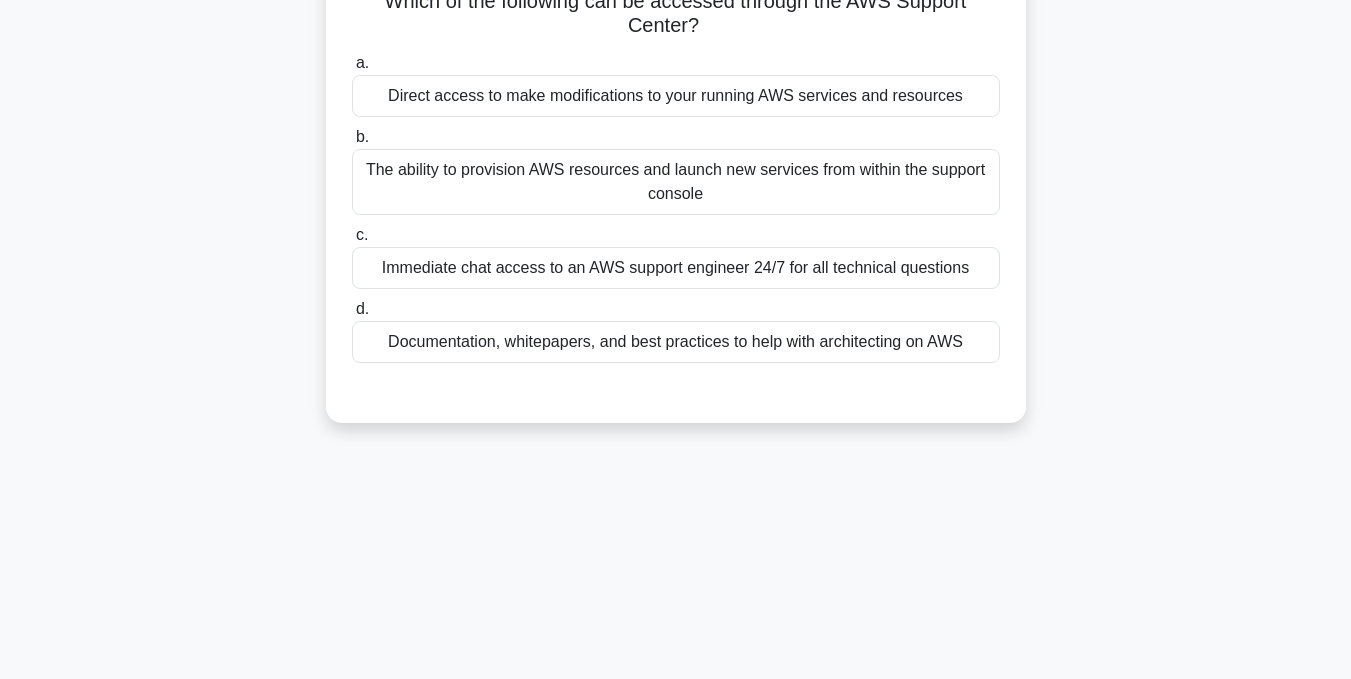 scroll, scrollTop: 101, scrollLeft: 0, axis: vertical 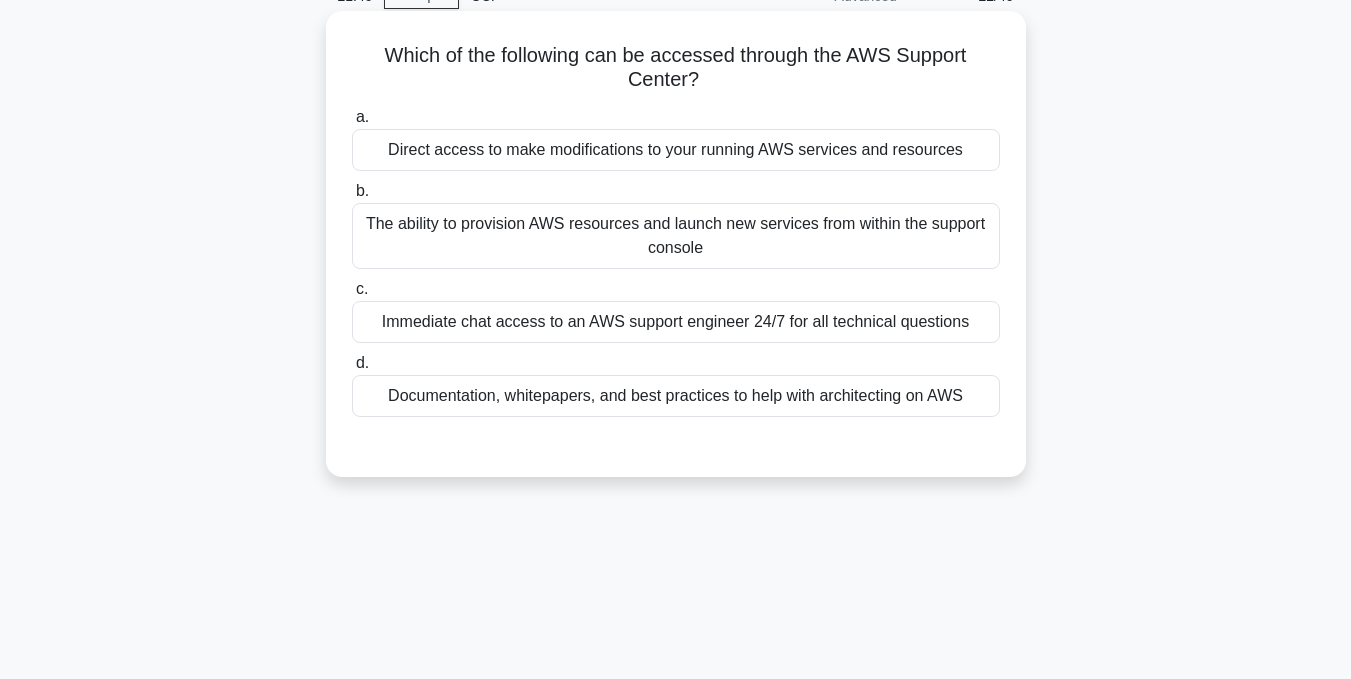click on "Immediate chat access to an AWS support engineer 24/7 for all technical questions" at bounding box center [676, 322] 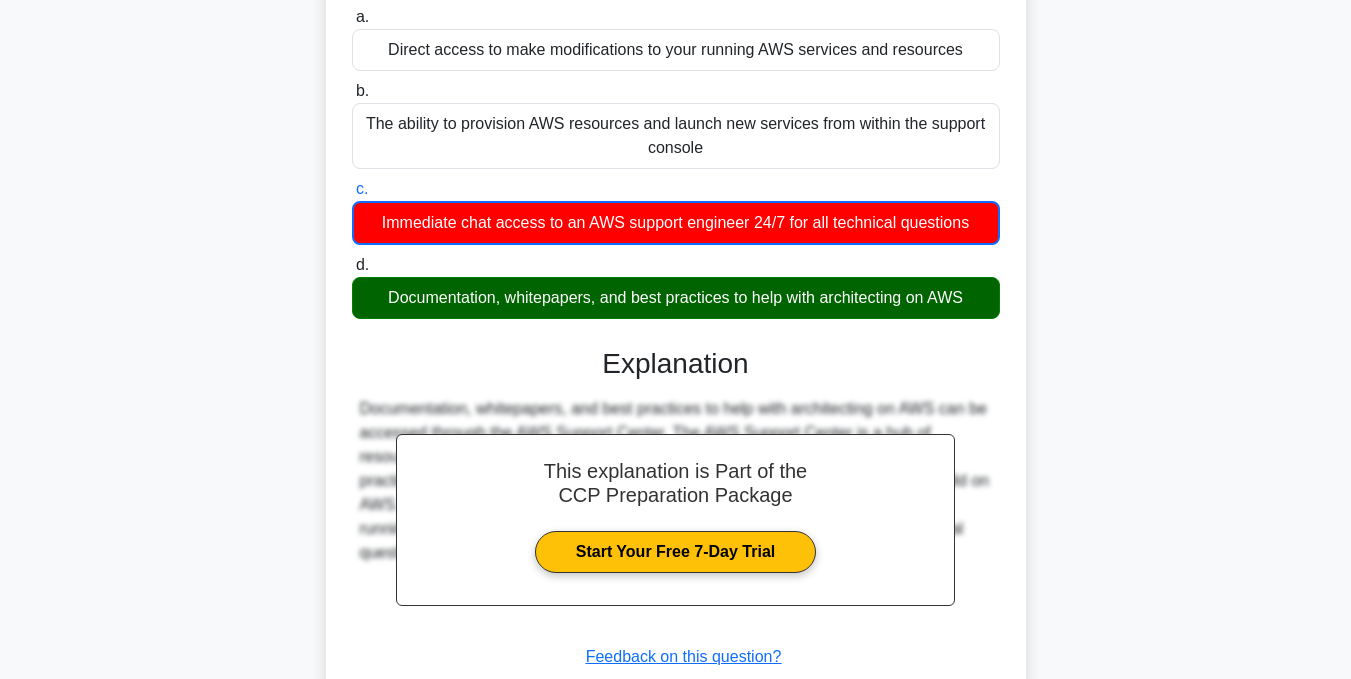 scroll, scrollTop: 0, scrollLeft: 0, axis: both 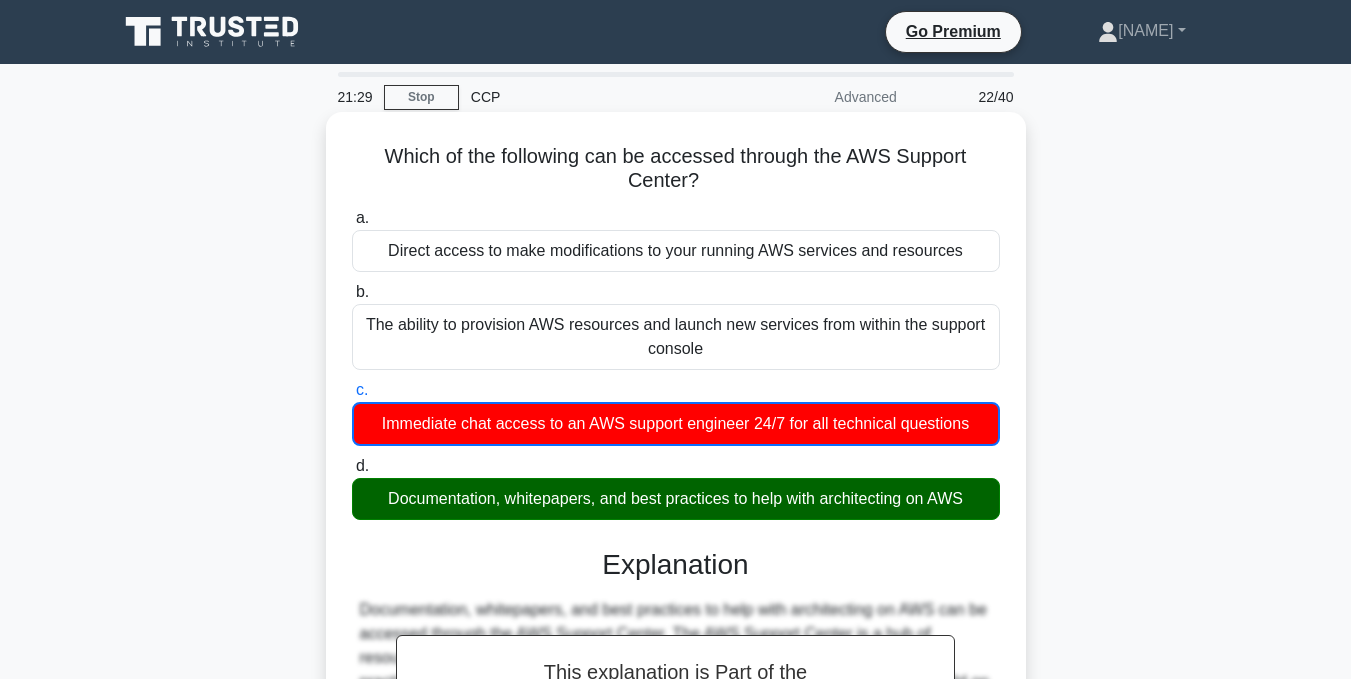 drag, startPoint x: 371, startPoint y: 139, endPoint x: 992, endPoint y: 518, distance: 727.5177 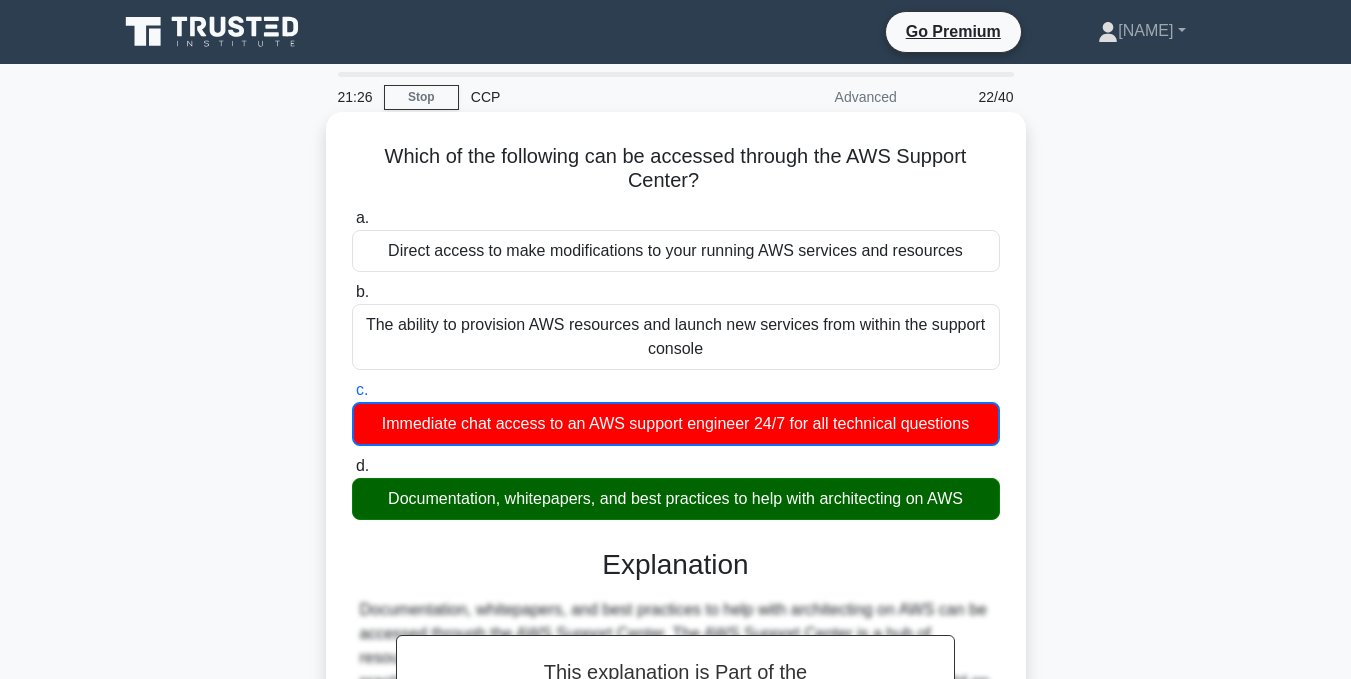 copy on "Which of the following can be accessed through the AWS Support Center?
.spinner_0XTQ{transform-origin:center;animation:spinner_y6GP .75s linear infinite}@keyframes spinner_y6GP{100%{transform:rotate(360deg)}}
a.
Direct access to make modifications to your running AWS services and resources
b.
The ability to provision AWS resources and launch new services from within the support console
c.
Immediate chat access to an AWS support engineer 24/7 for all technical questions
d.
Documentation, whitepapers, and best practices to help with architecting on AWS" 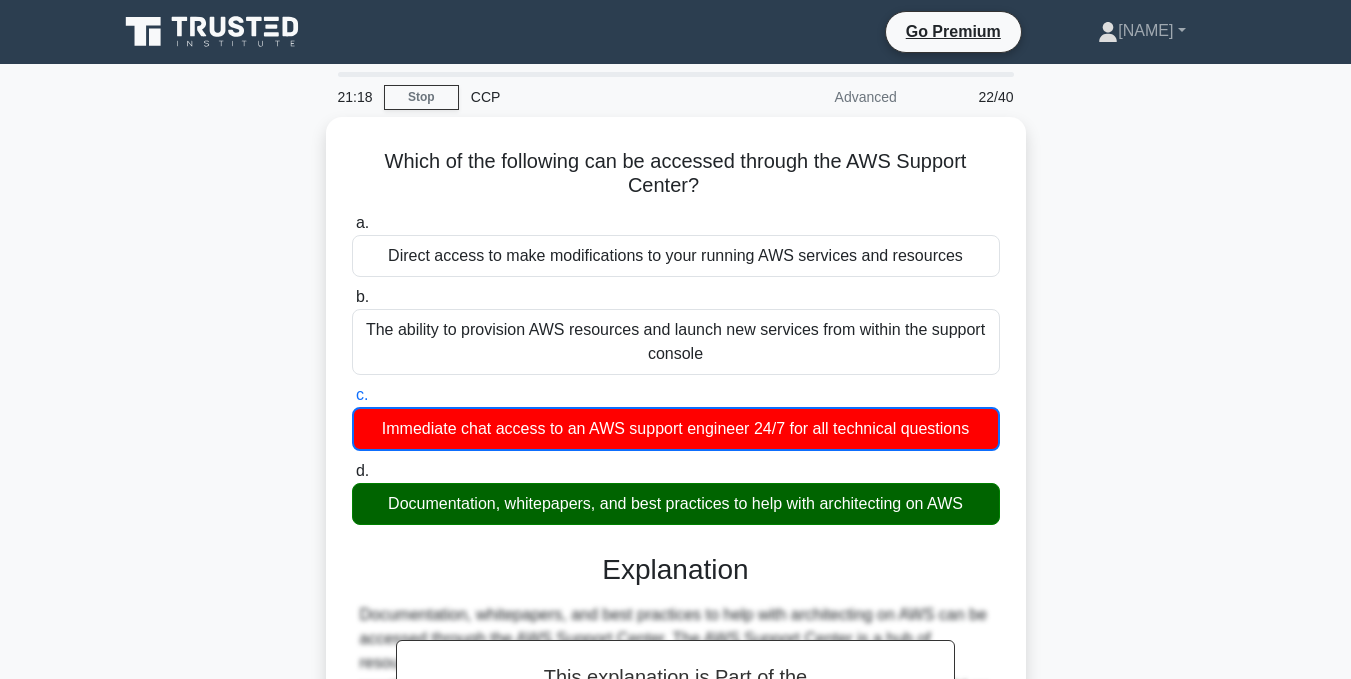 click on "Which of the following can be accessed through the AWS Support Center?
.spinner_0XTQ{transform-origin:center;animation:spinner_y6GP .75s linear infinite}@keyframes spinner_y6GP{100%{transform:rotate(360deg)}}
a.
Direct access to make modifications to your running AWS services and resources
b." at bounding box center (676, 563) 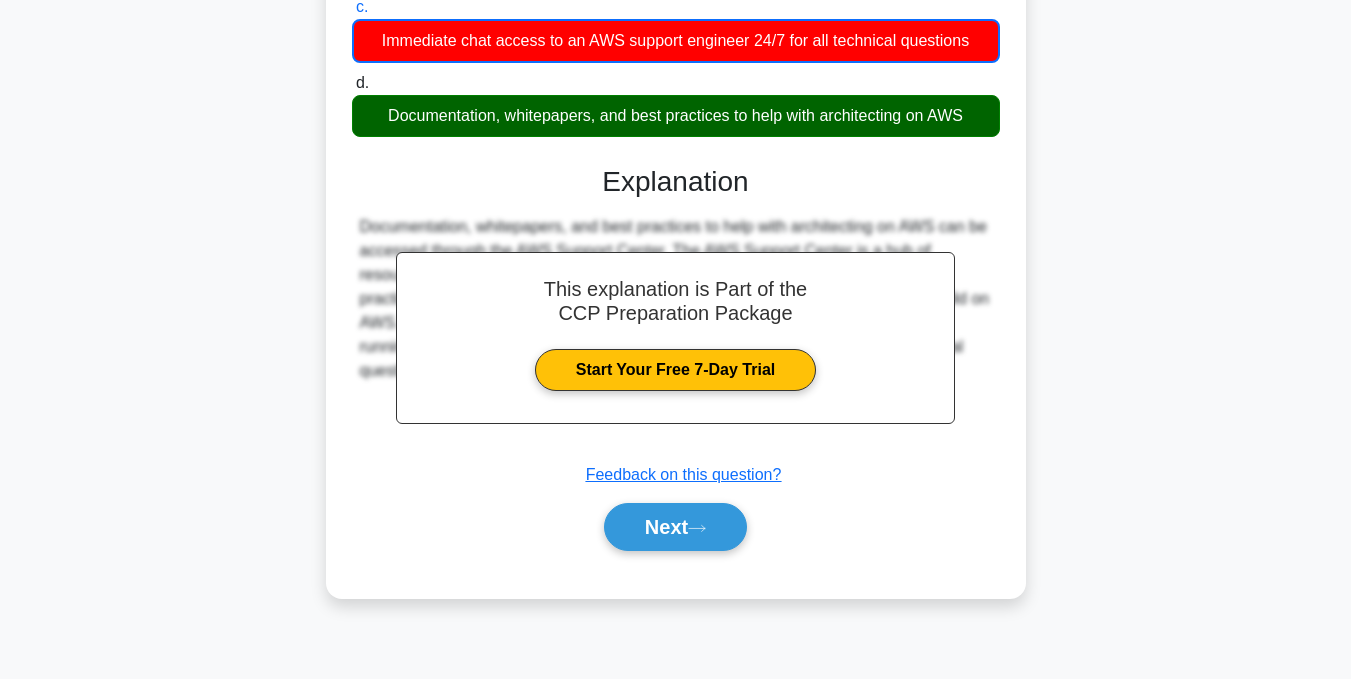 scroll, scrollTop: 400, scrollLeft: 0, axis: vertical 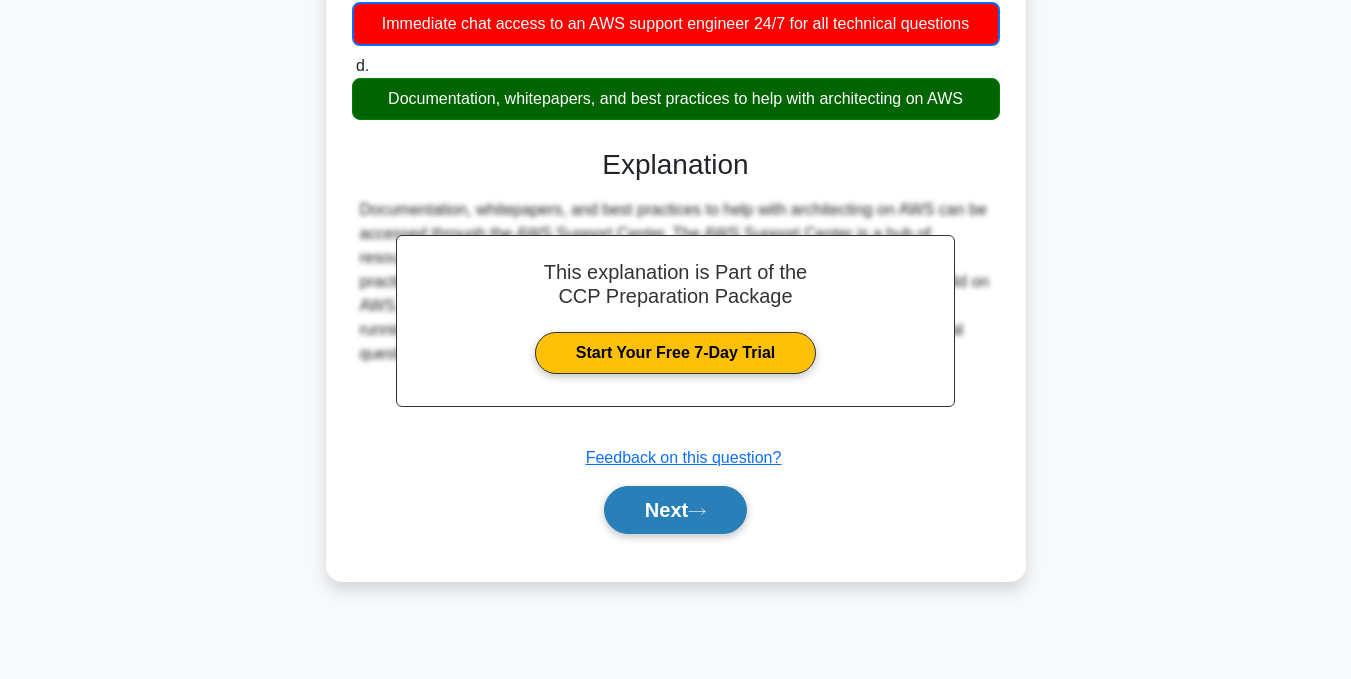 click on "Next" at bounding box center [675, 510] 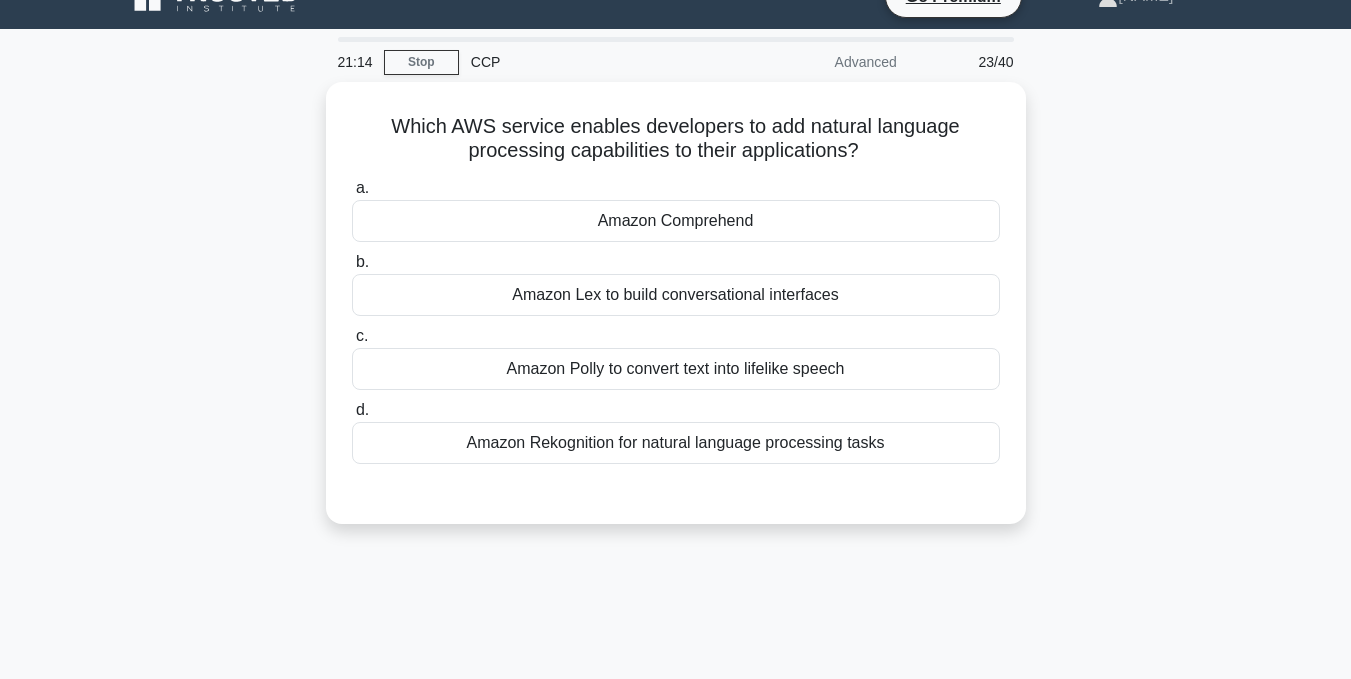 scroll, scrollTop: 0, scrollLeft: 0, axis: both 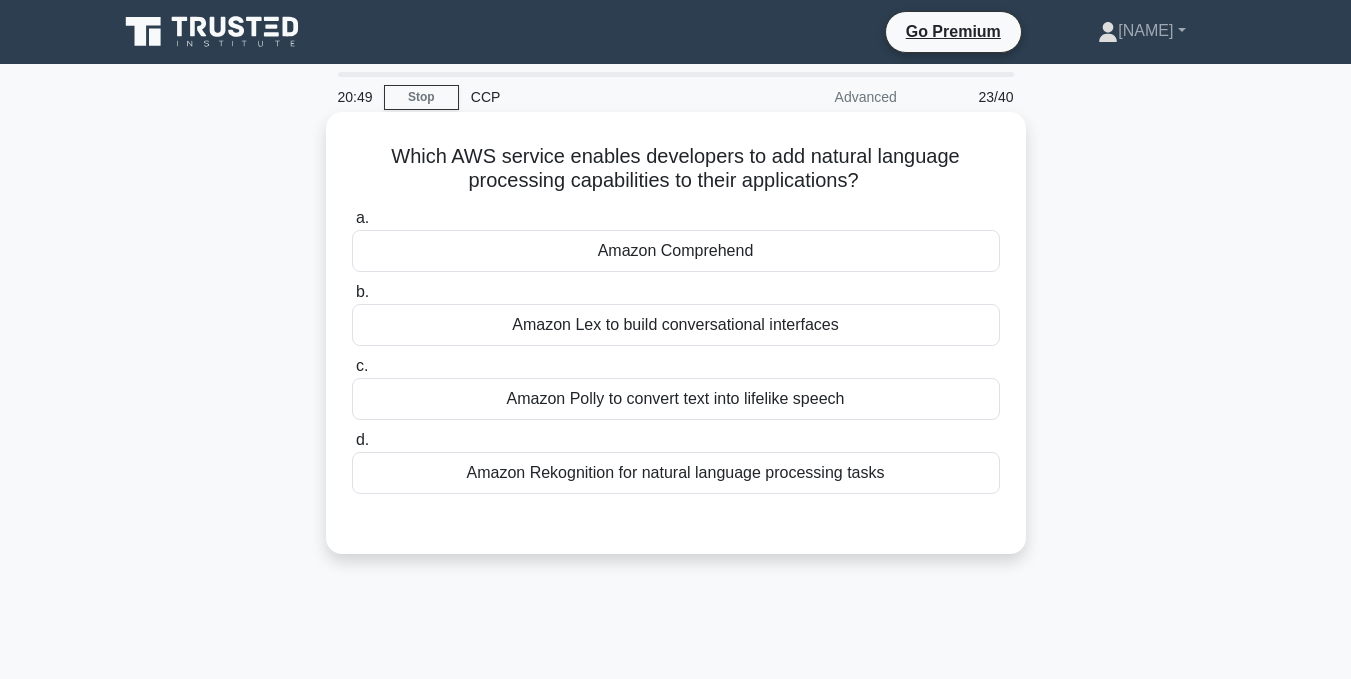 click on "Amazon Rekognition for natural language processing tasks" at bounding box center (676, 473) 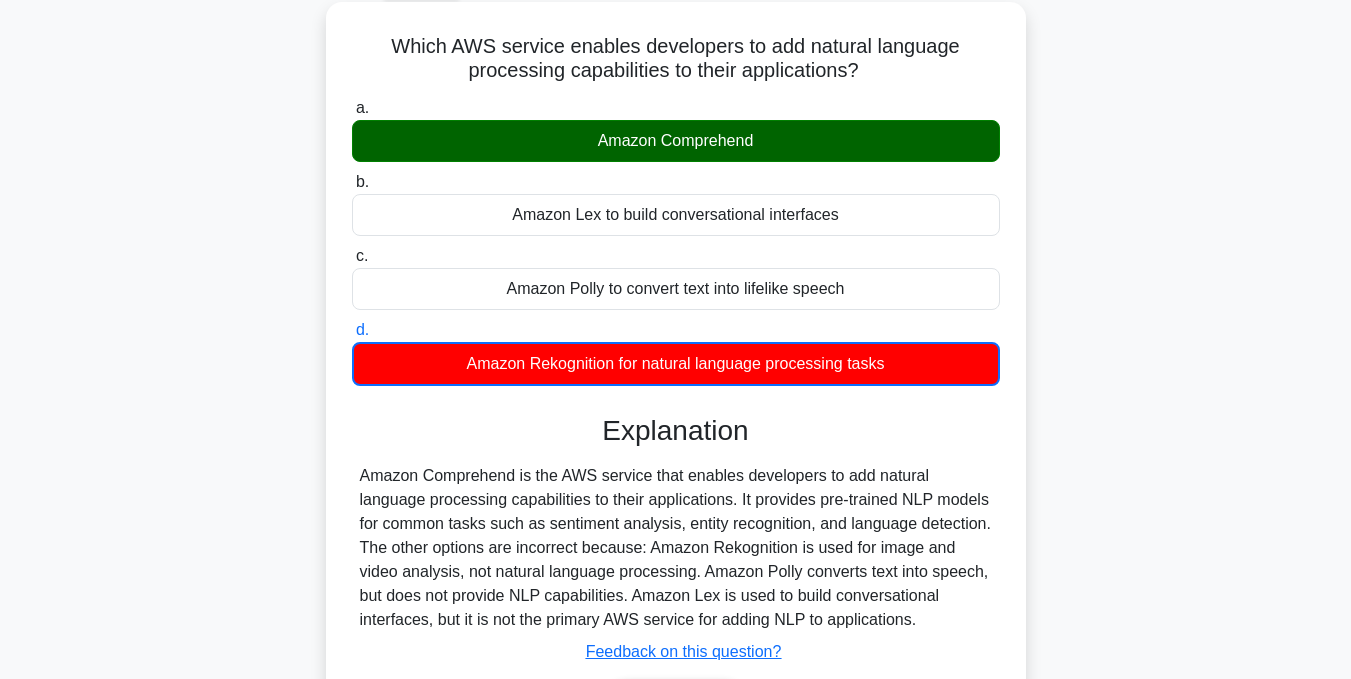 scroll, scrollTop: 200, scrollLeft: 0, axis: vertical 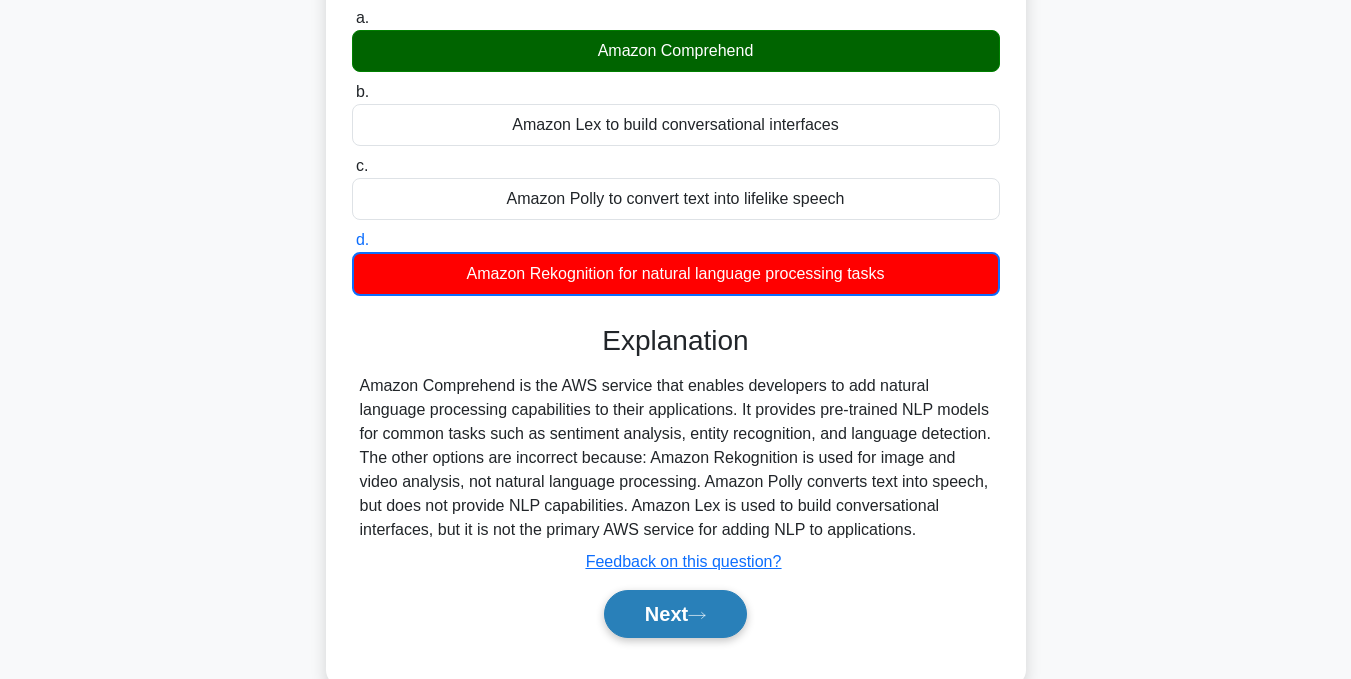 click on "Next" at bounding box center [675, 614] 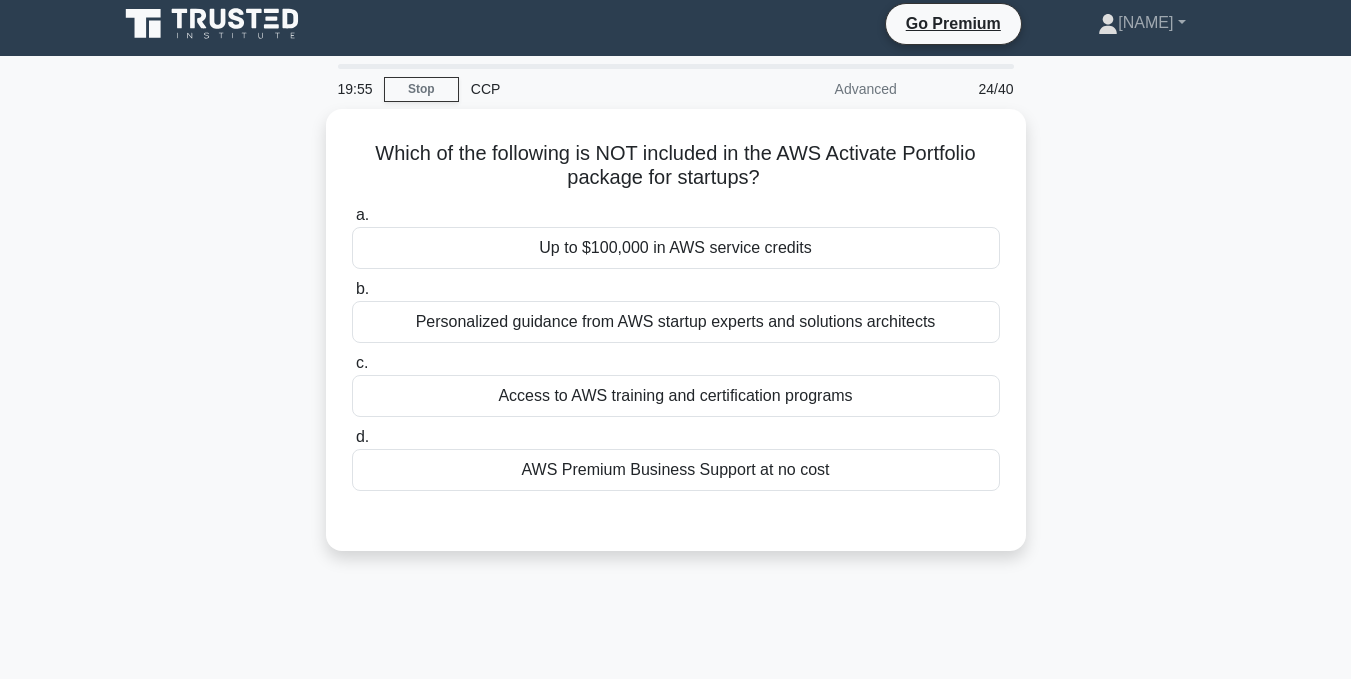 scroll, scrollTop: 0, scrollLeft: 0, axis: both 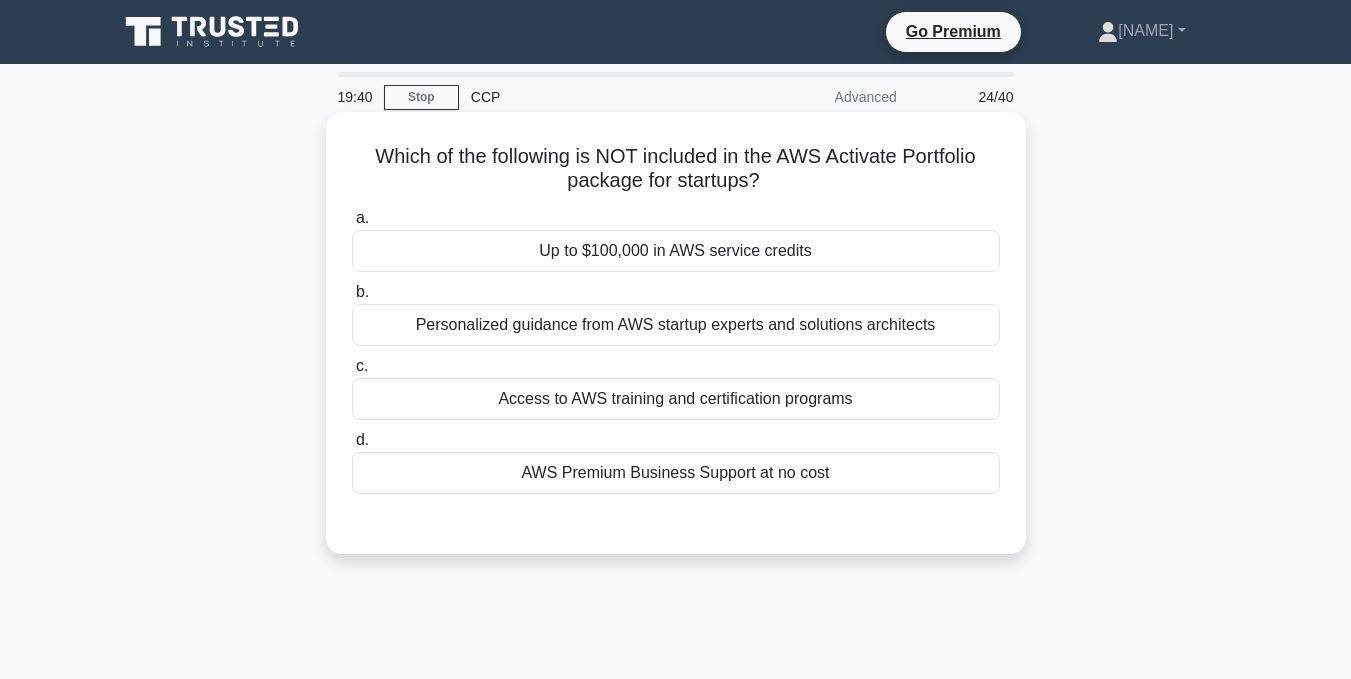 click on "AWS Premium Business Support at no cost" at bounding box center [676, 473] 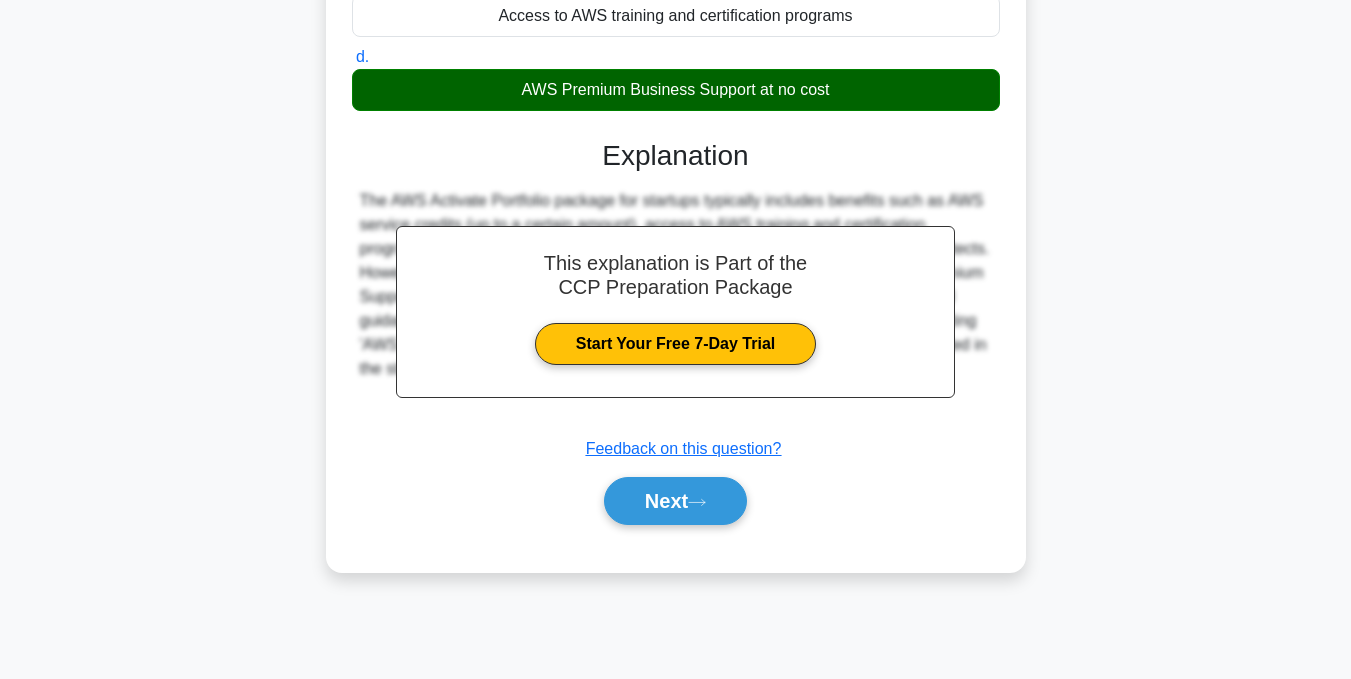 scroll, scrollTop: 401, scrollLeft: 0, axis: vertical 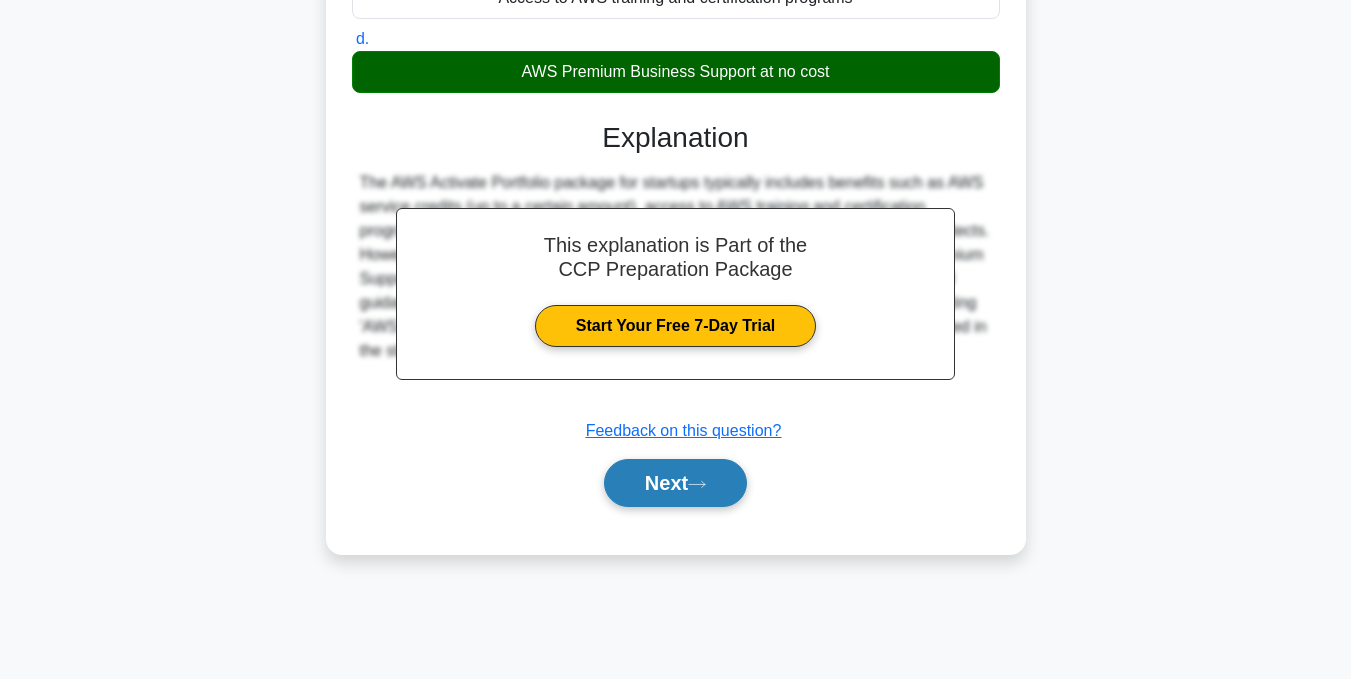 click on "Next" at bounding box center (675, 483) 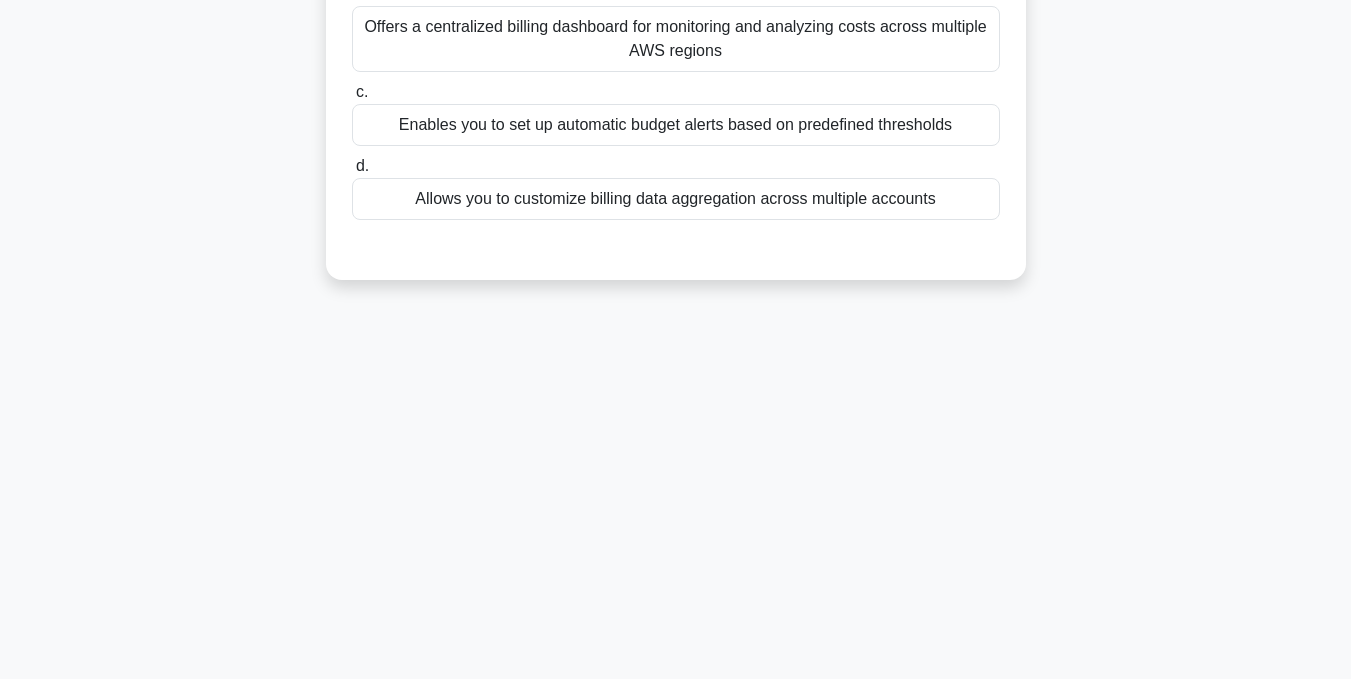 scroll, scrollTop: 1, scrollLeft: 0, axis: vertical 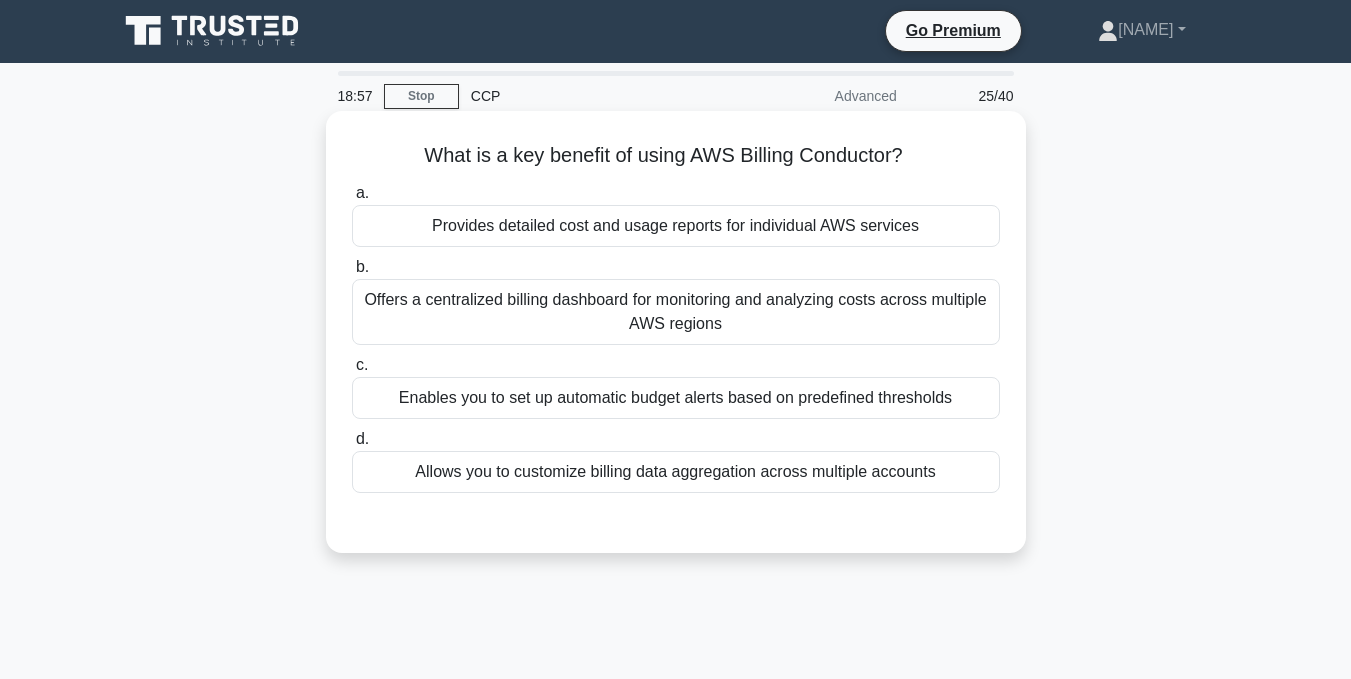click on "Provides detailed cost and usage reports for individual AWS services" at bounding box center [676, 226] 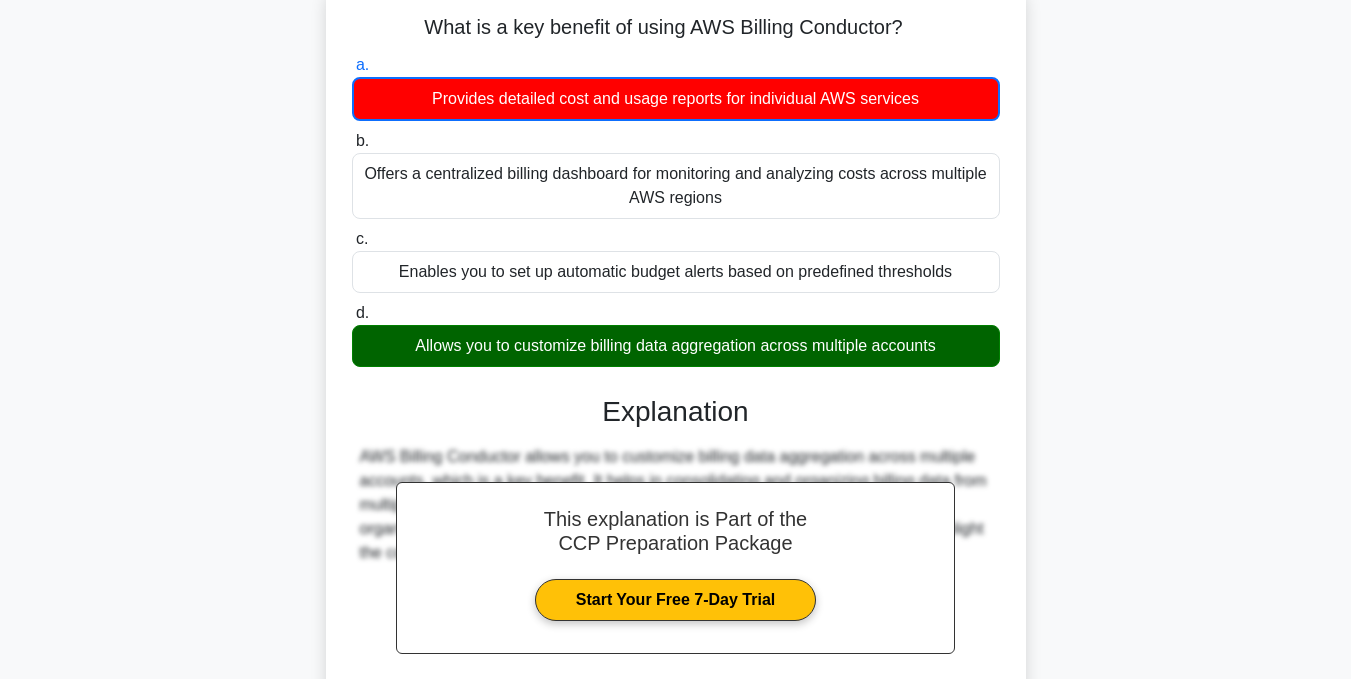 scroll, scrollTop: 401, scrollLeft: 0, axis: vertical 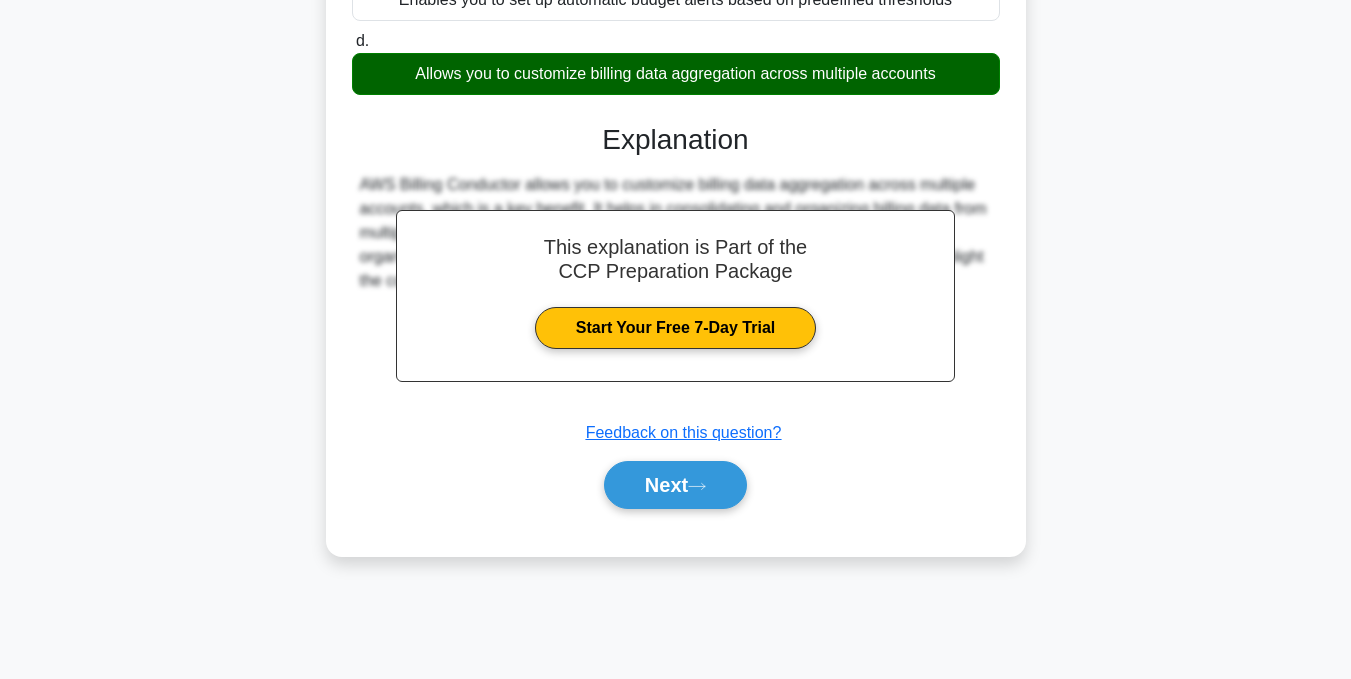 click on "Next" at bounding box center (675, 485) 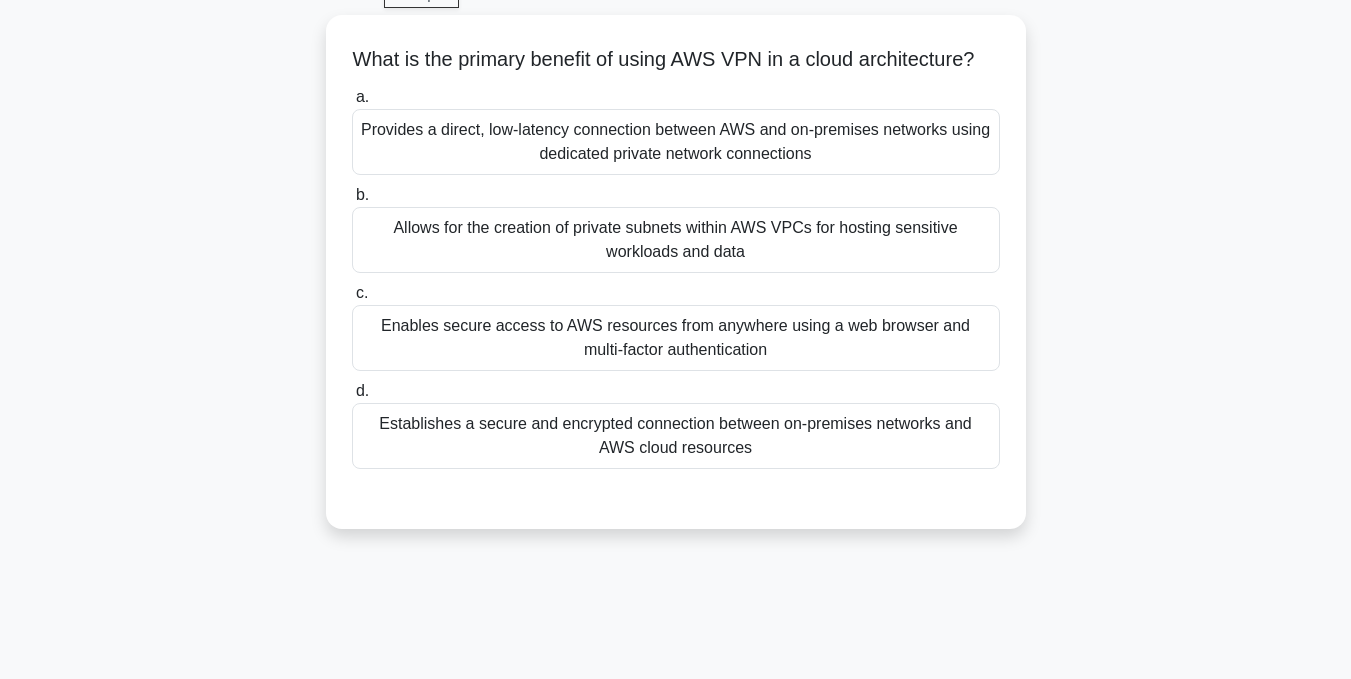 scroll, scrollTop: 101, scrollLeft: 0, axis: vertical 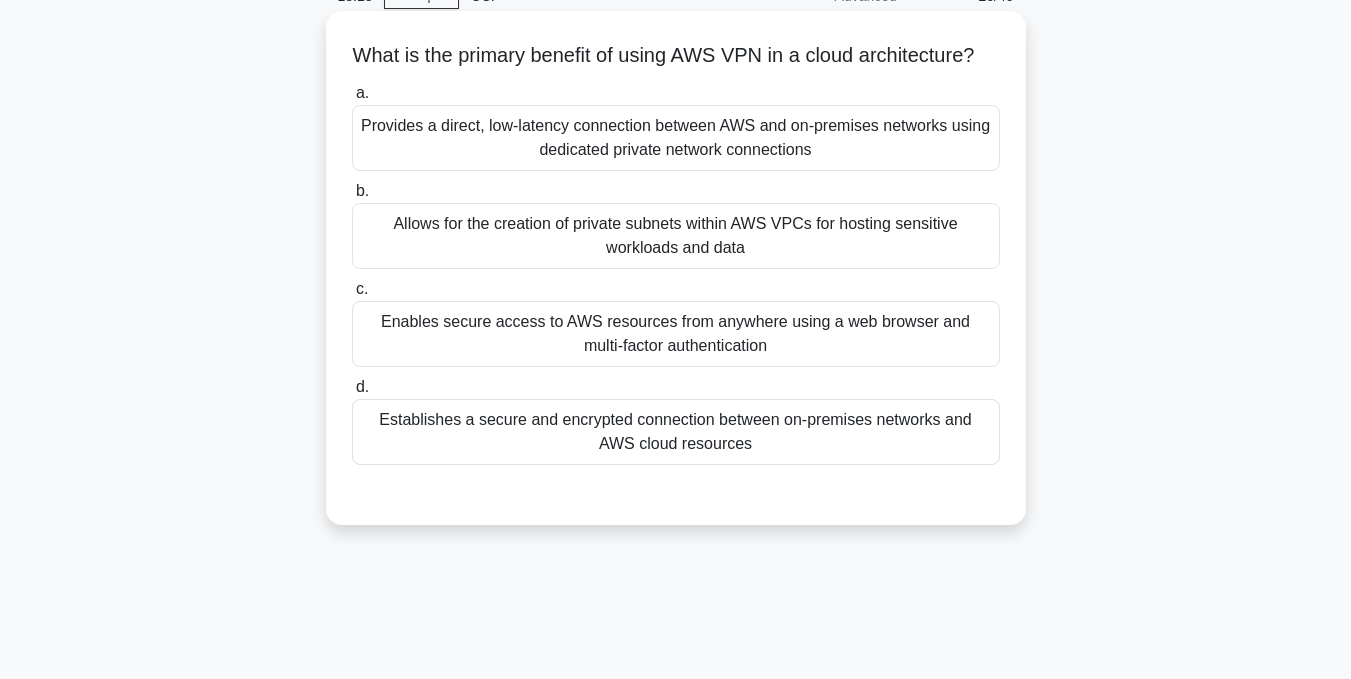 click on "Establishes a secure and encrypted connection between on-premises networks and AWS cloud resources" at bounding box center (676, 432) 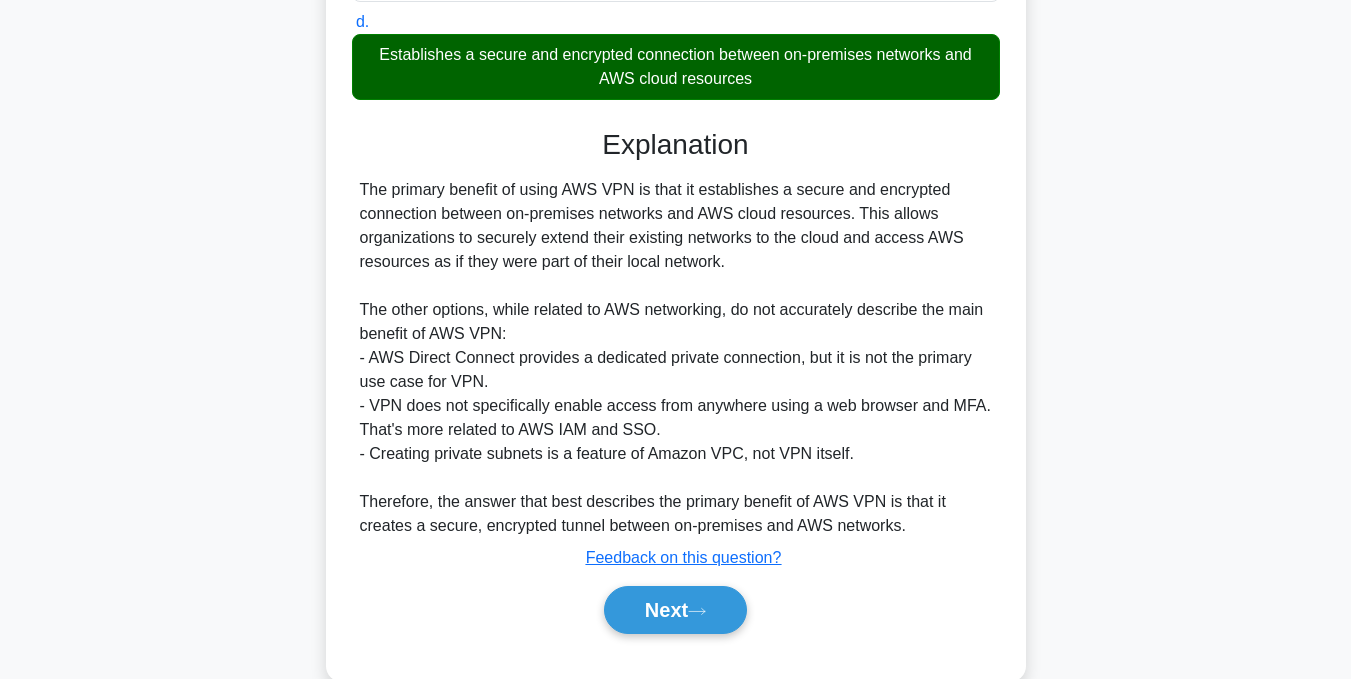 scroll, scrollTop: 501, scrollLeft: 0, axis: vertical 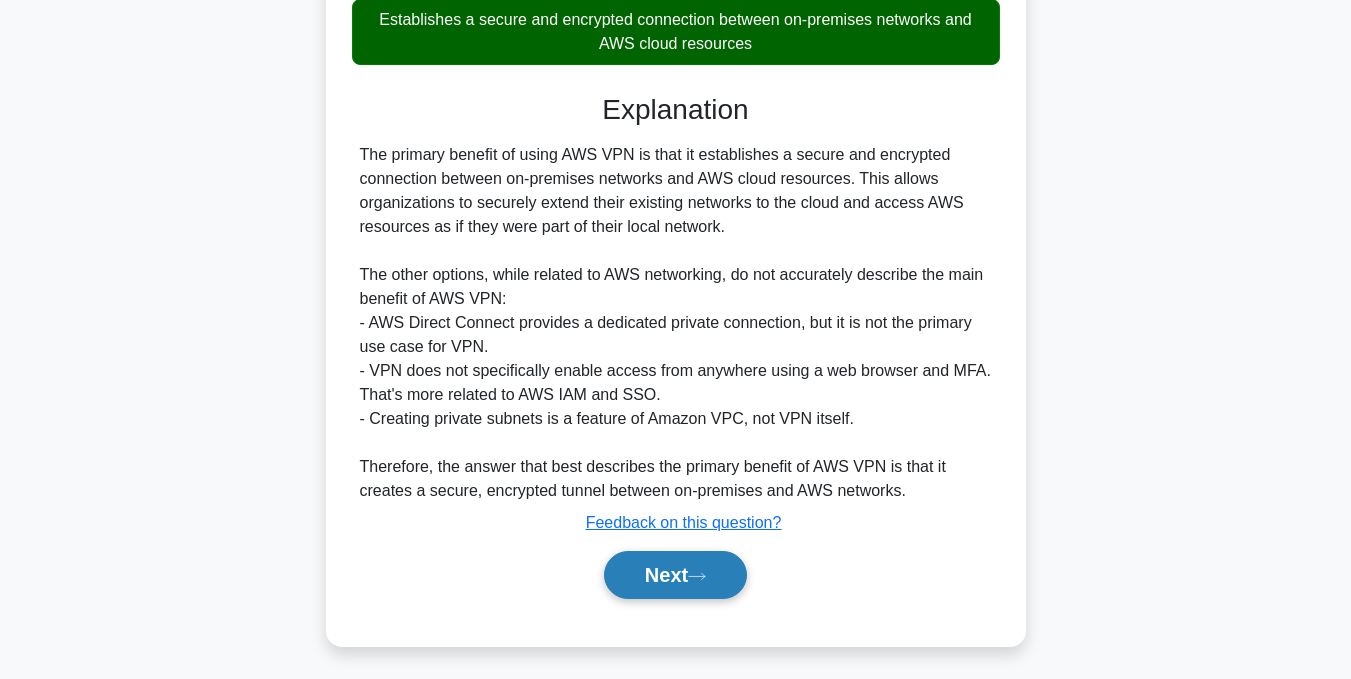 click on "Next" at bounding box center (675, 575) 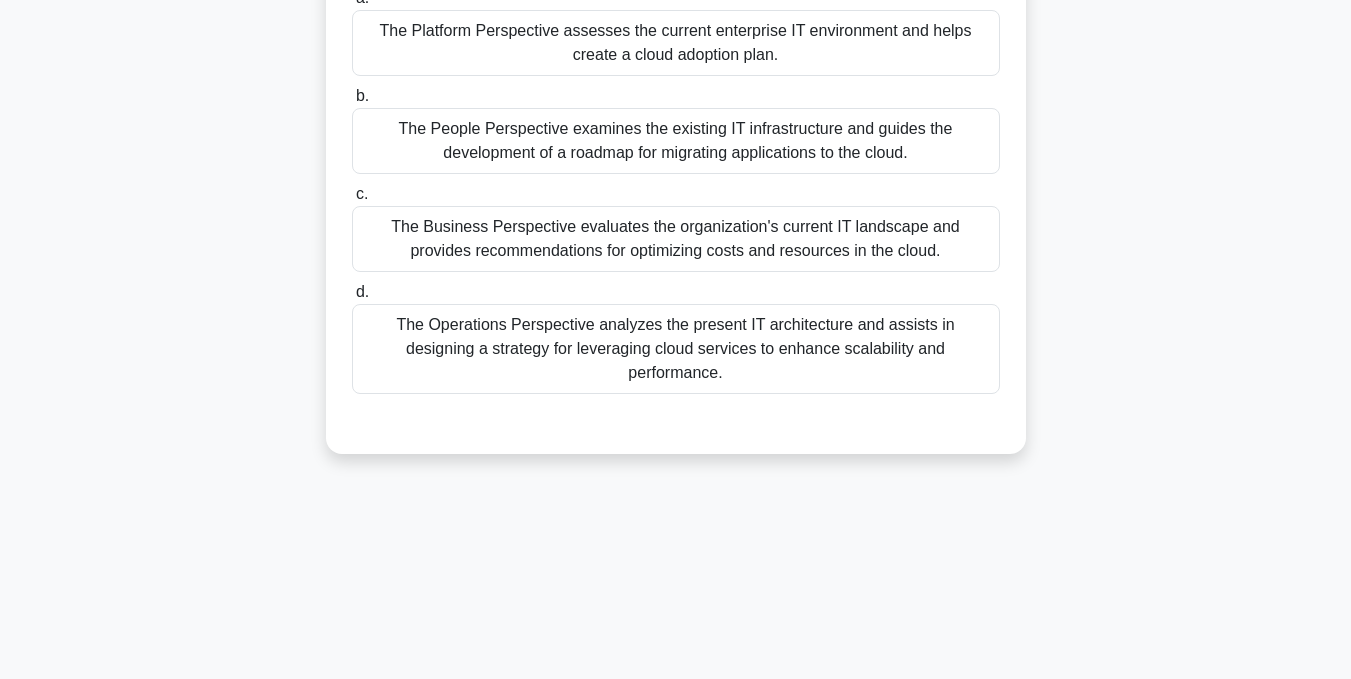 scroll, scrollTop: 1, scrollLeft: 0, axis: vertical 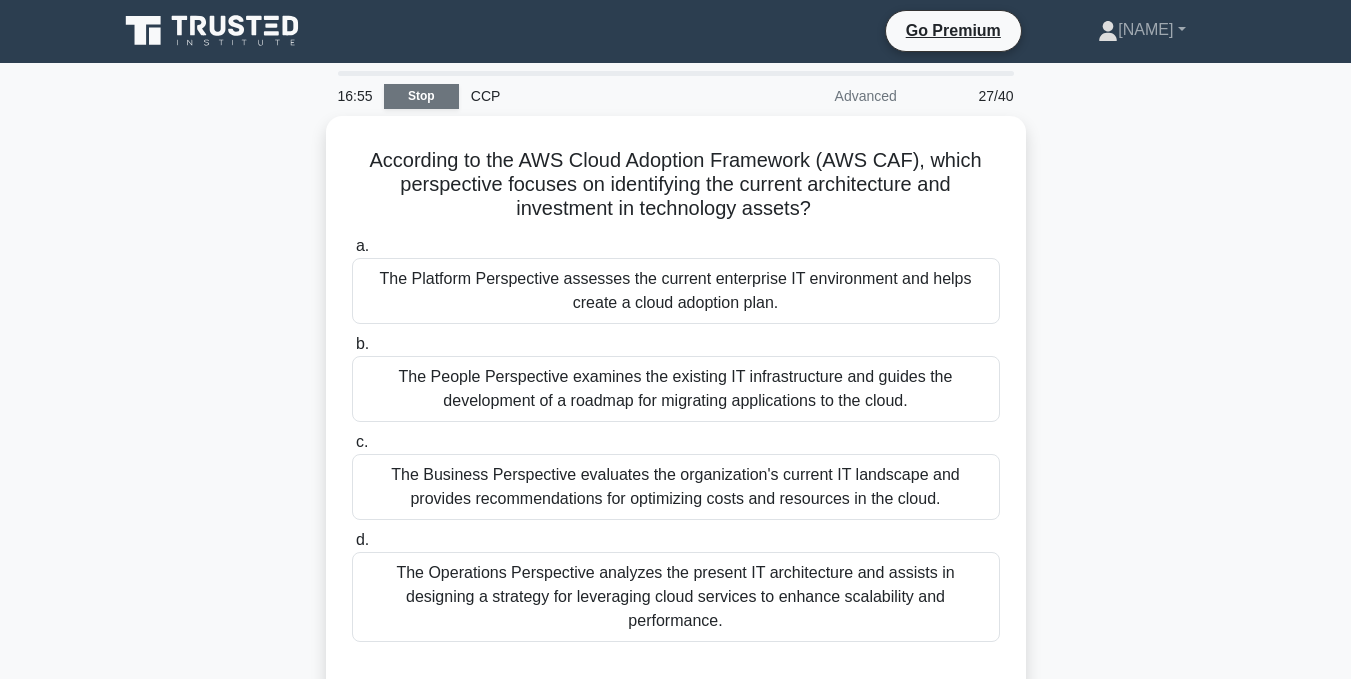 click on "Stop" at bounding box center [421, 96] 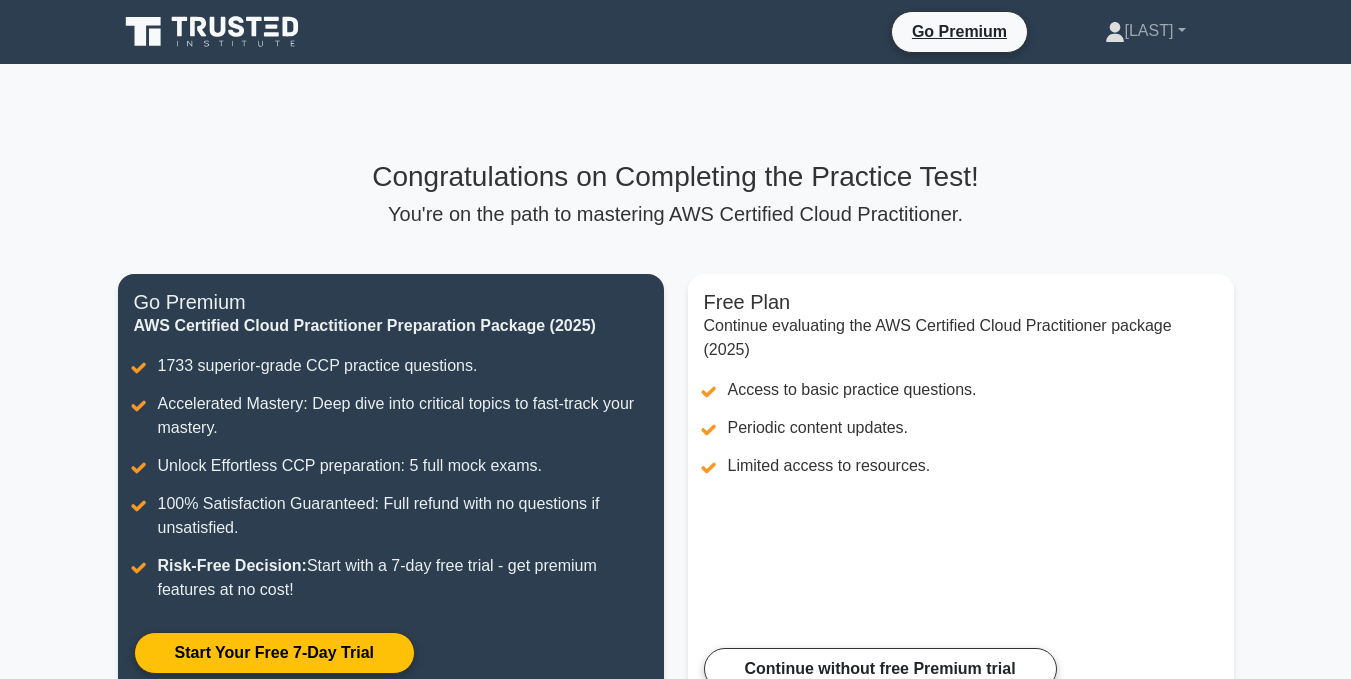 scroll, scrollTop: 0, scrollLeft: 0, axis: both 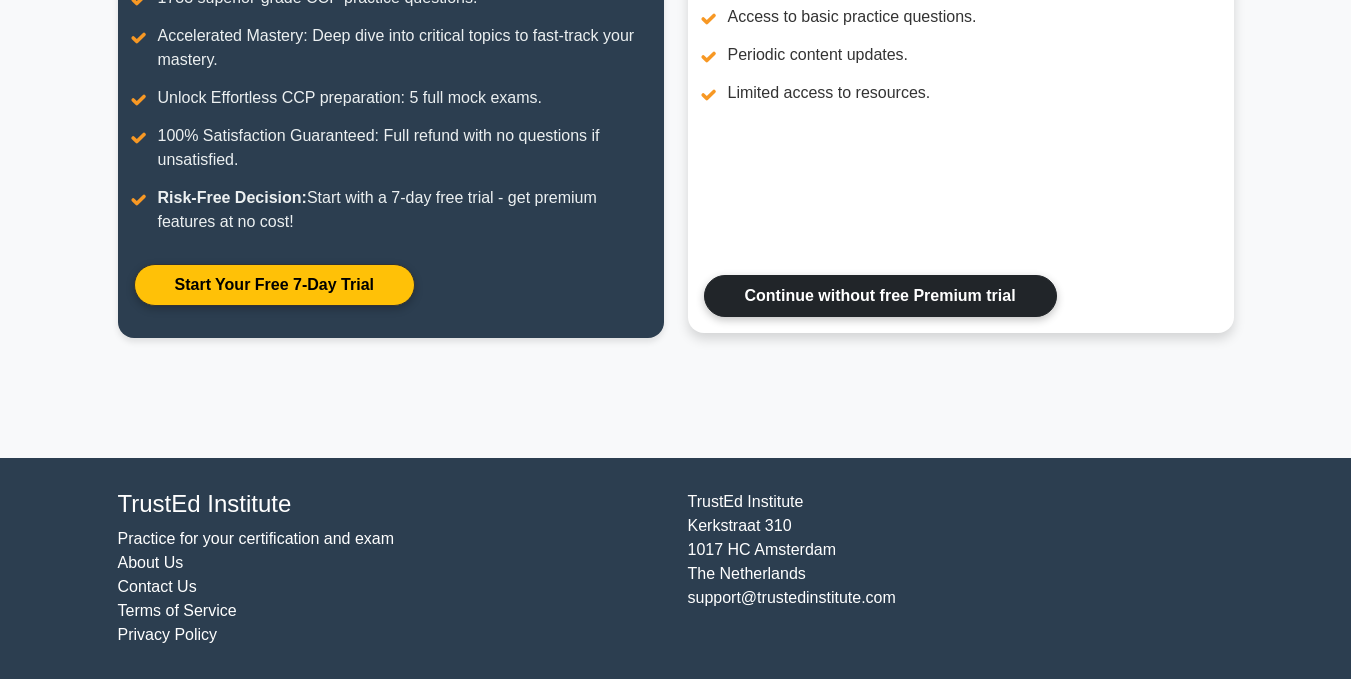 click on "Continue without free Premium trial" at bounding box center [880, 296] 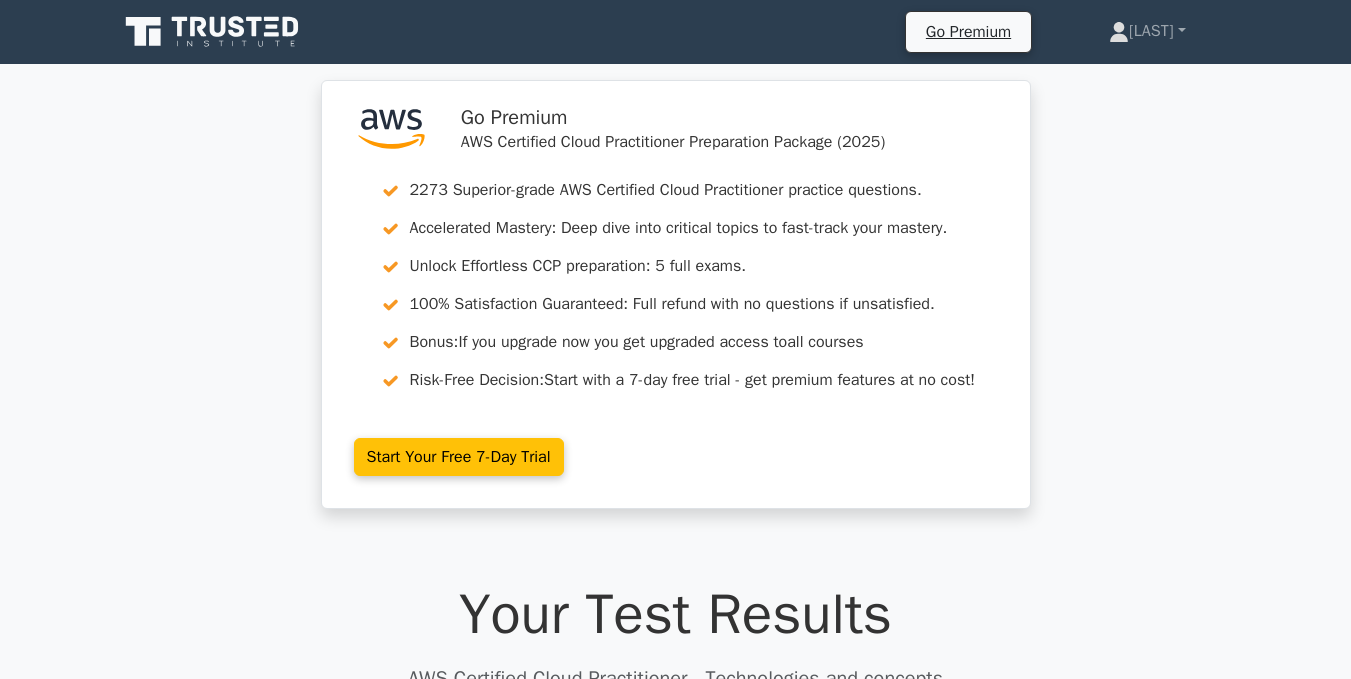 scroll, scrollTop: 0, scrollLeft: 0, axis: both 